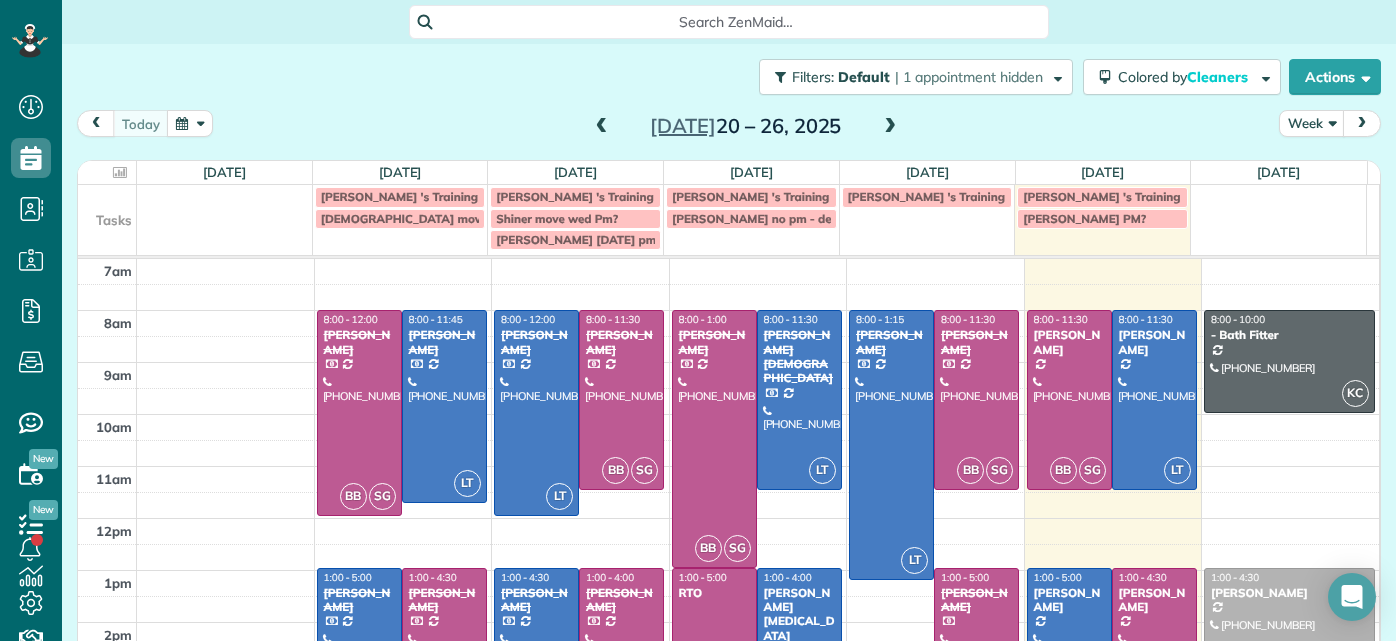 scroll, scrollTop: 0, scrollLeft: 0, axis: both 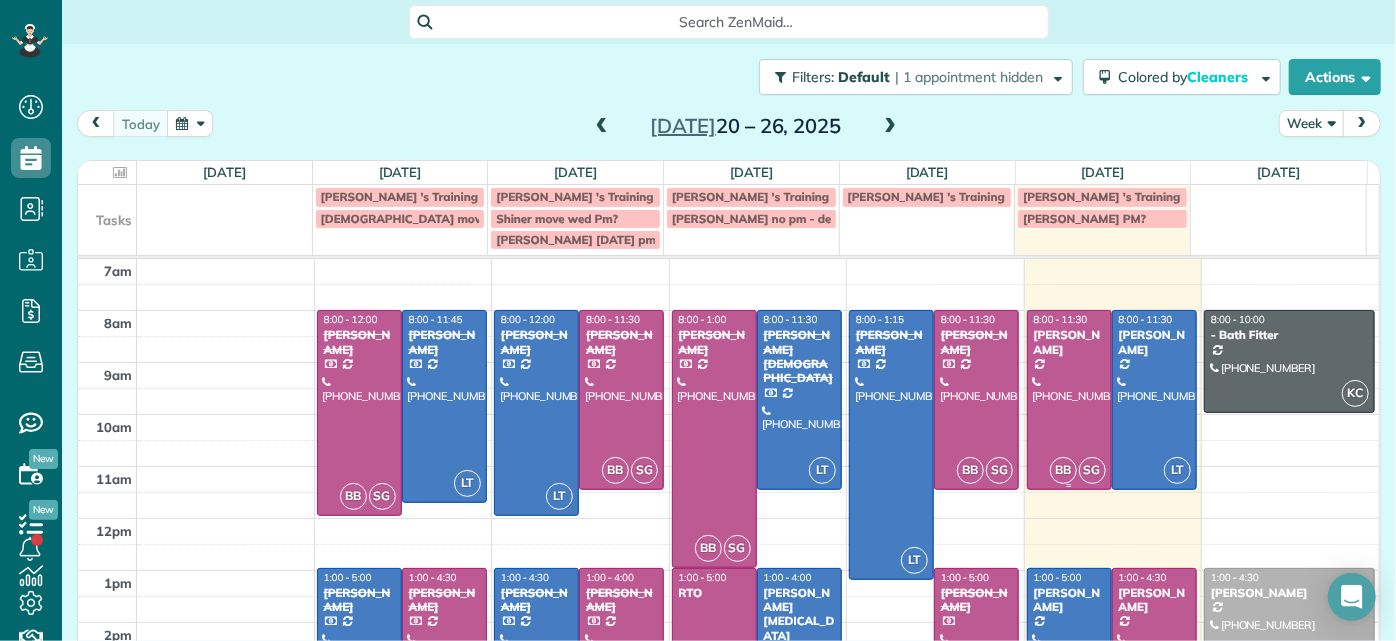 click at bounding box center [1069, 400] 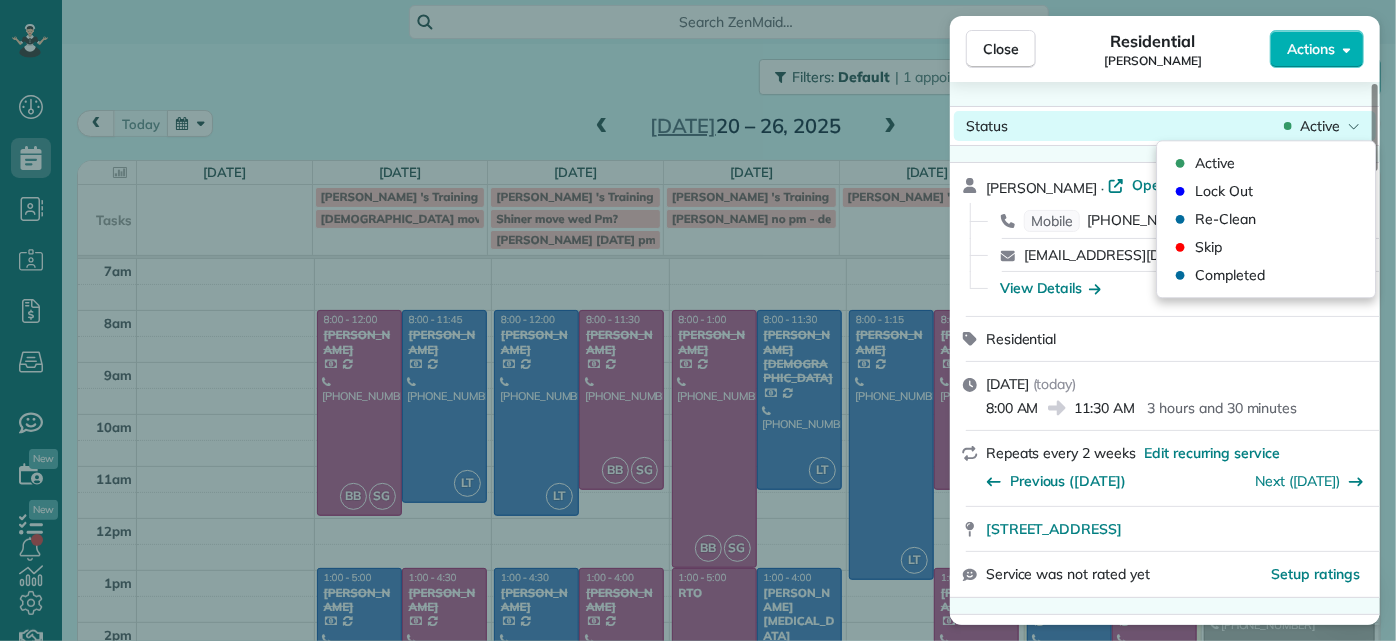click on "Active" at bounding box center [1322, 126] 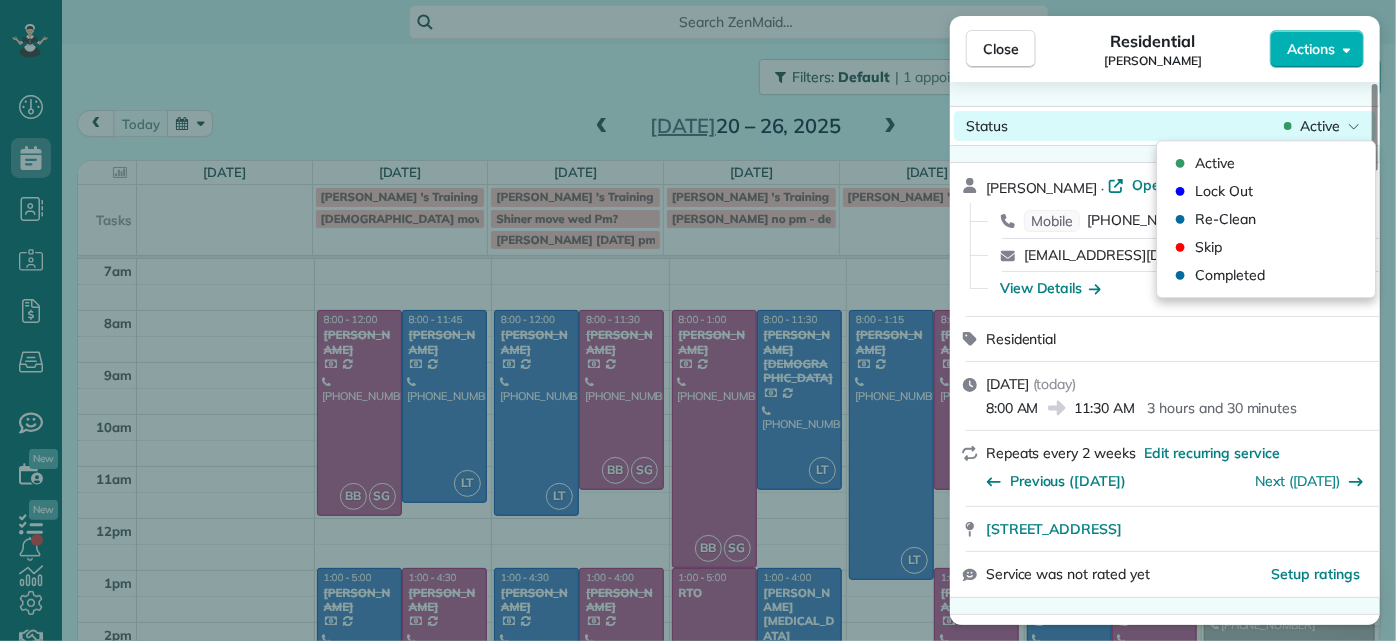 click on "Active" at bounding box center (1322, 126) 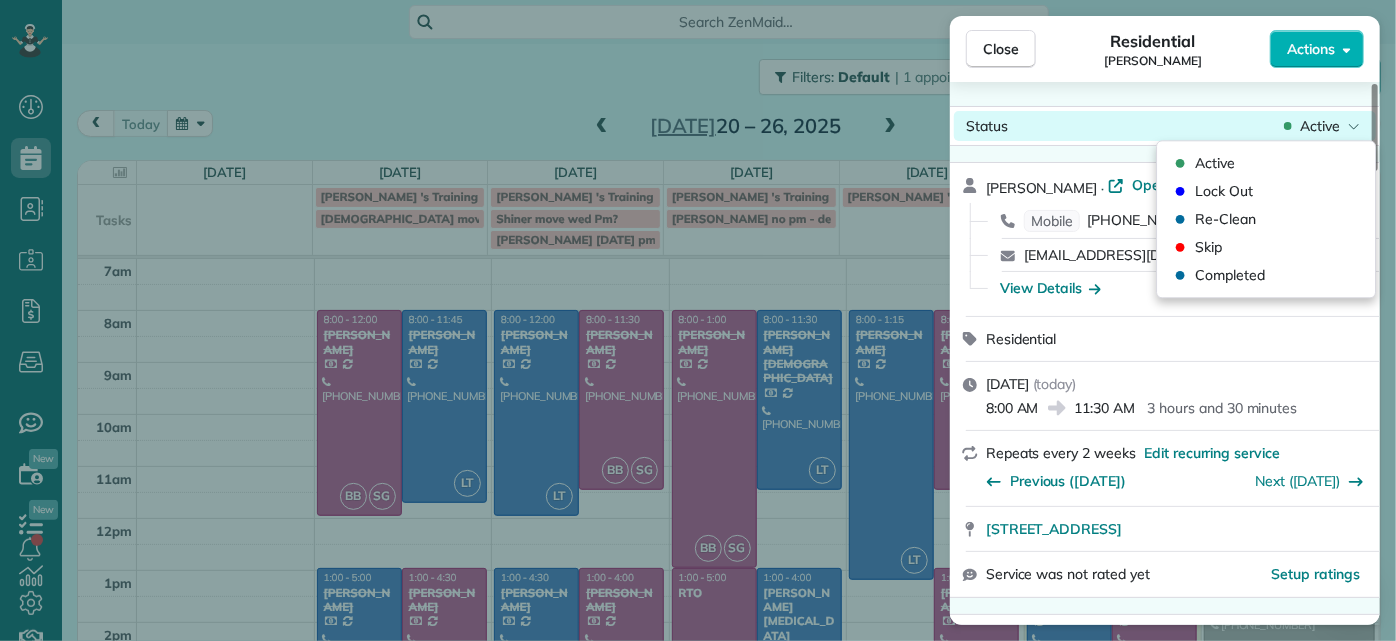 click on "Active" at bounding box center (1322, 126) 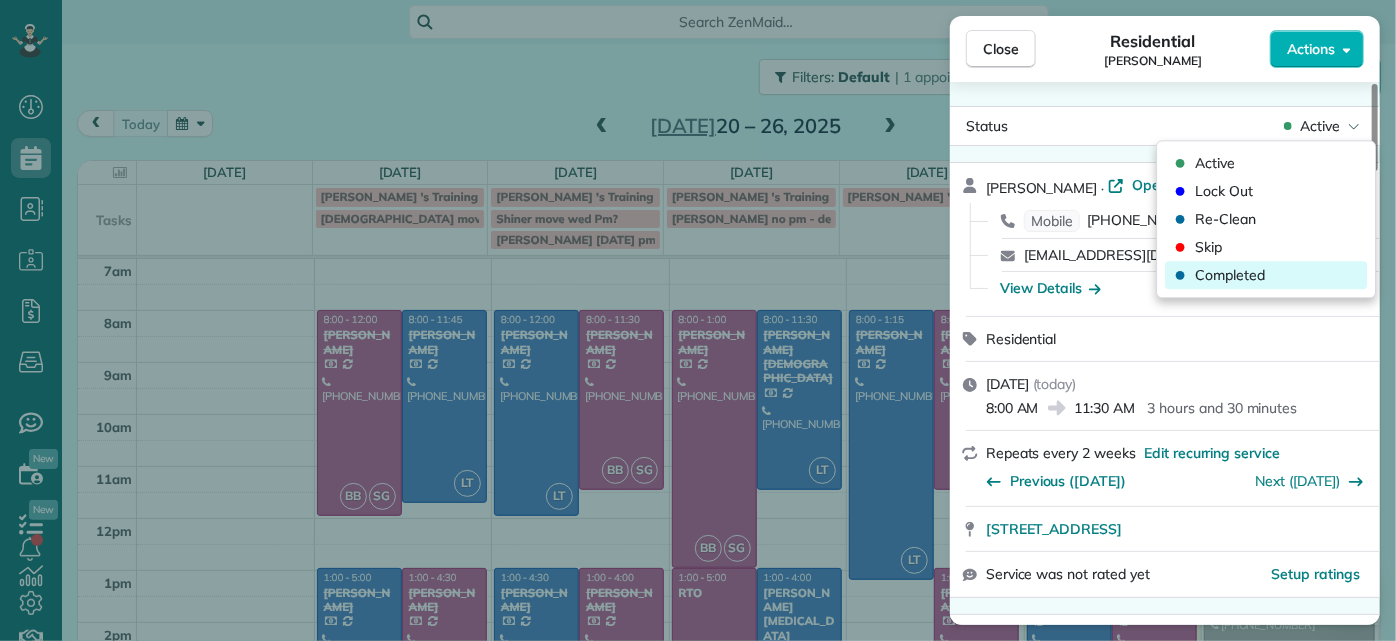 click on "Completed" at bounding box center (1230, 275) 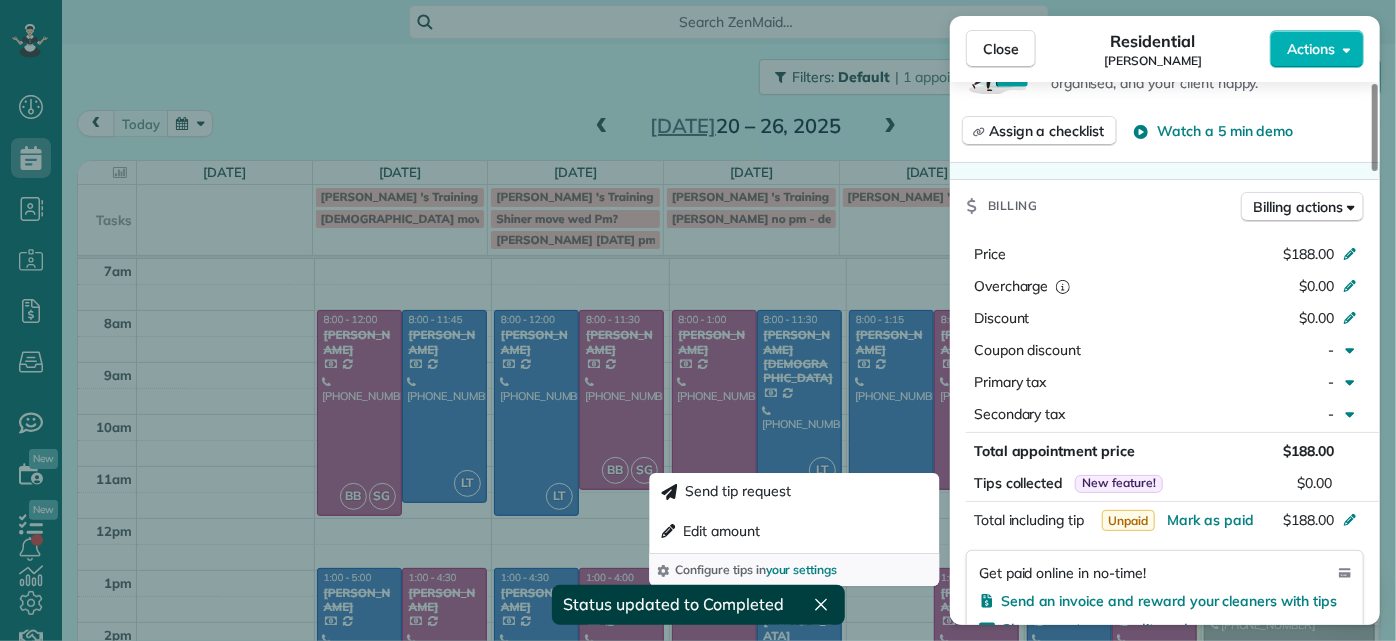 scroll, scrollTop: 909, scrollLeft: 0, axis: vertical 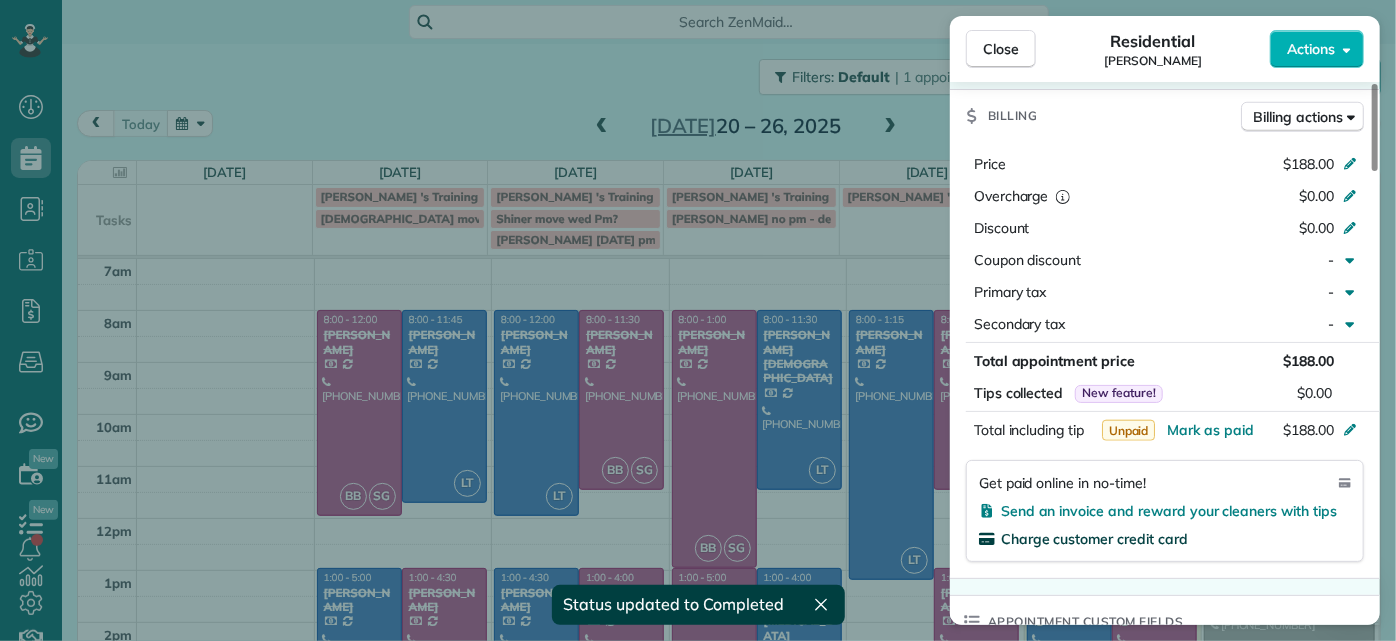 click on "Charge customer credit card" at bounding box center [1094, 539] 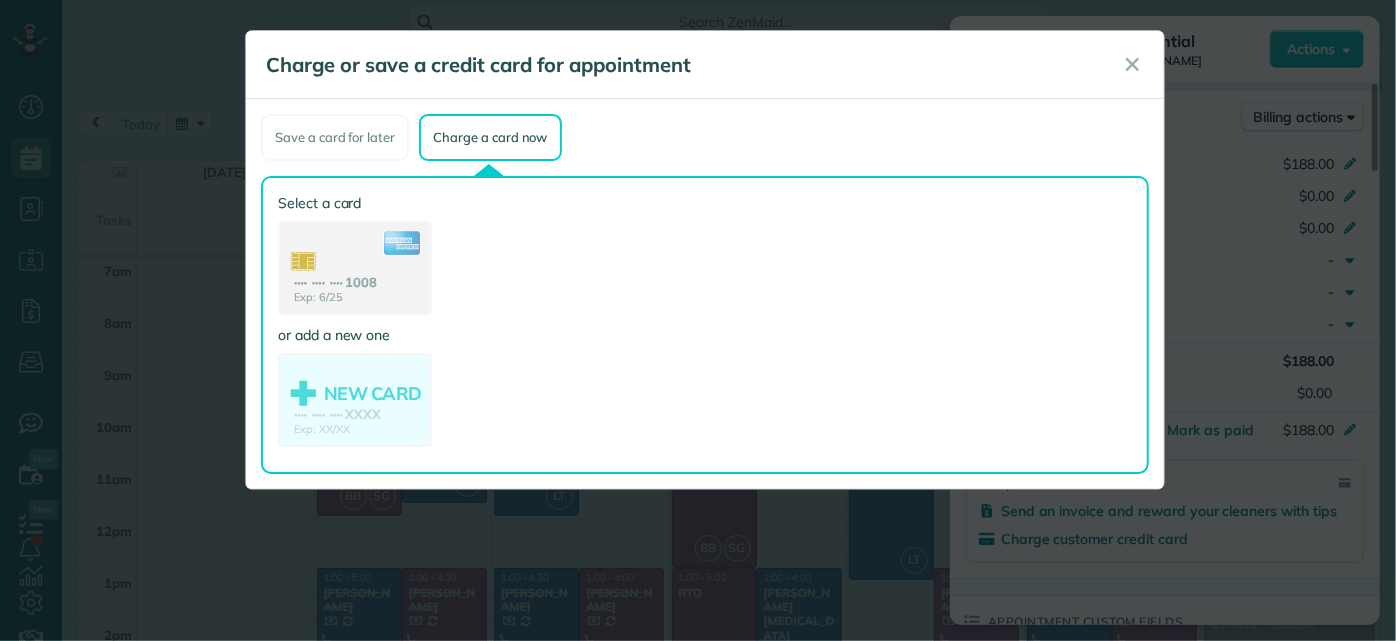 click 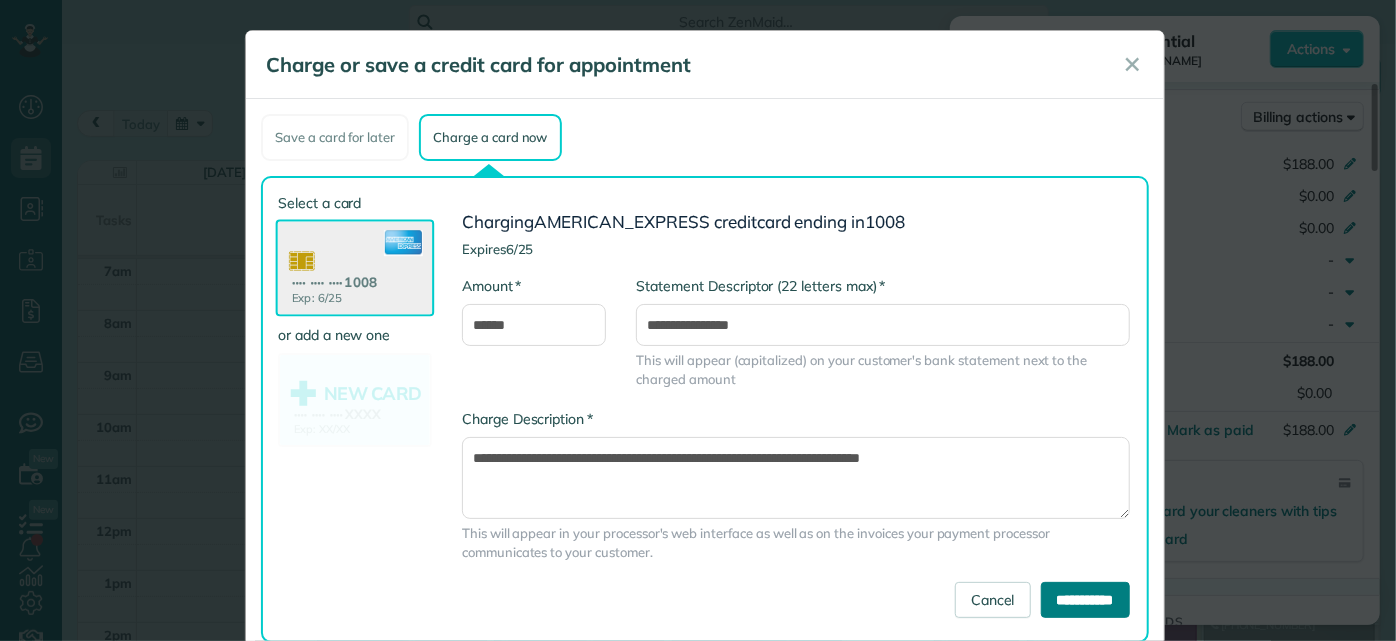 click on "**********" at bounding box center [1085, 600] 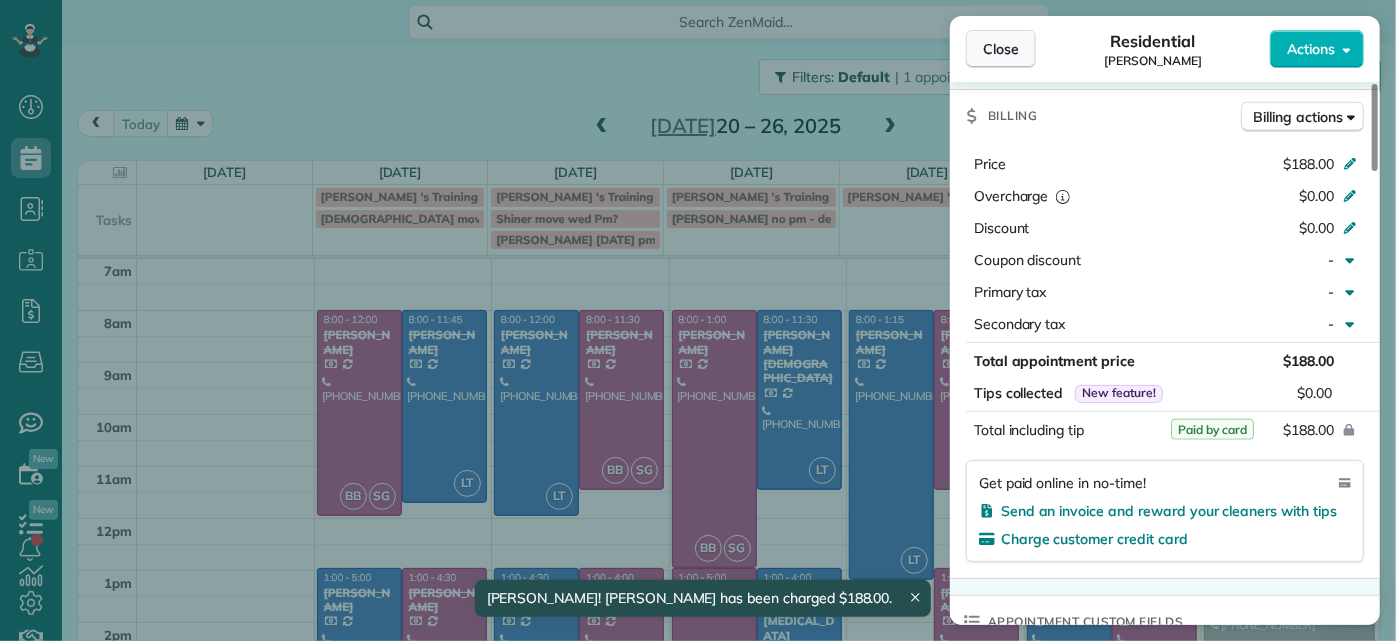 click on "Close" at bounding box center [1001, 49] 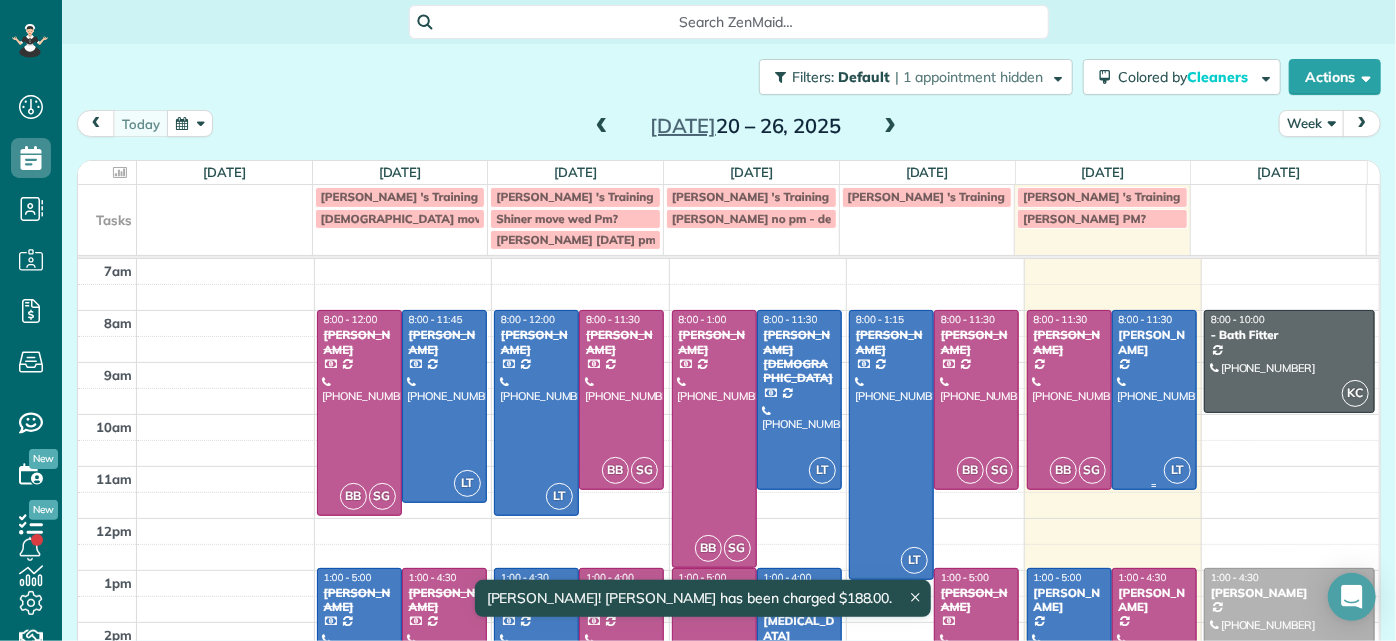 click at bounding box center [1154, 400] 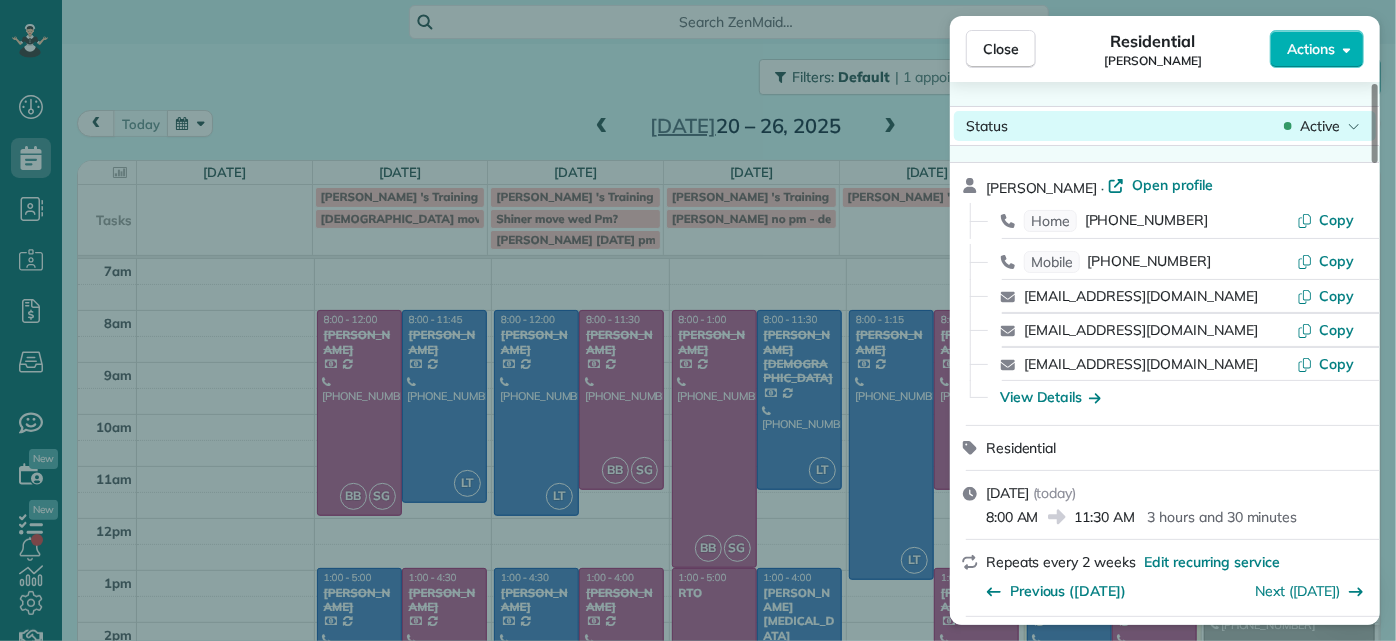 click on "Active" at bounding box center [1322, 126] 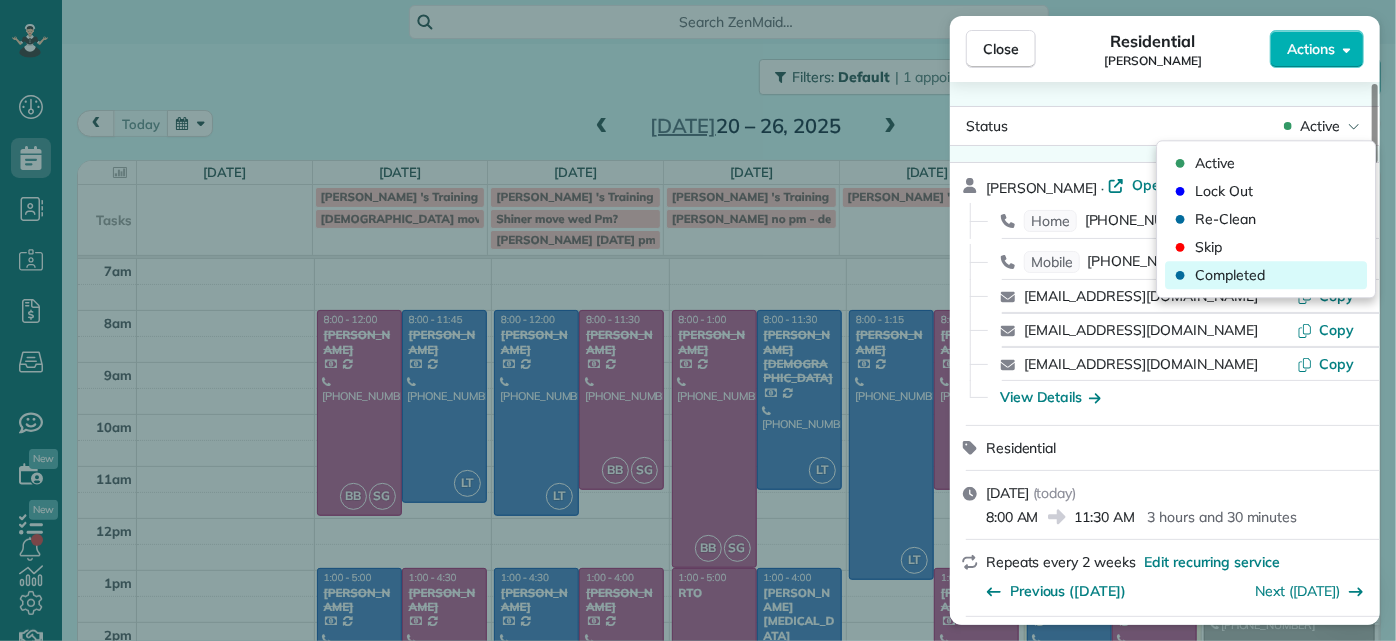 click on "Completed" at bounding box center [1230, 275] 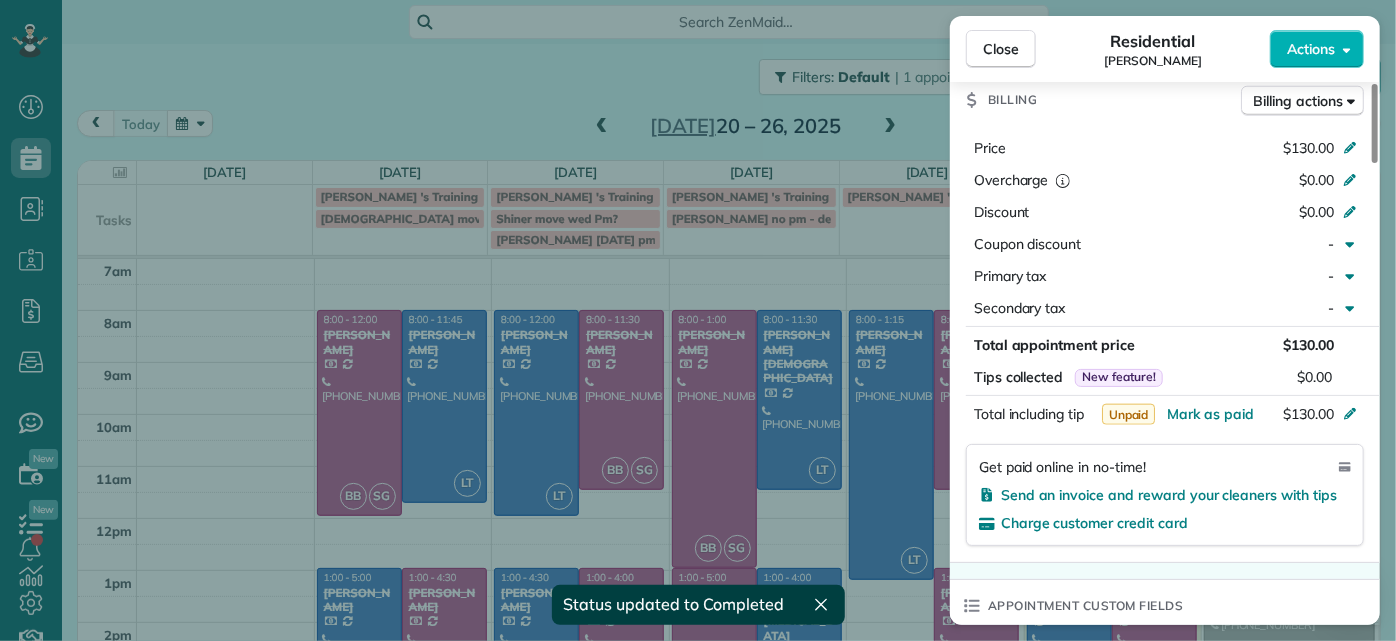 scroll, scrollTop: 1000, scrollLeft: 0, axis: vertical 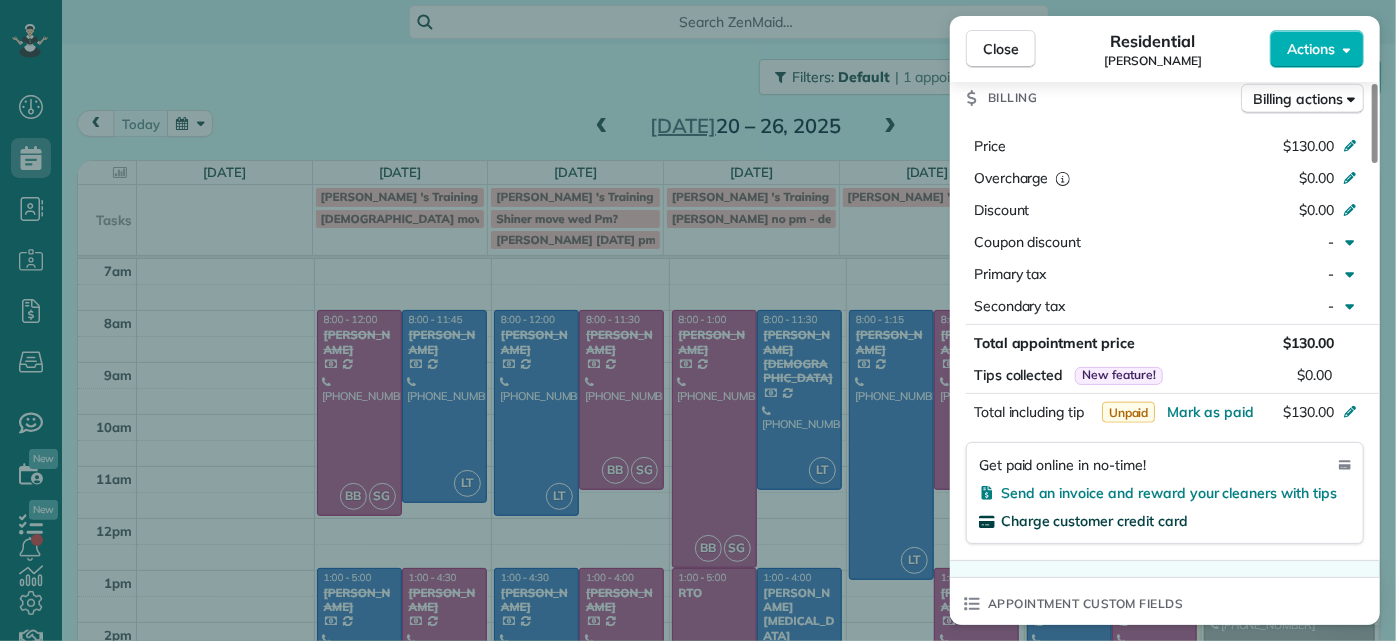 click on "Charge customer credit card" at bounding box center [1094, 521] 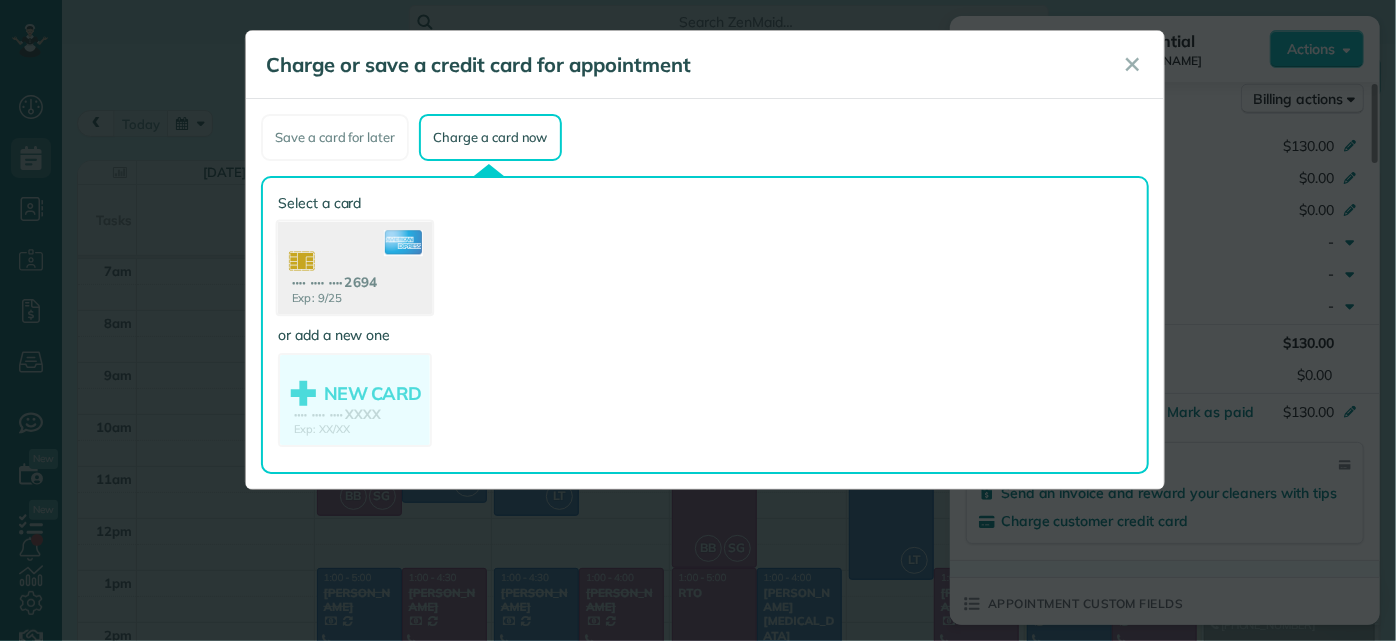 click 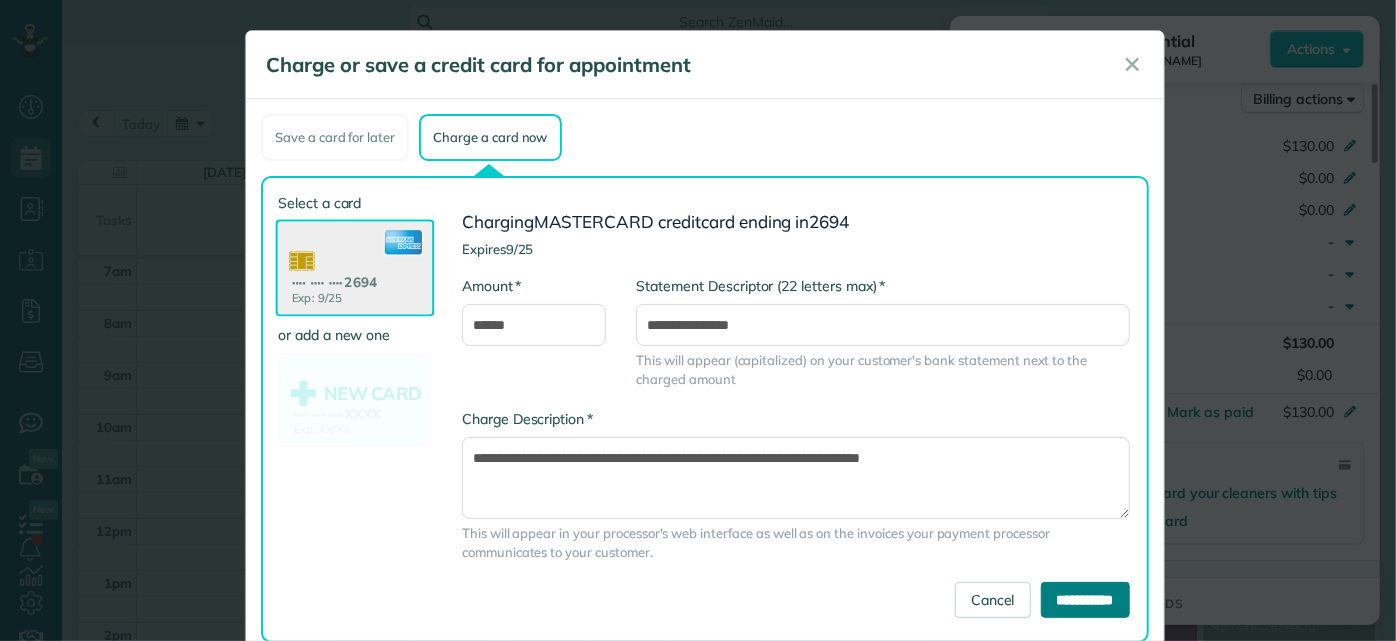 click on "**********" at bounding box center (1085, 600) 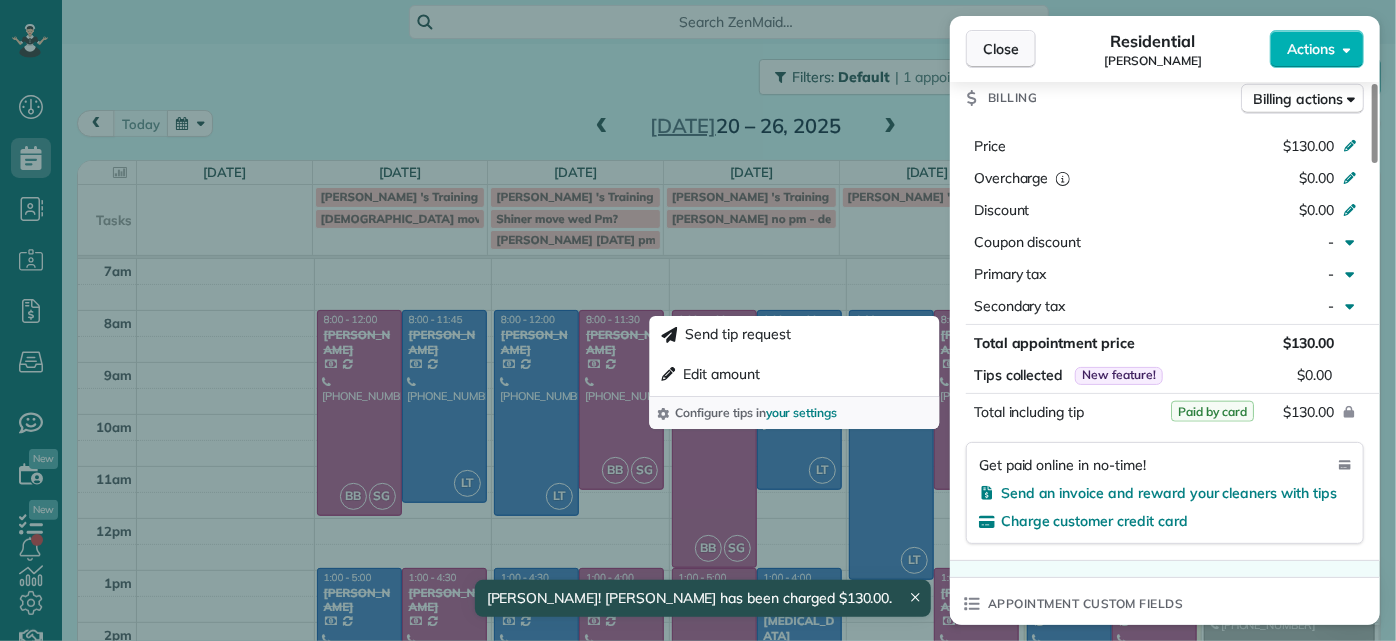 click on "Close" at bounding box center (1001, 49) 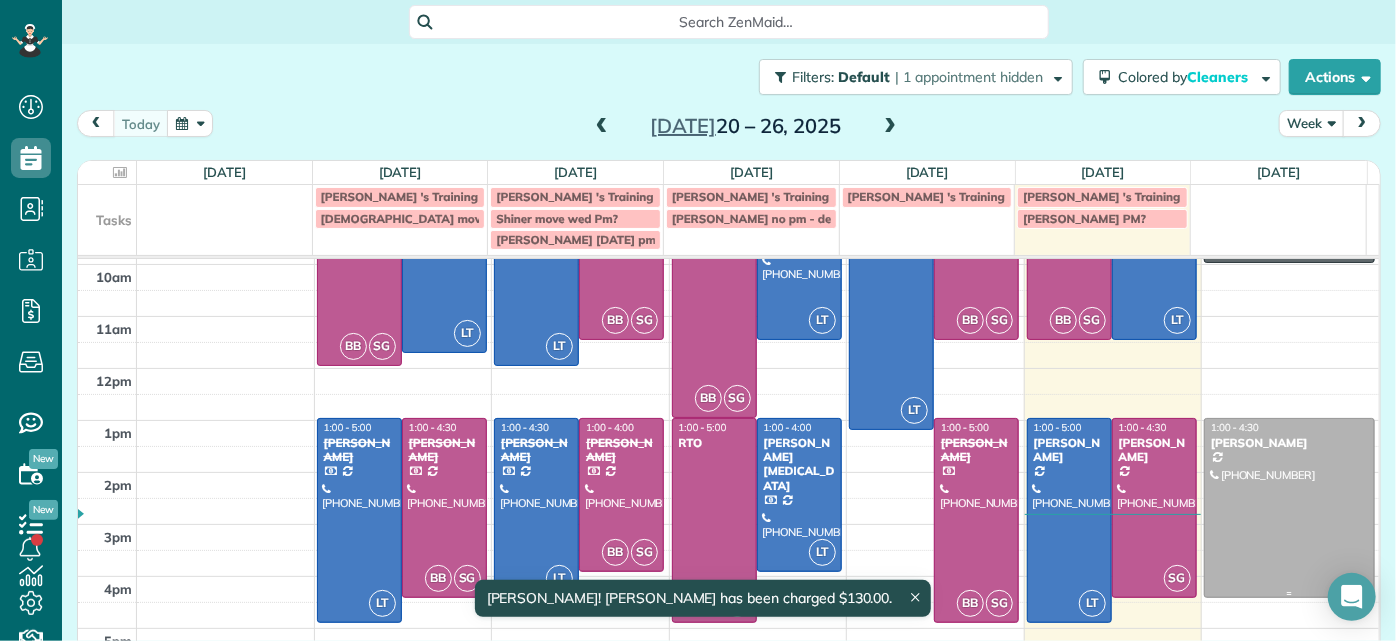 scroll, scrollTop: 153, scrollLeft: 0, axis: vertical 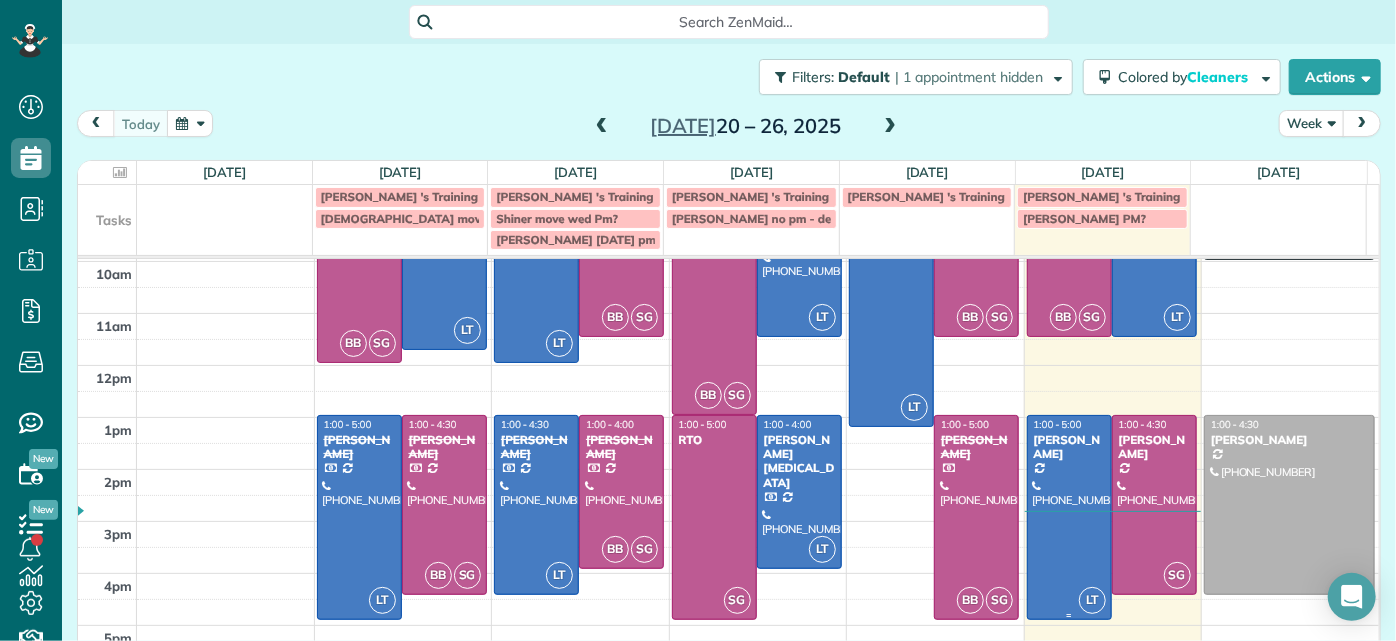 click at bounding box center (1069, 518) 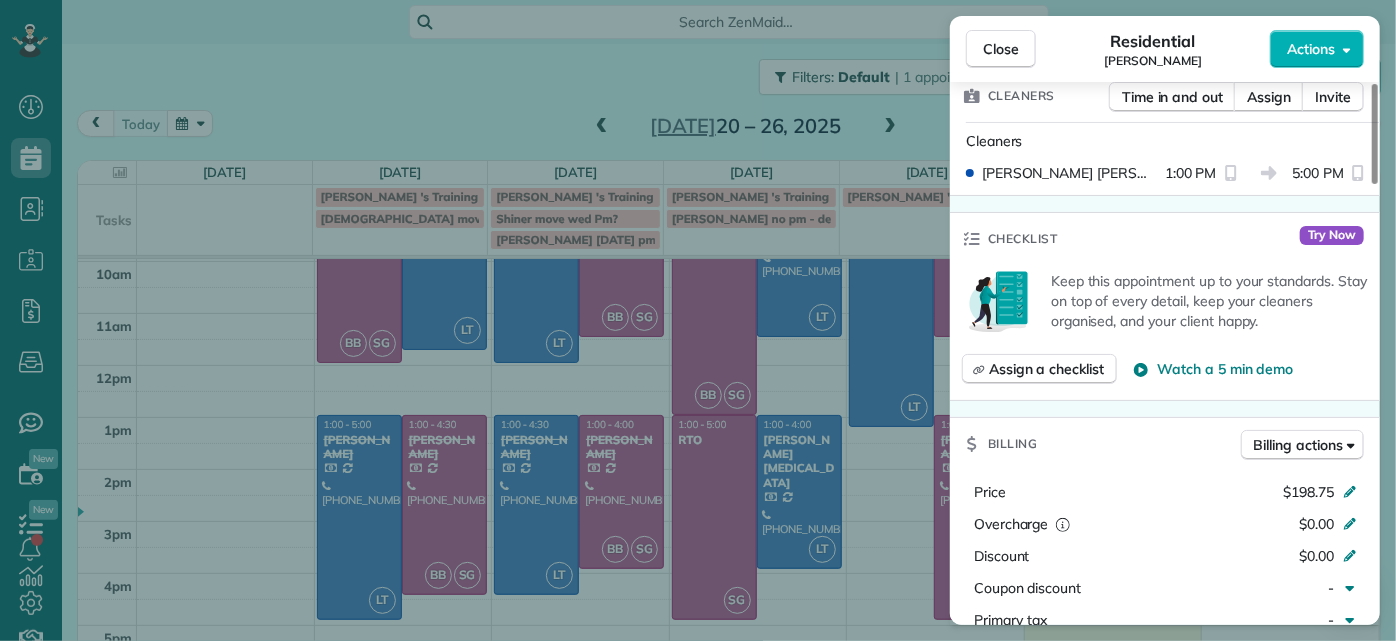 scroll, scrollTop: 818, scrollLeft: 0, axis: vertical 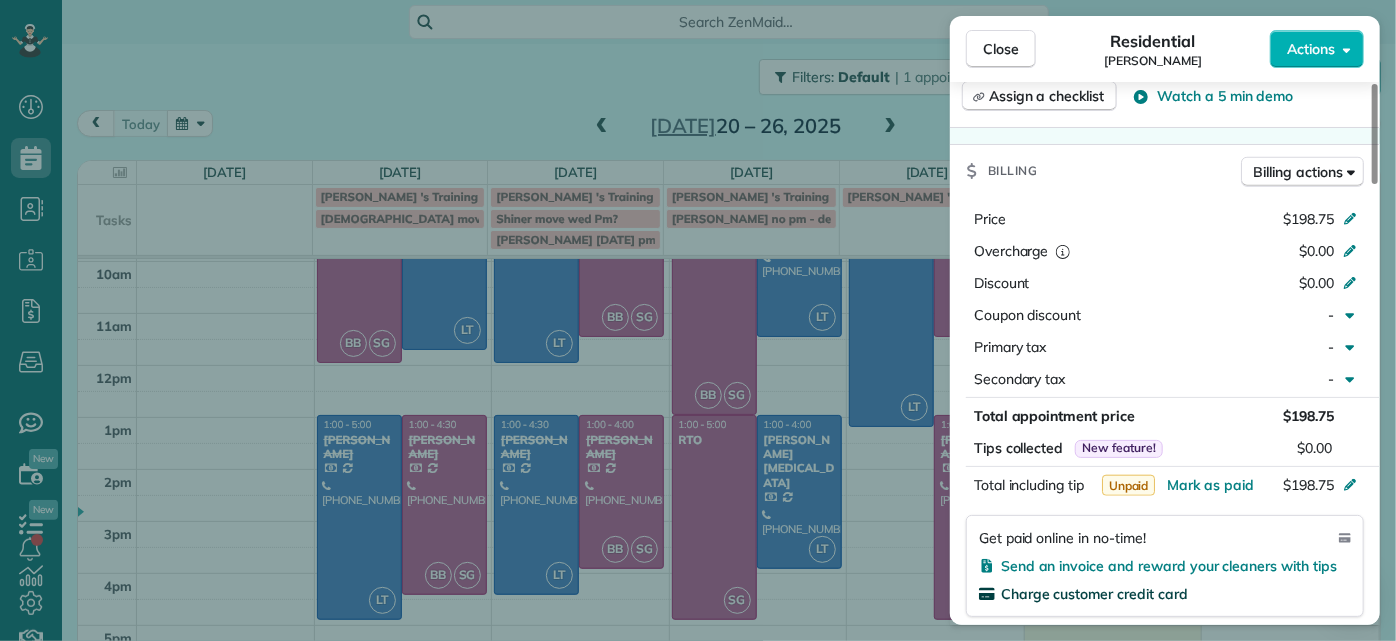 click on "Charge customer credit card" at bounding box center (1094, 594) 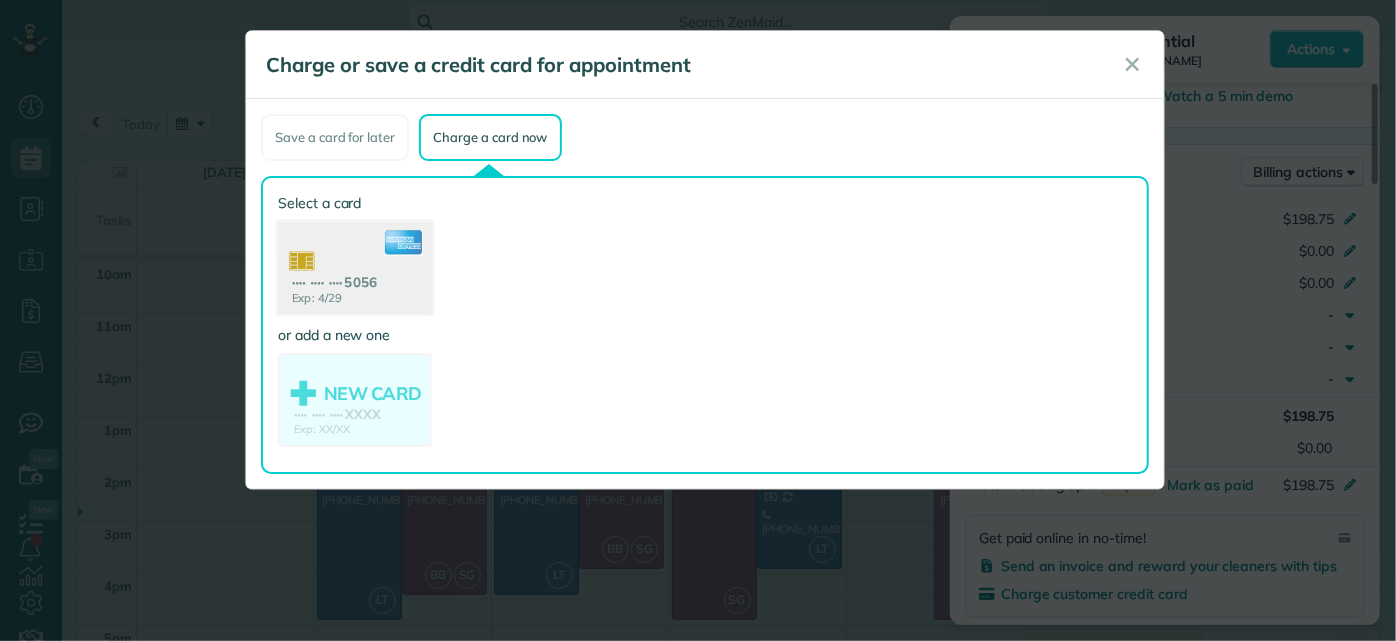 click 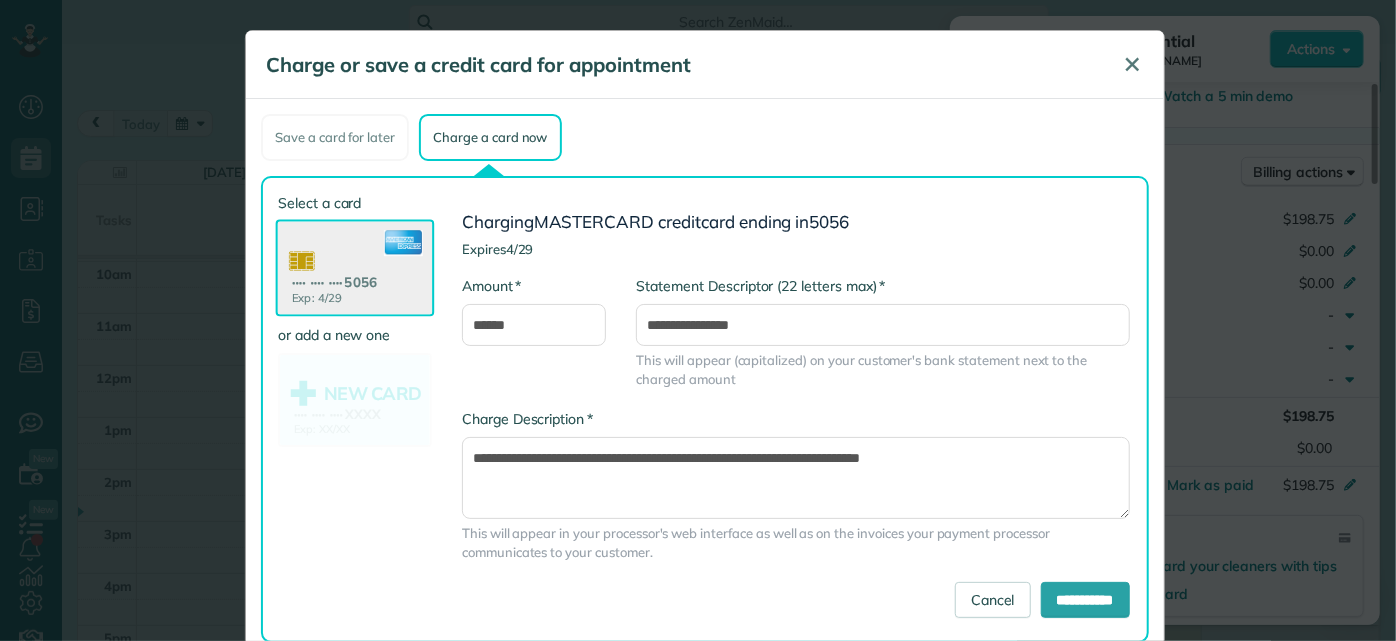 click on "✕" at bounding box center [1132, 64] 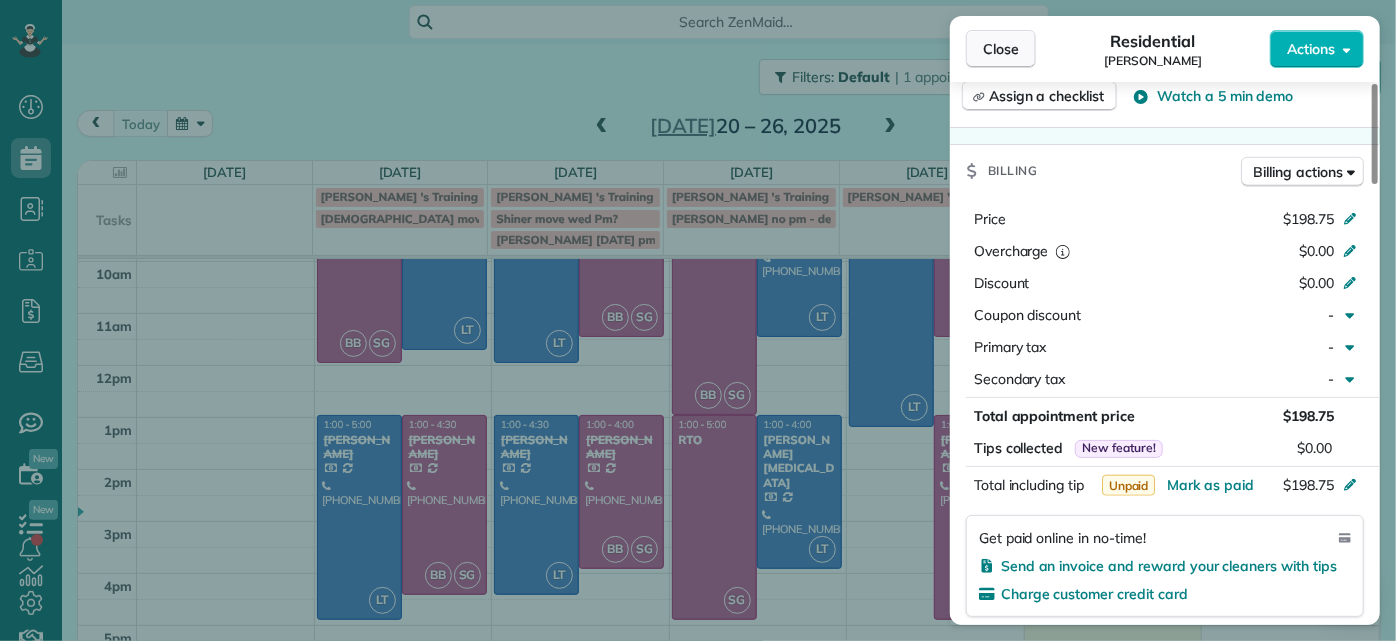 click on "Close" at bounding box center [1001, 49] 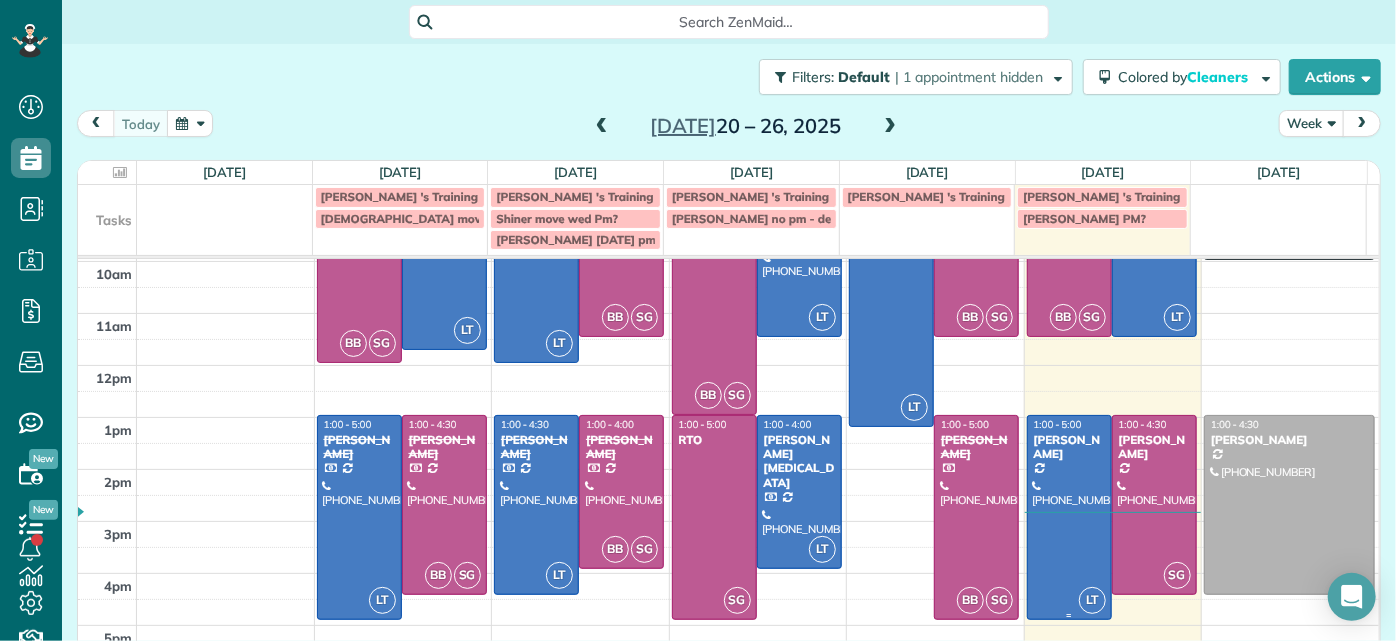 click at bounding box center [1069, 518] 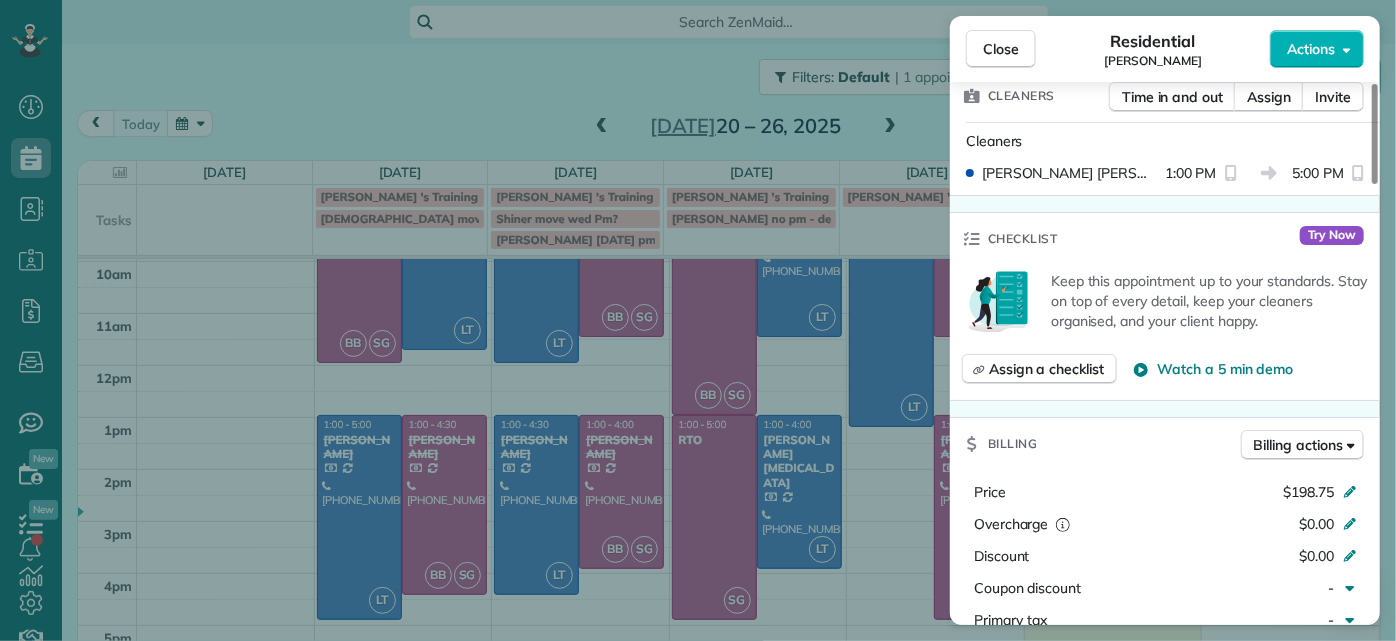 scroll, scrollTop: 818, scrollLeft: 0, axis: vertical 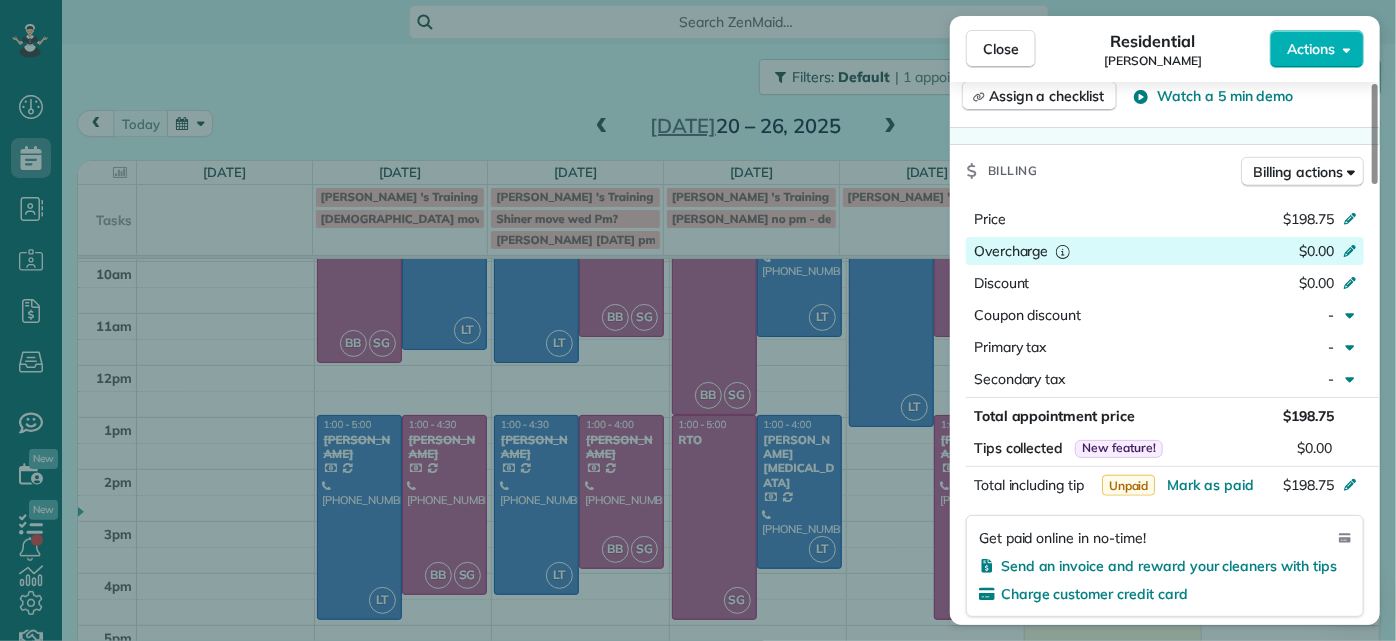 click 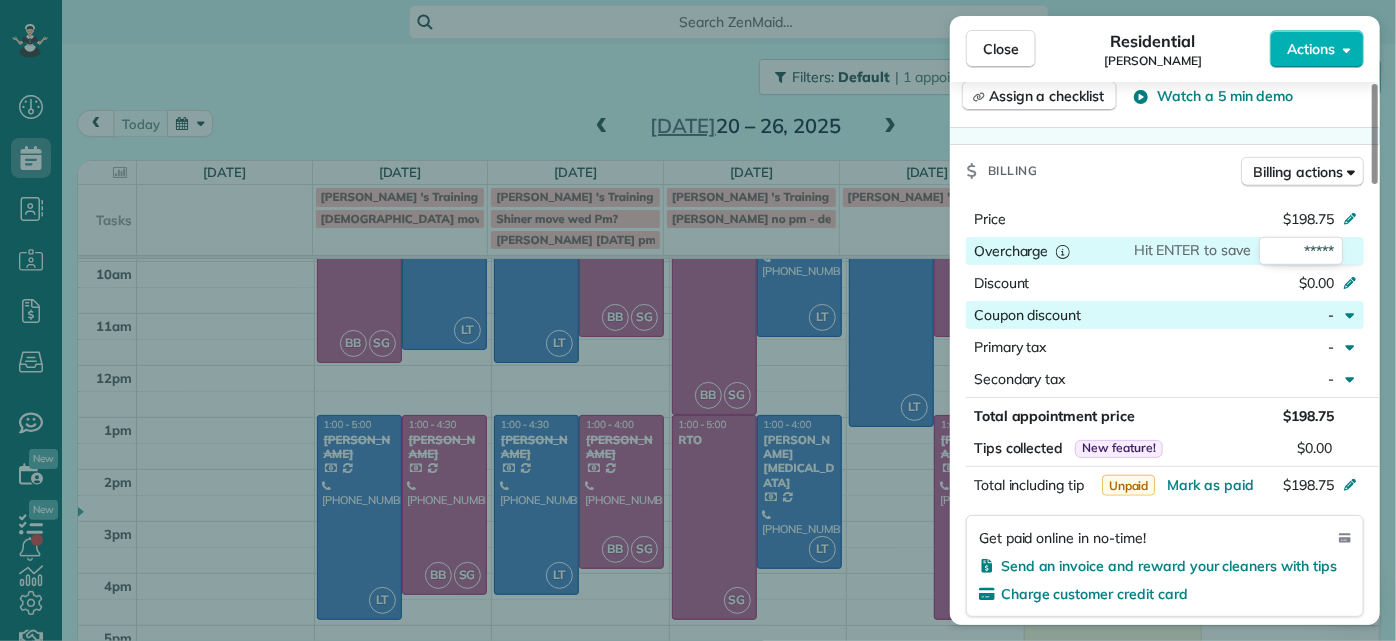 click at bounding box center [1168, 315] 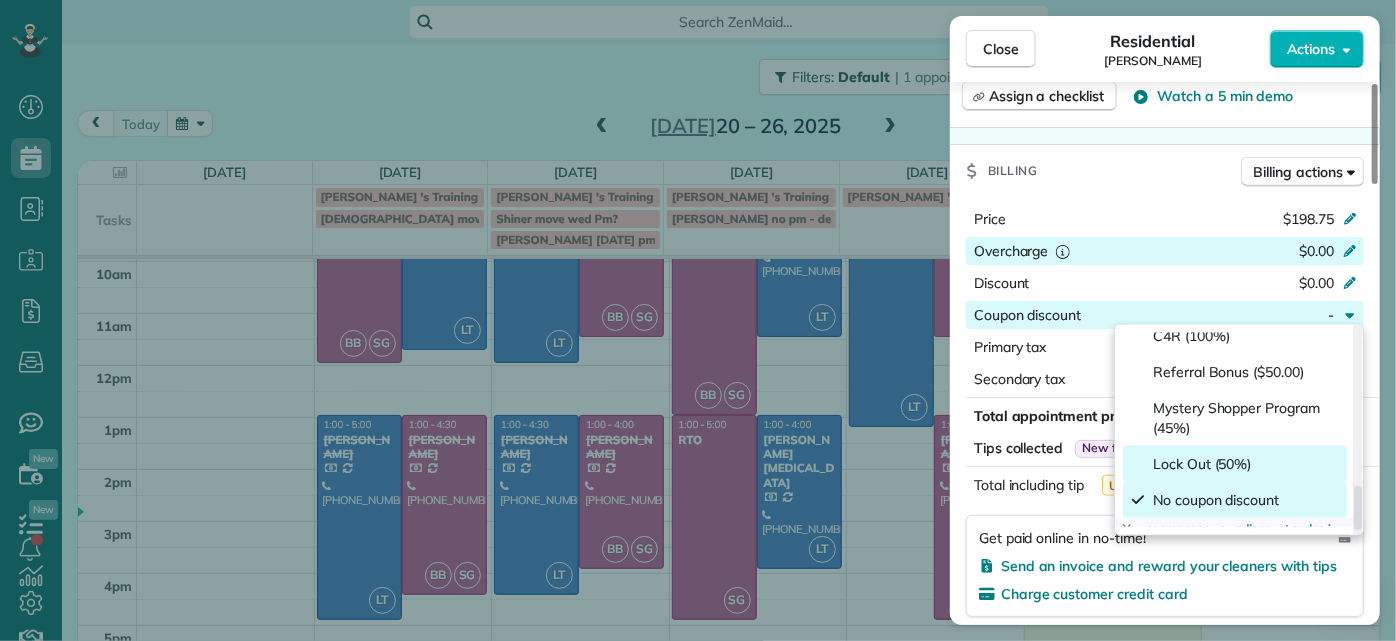 scroll, scrollTop: 727, scrollLeft: 0, axis: vertical 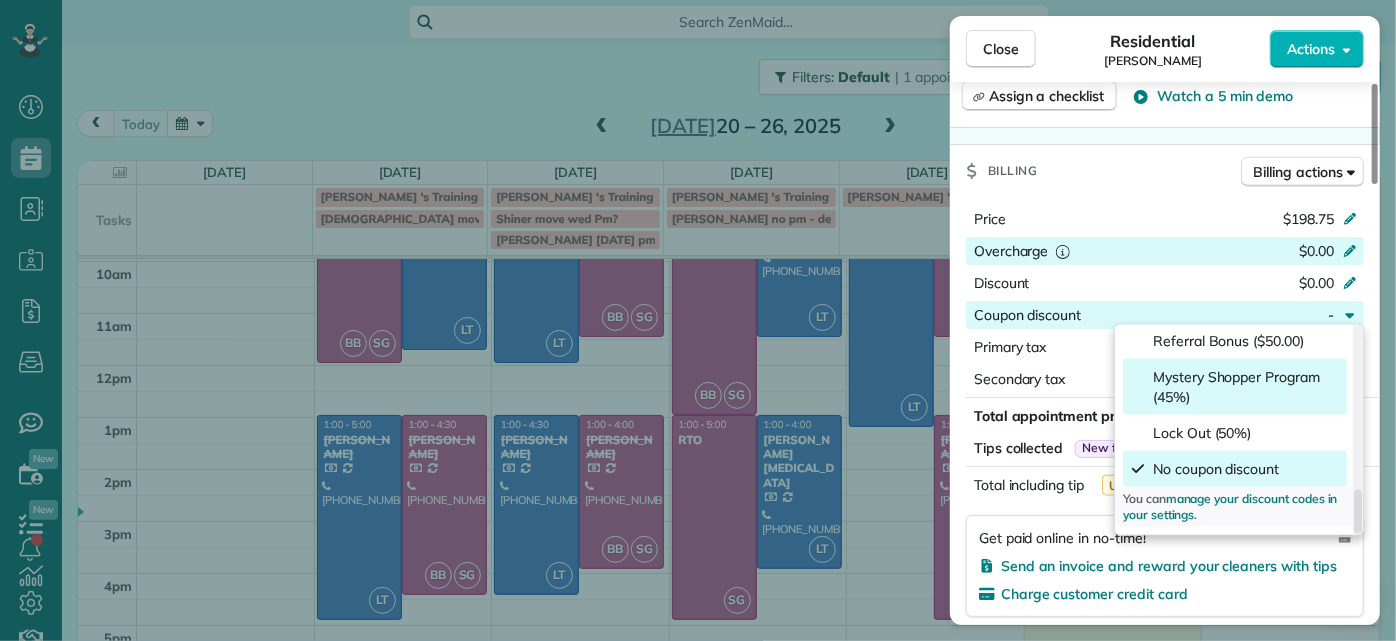 click on "Mystery Shopper Program (45%)" at bounding box center [1246, 387] 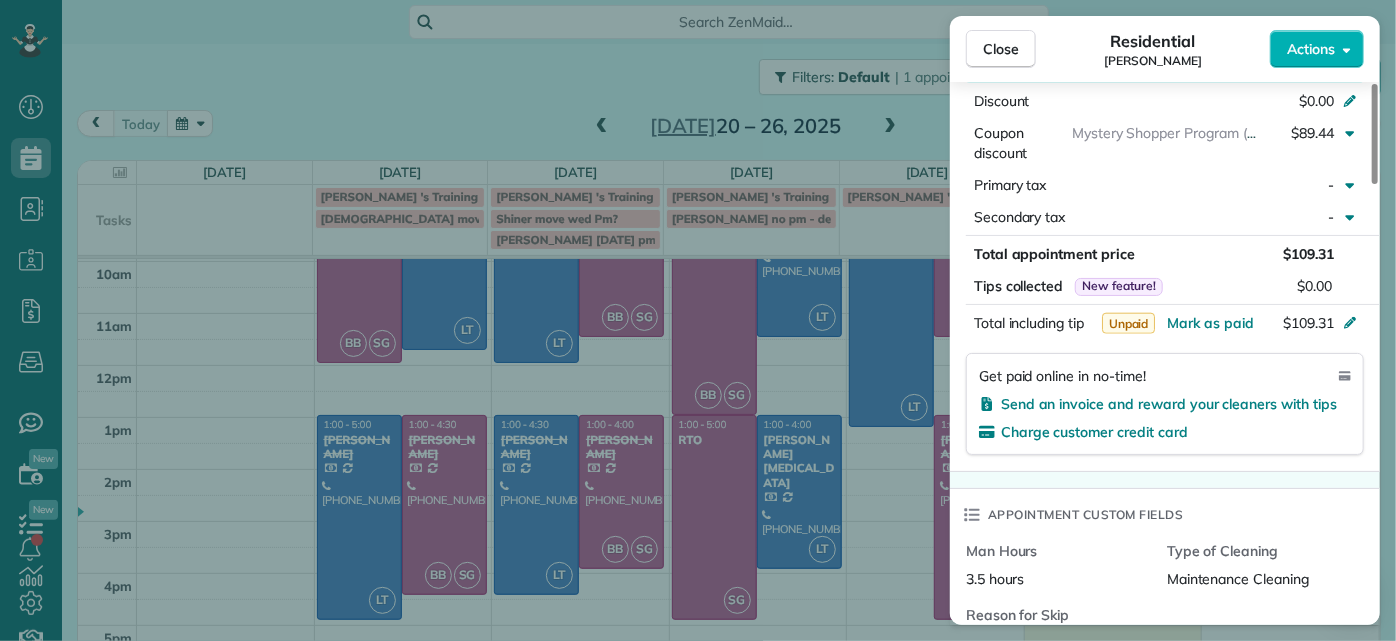 scroll, scrollTop: 909, scrollLeft: 0, axis: vertical 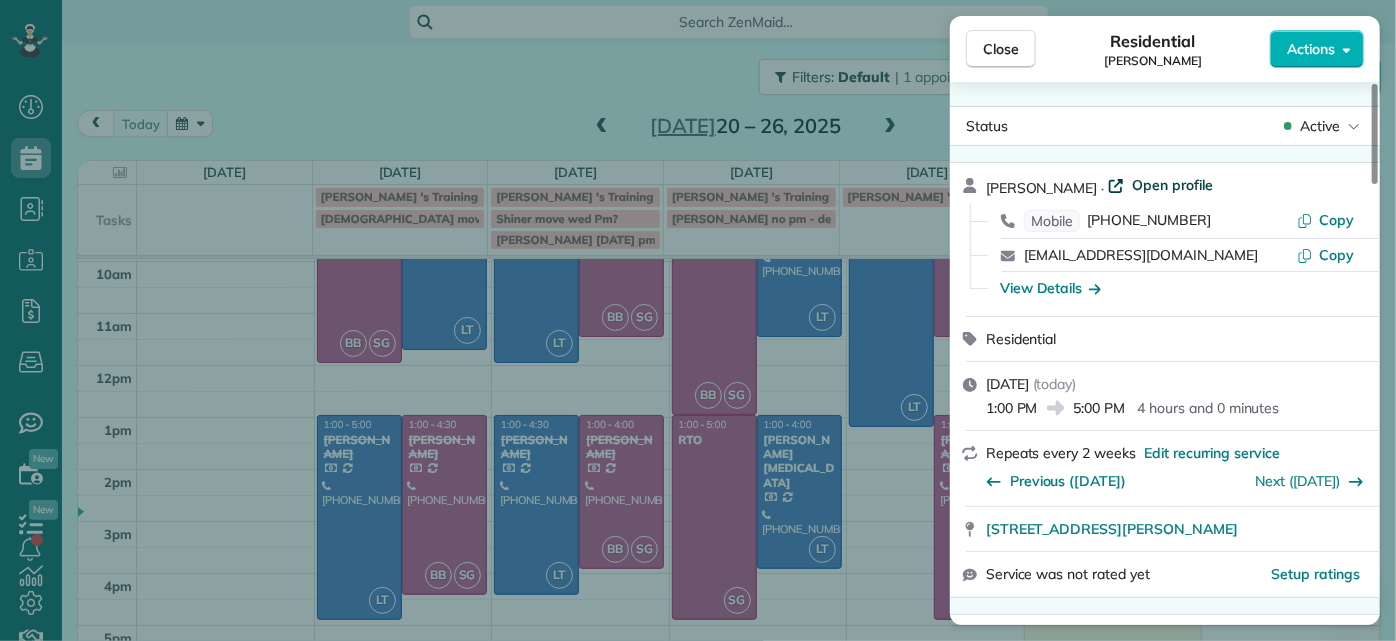 click on "Open profile" at bounding box center (1172, 185) 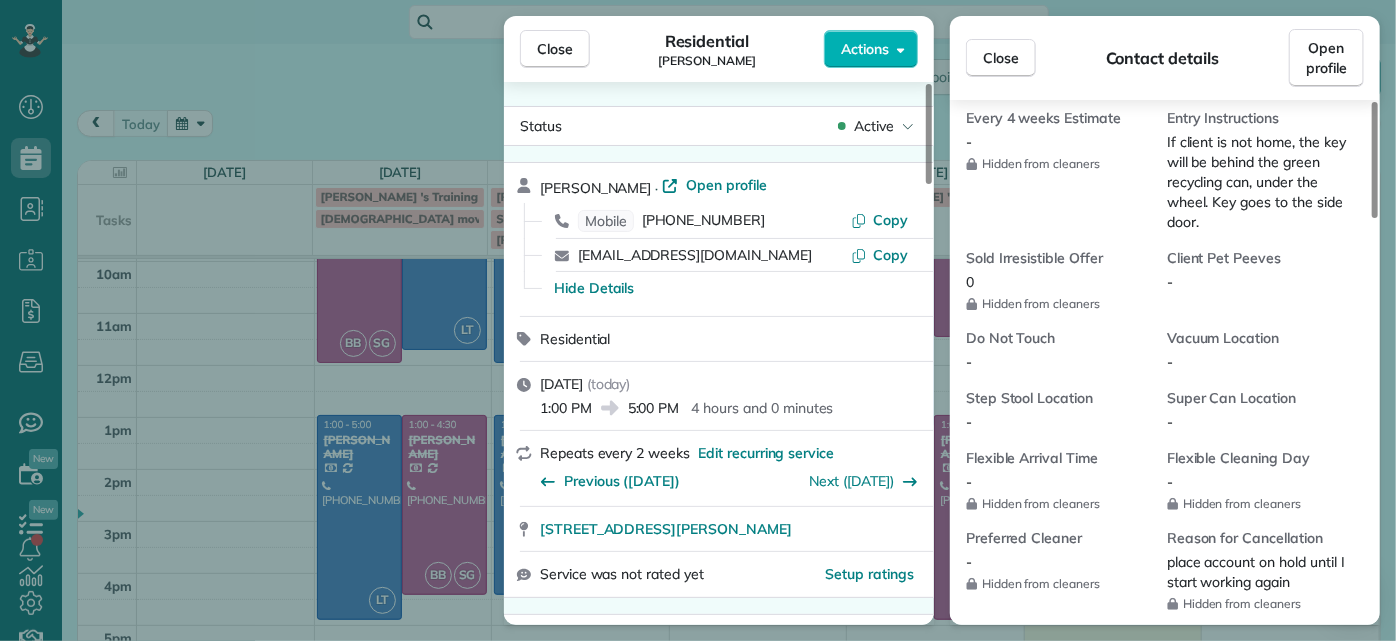 scroll, scrollTop: 818, scrollLeft: 0, axis: vertical 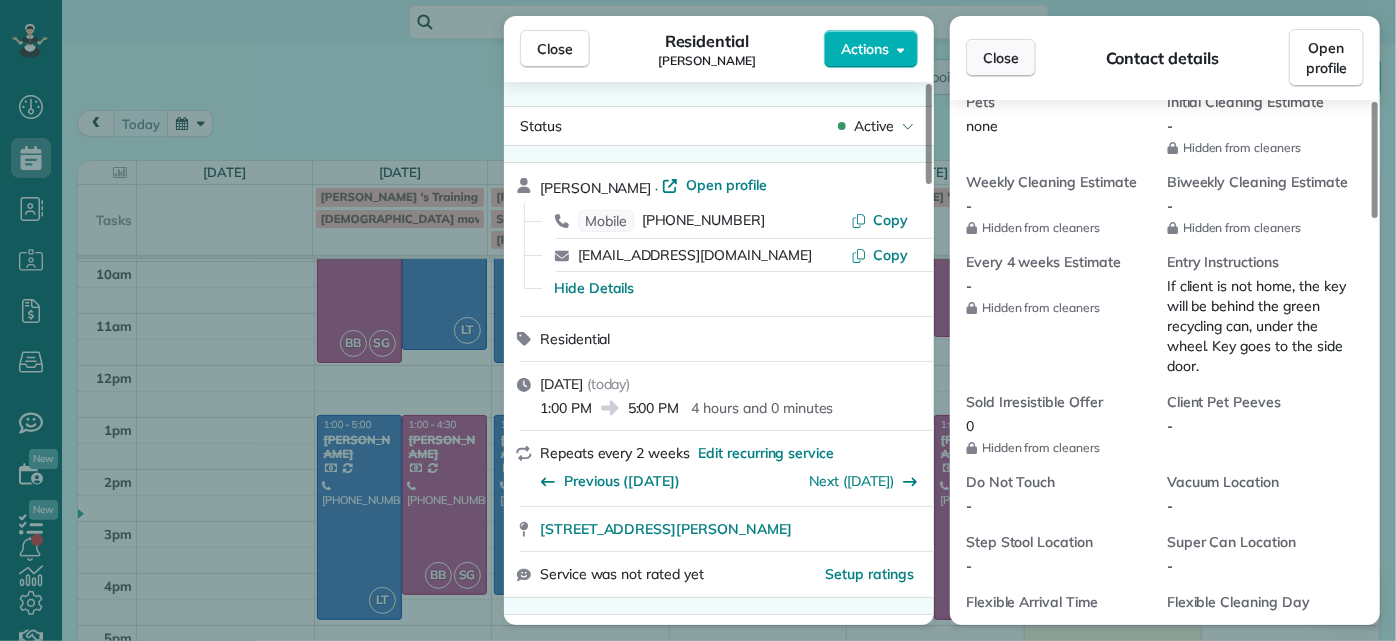 click on "Close" at bounding box center (1001, 58) 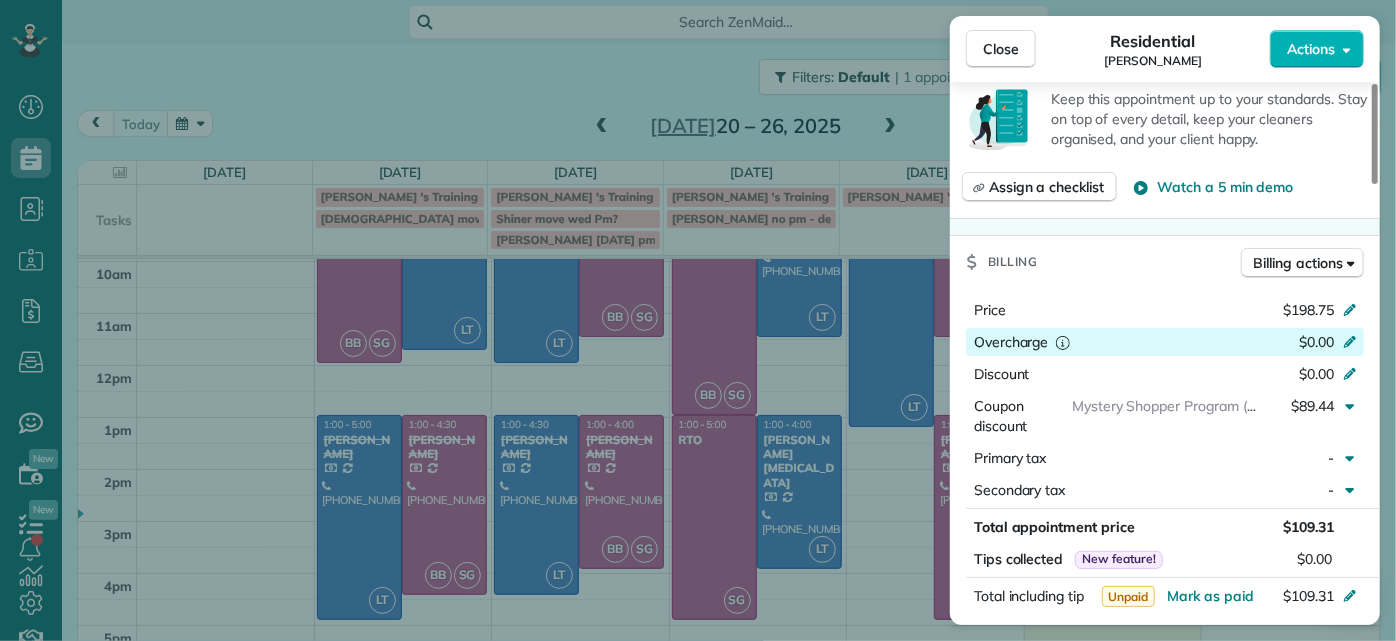 scroll, scrollTop: 1090, scrollLeft: 0, axis: vertical 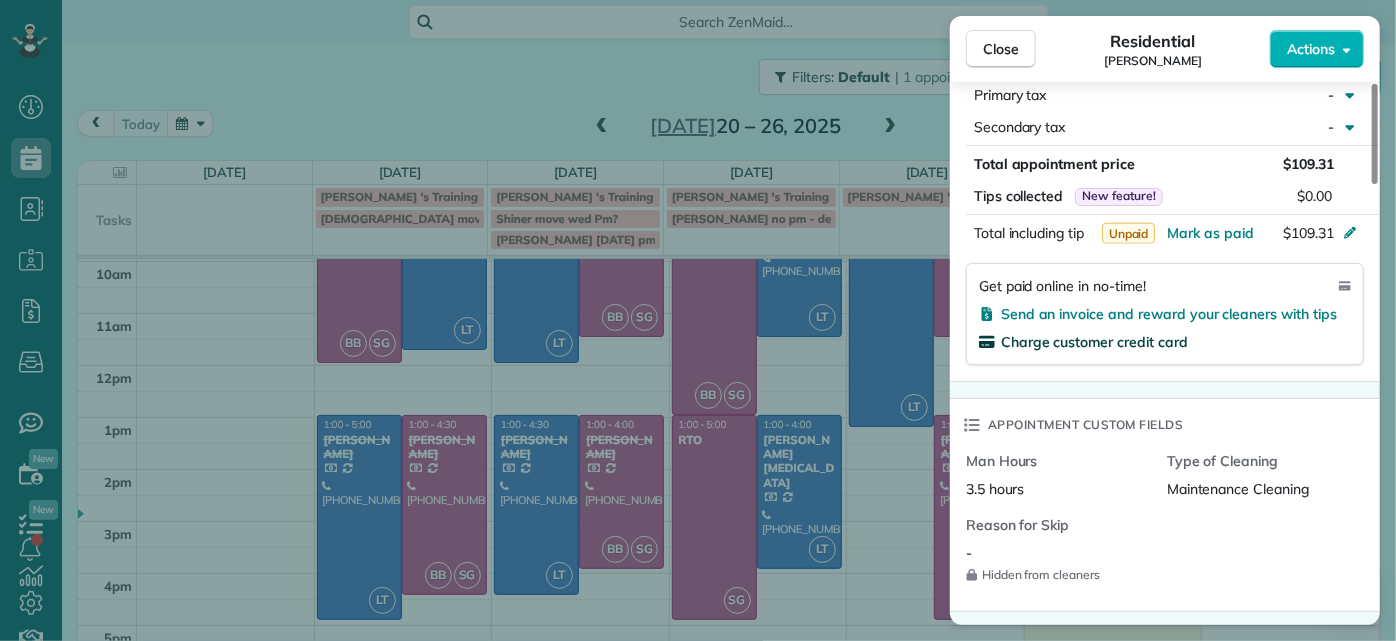 click on "Charge customer credit card" at bounding box center [1094, 342] 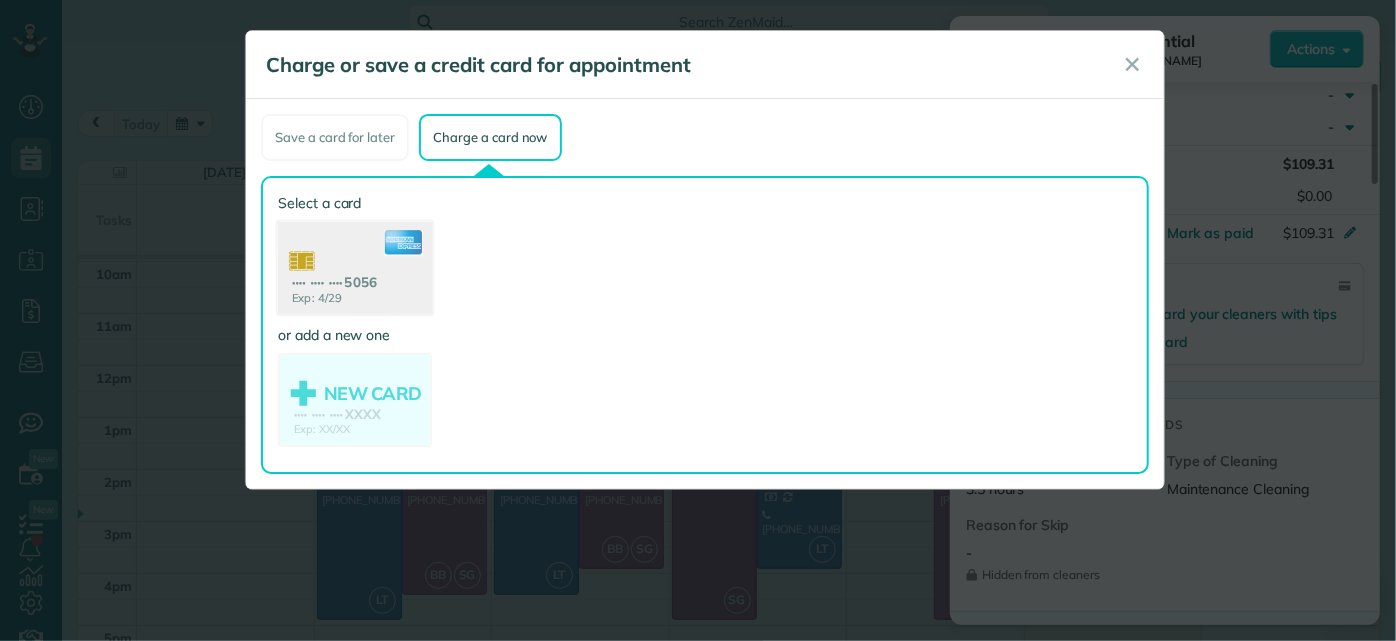 click 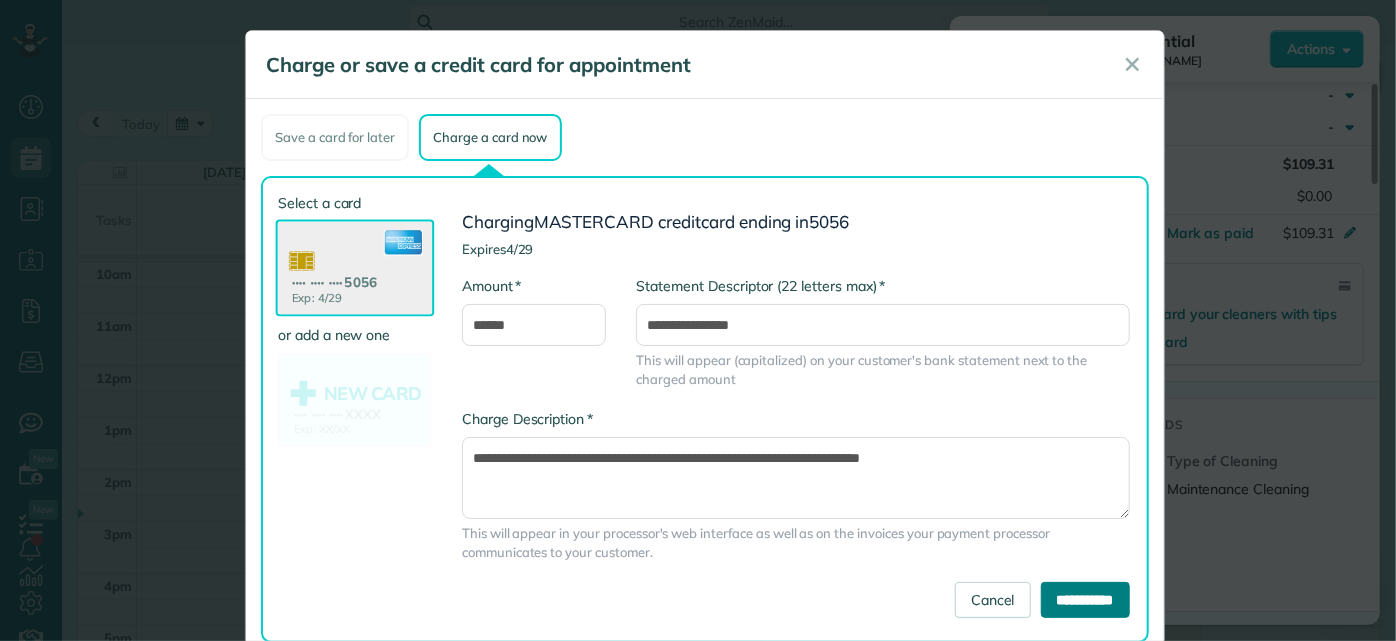 click on "**********" at bounding box center [1085, 600] 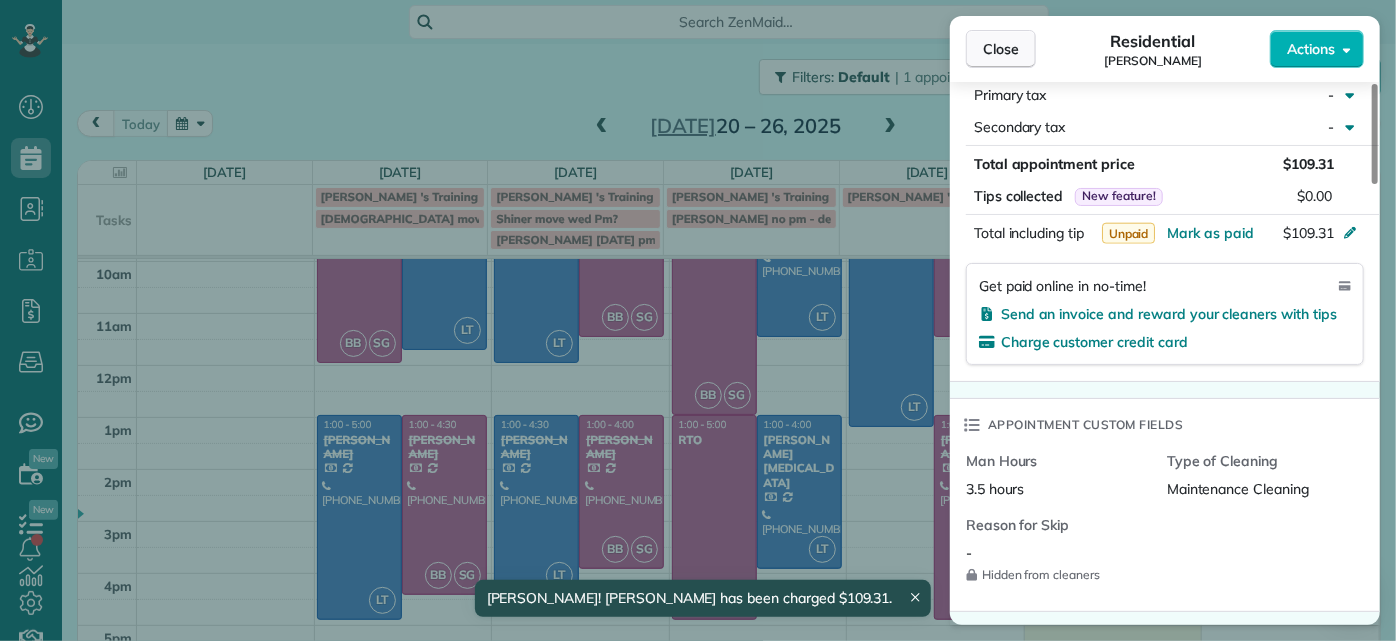 click on "Close" at bounding box center [1001, 49] 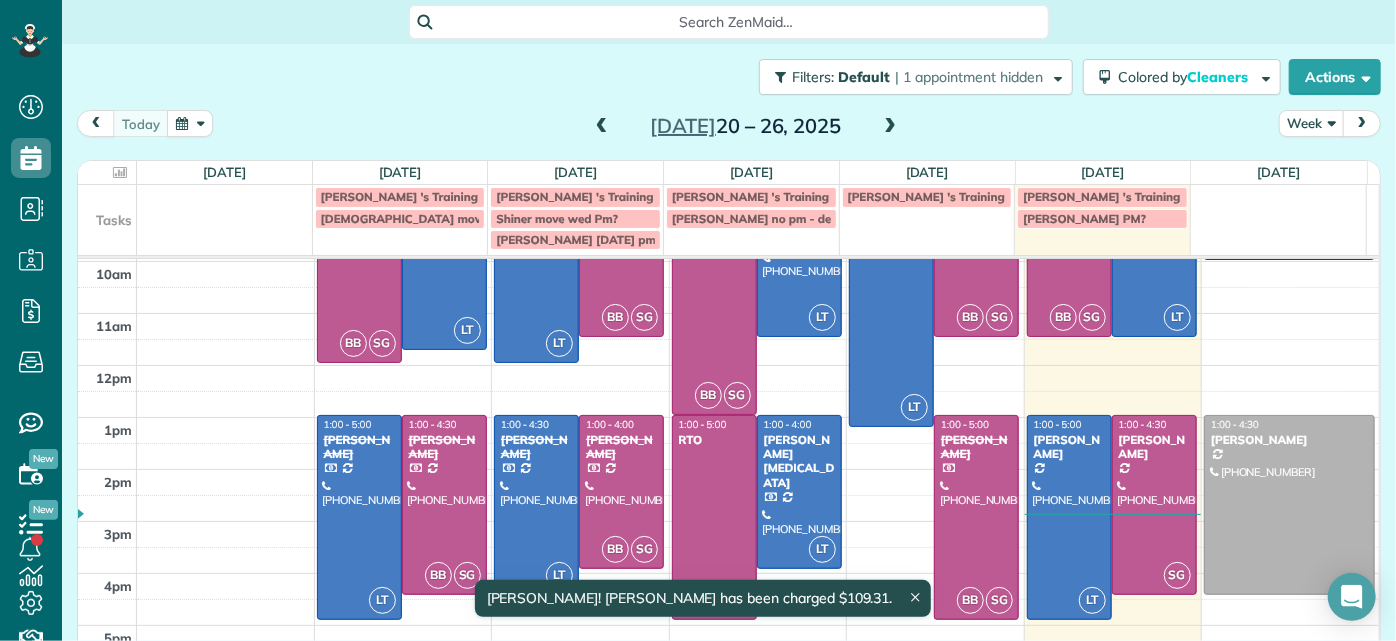 scroll, scrollTop: 1085, scrollLeft: 0, axis: vertical 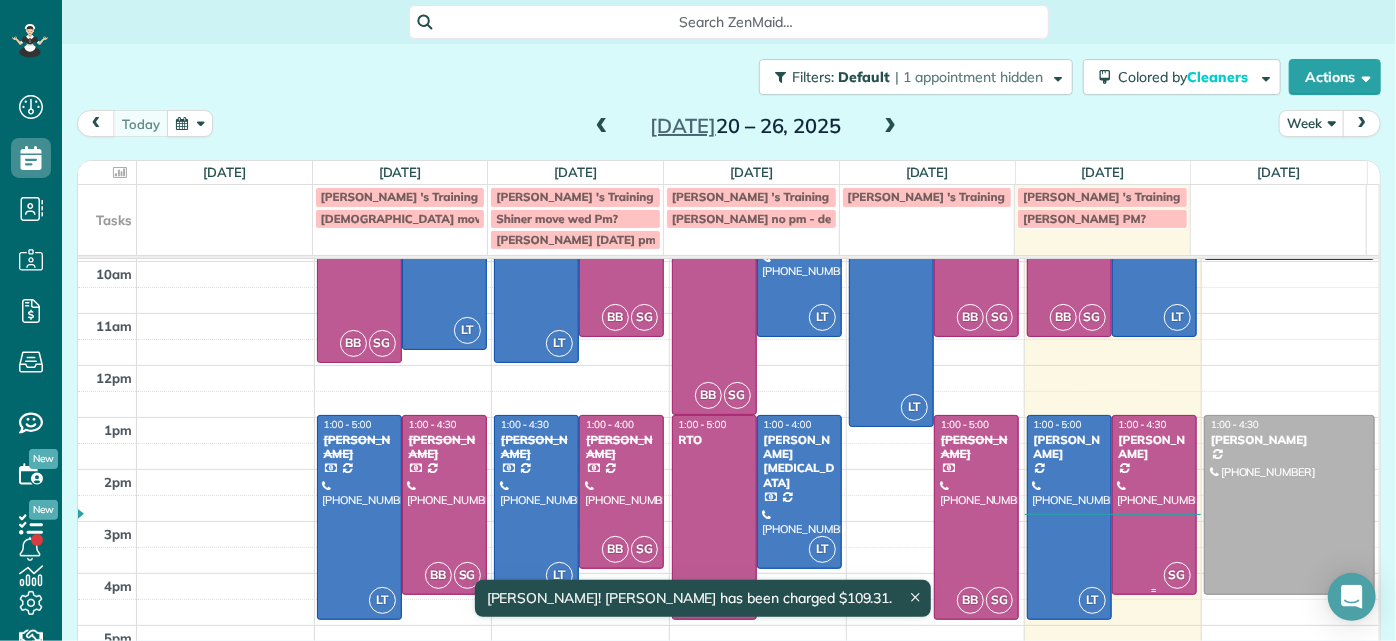 click at bounding box center (1154, 505) 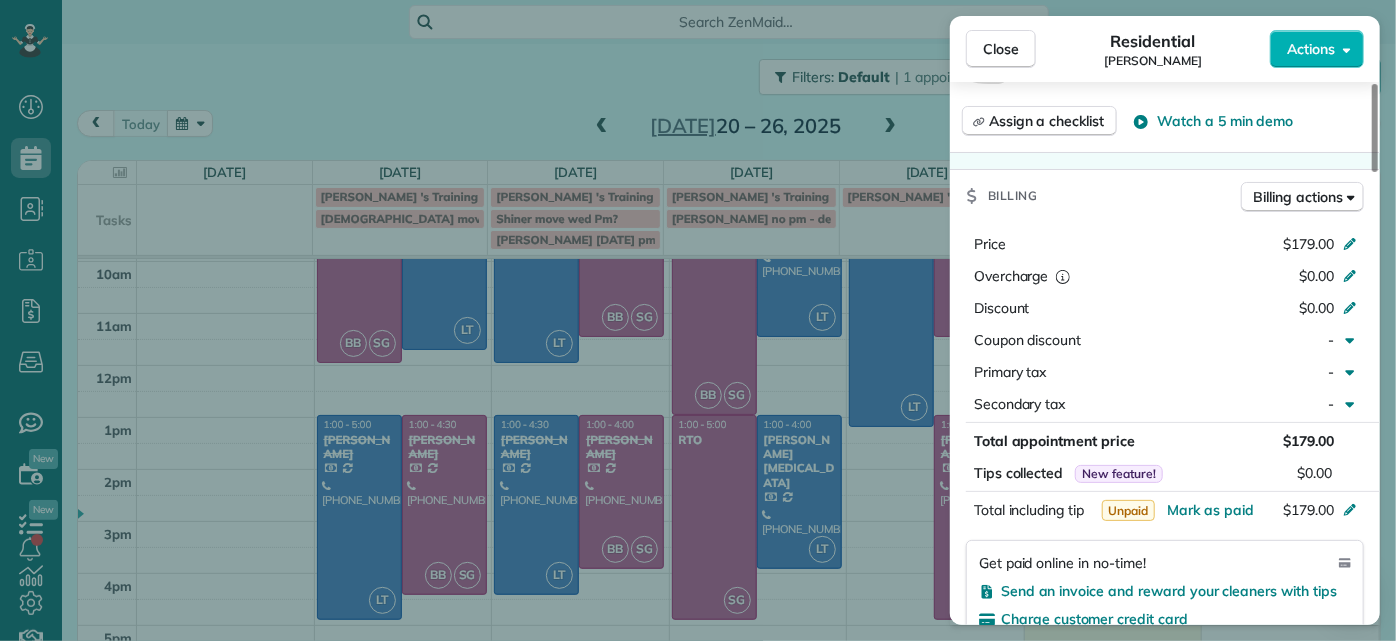 scroll, scrollTop: 818, scrollLeft: 0, axis: vertical 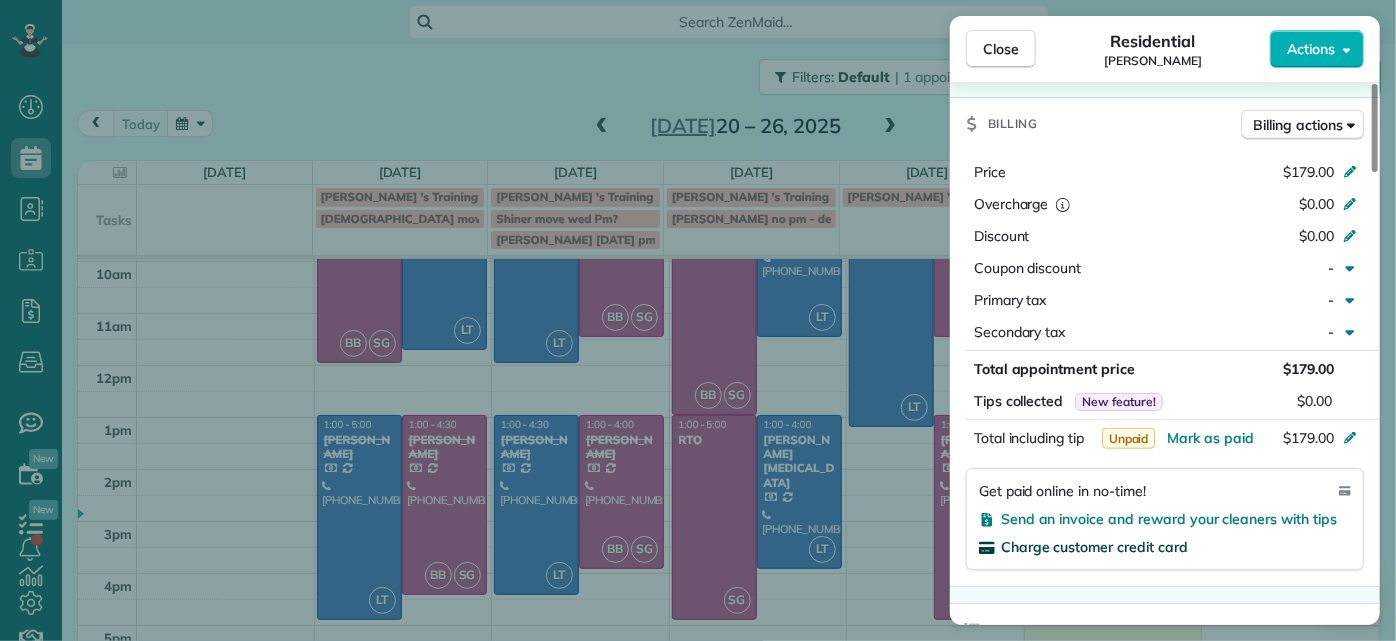 click on "Charge customer credit card" at bounding box center (1094, 547) 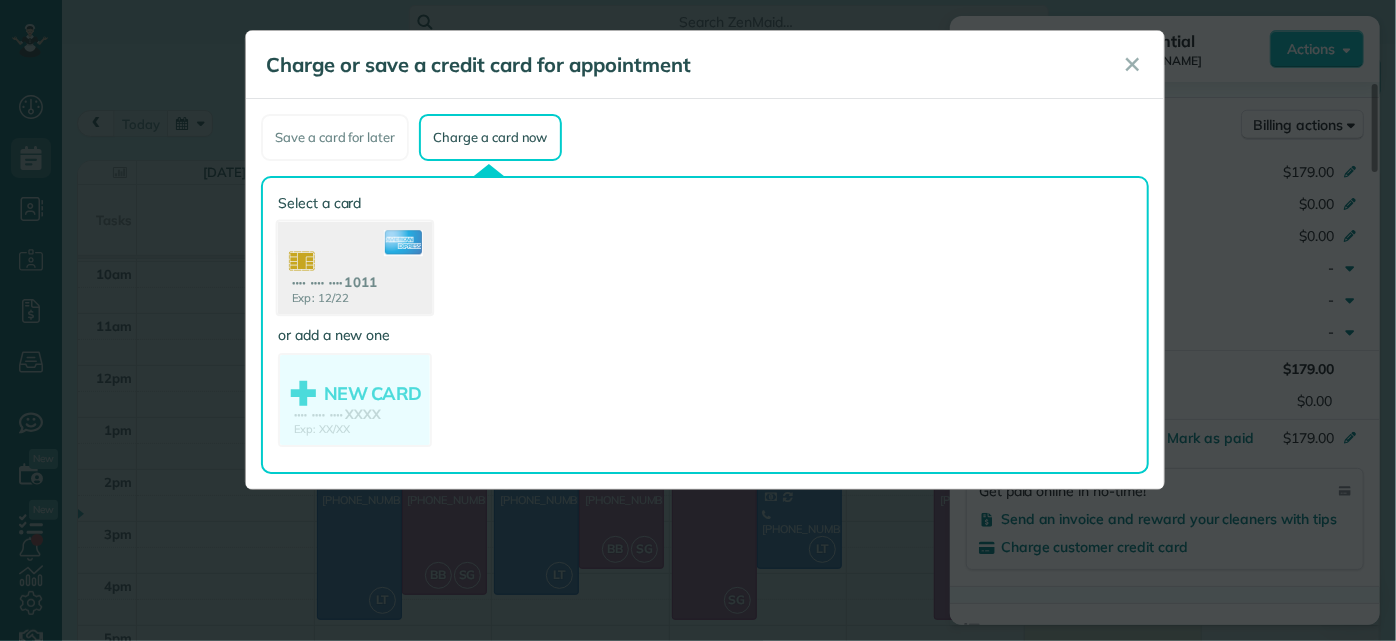 click 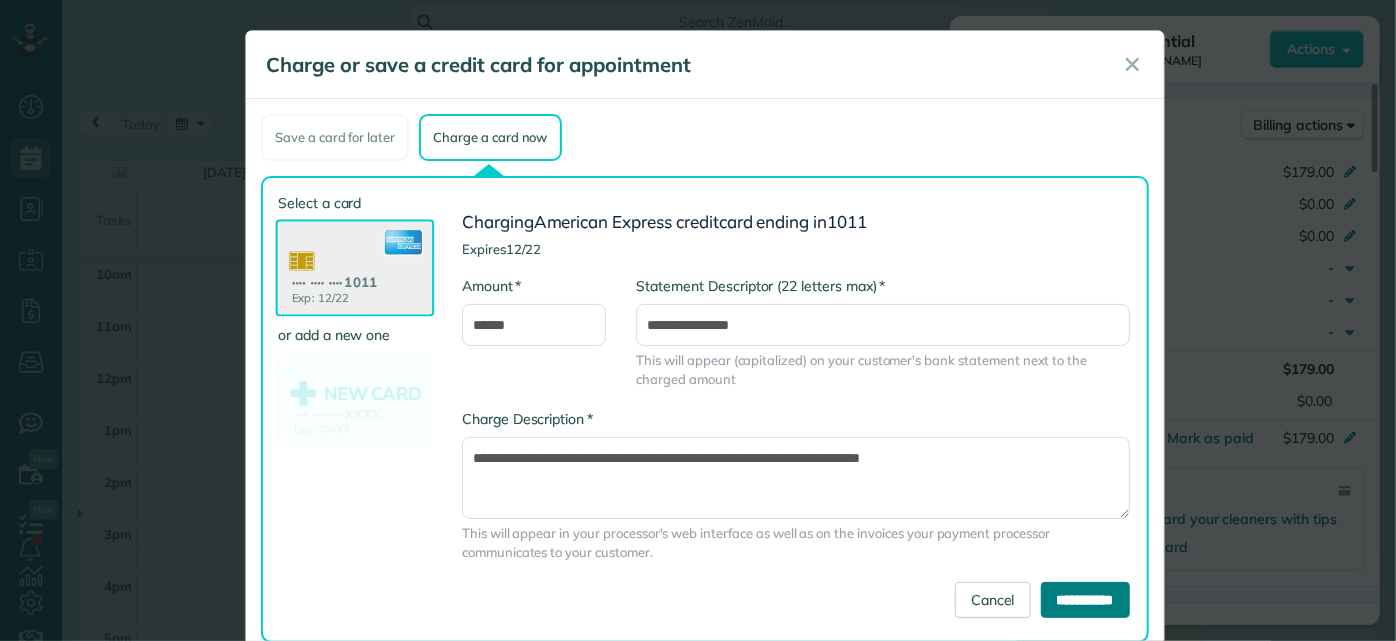 click on "**********" at bounding box center [1085, 600] 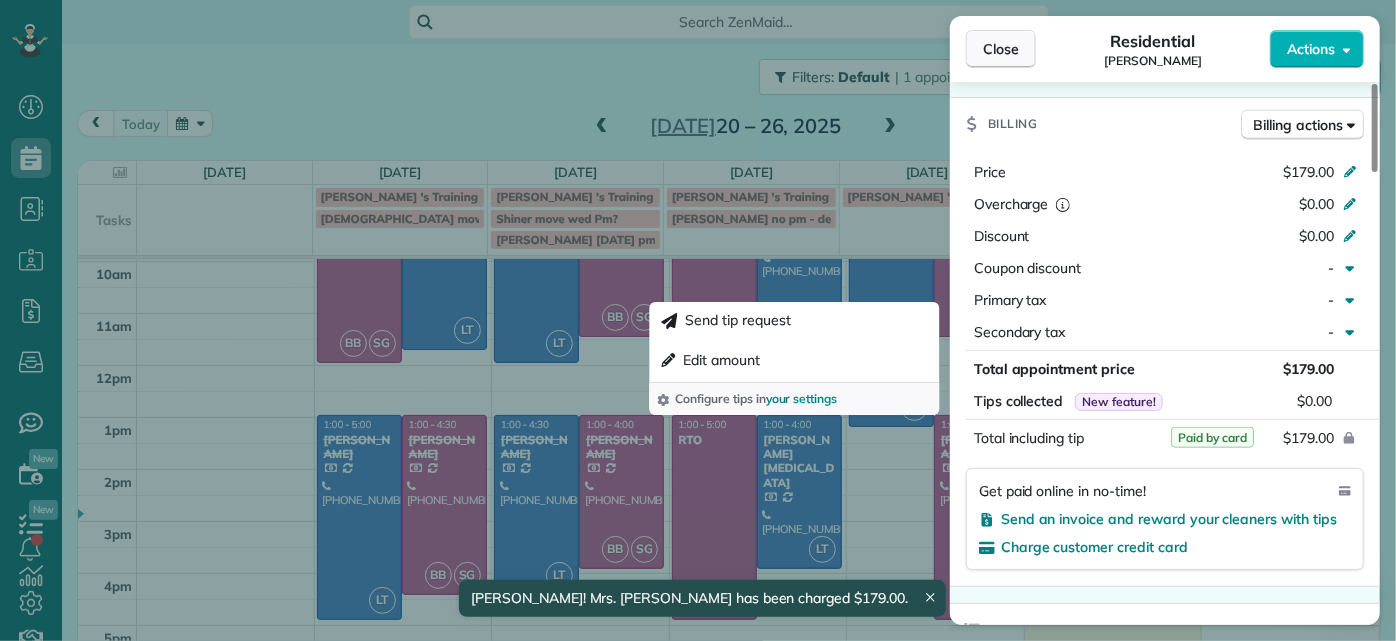 click on "Close" at bounding box center (1001, 49) 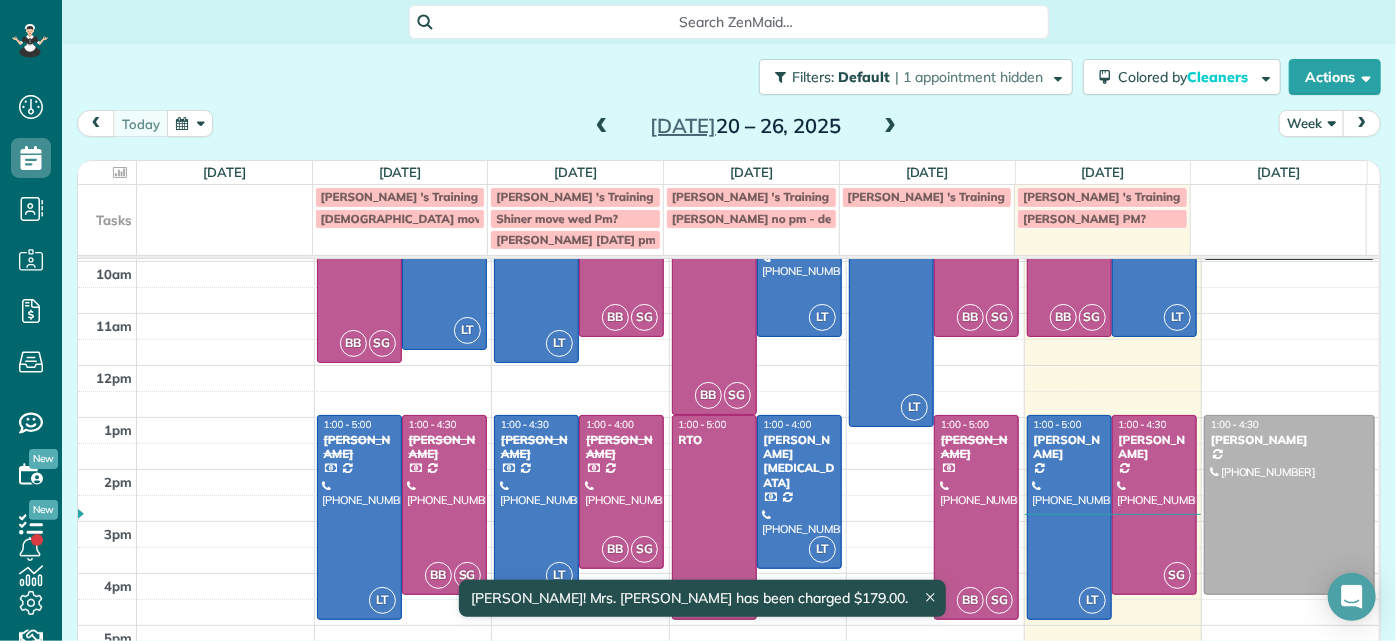 drag, startPoint x: 1098, startPoint y: 215, endPoint x: 1068, endPoint y: 215, distance: 30 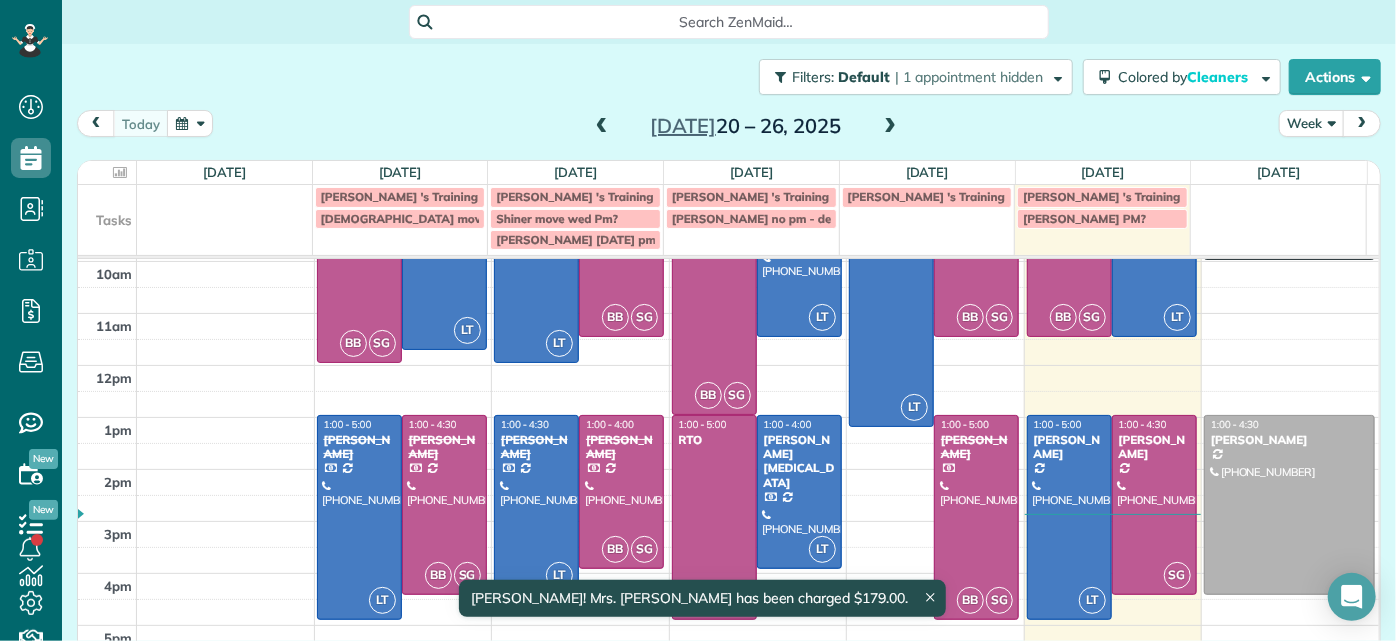 click on "Friedline PM?" at bounding box center [1084, 218] 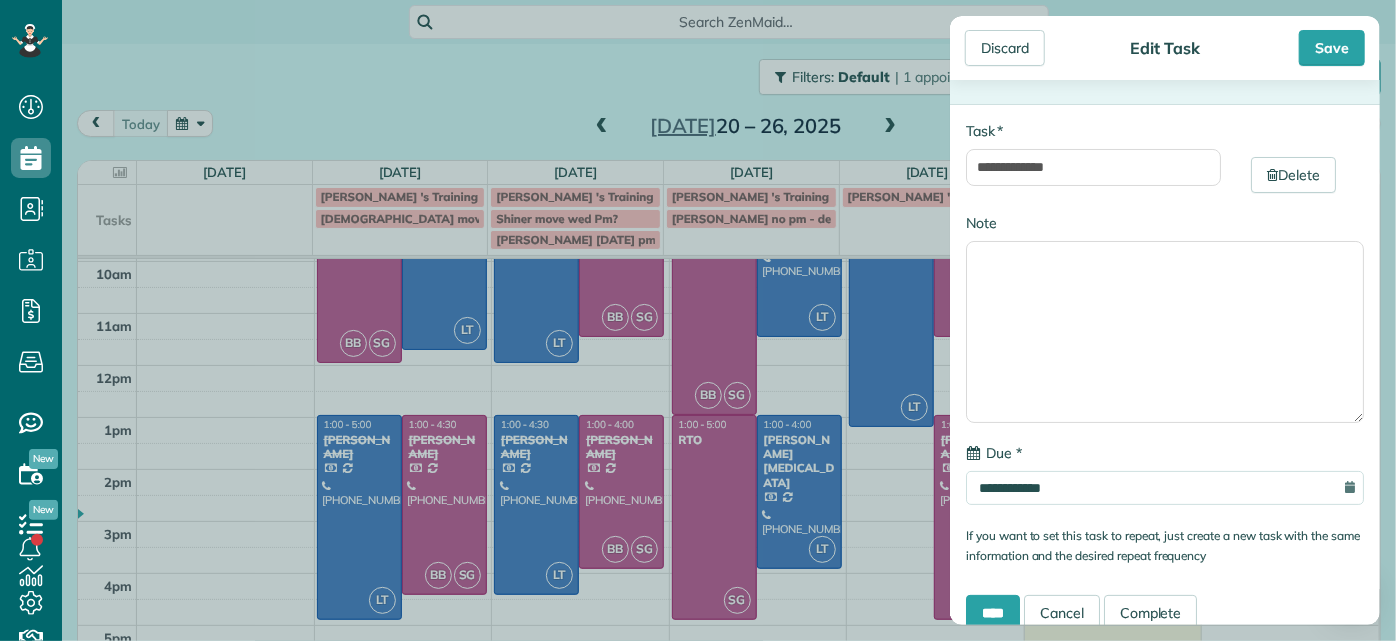 click on "**********" at bounding box center [698, 320] 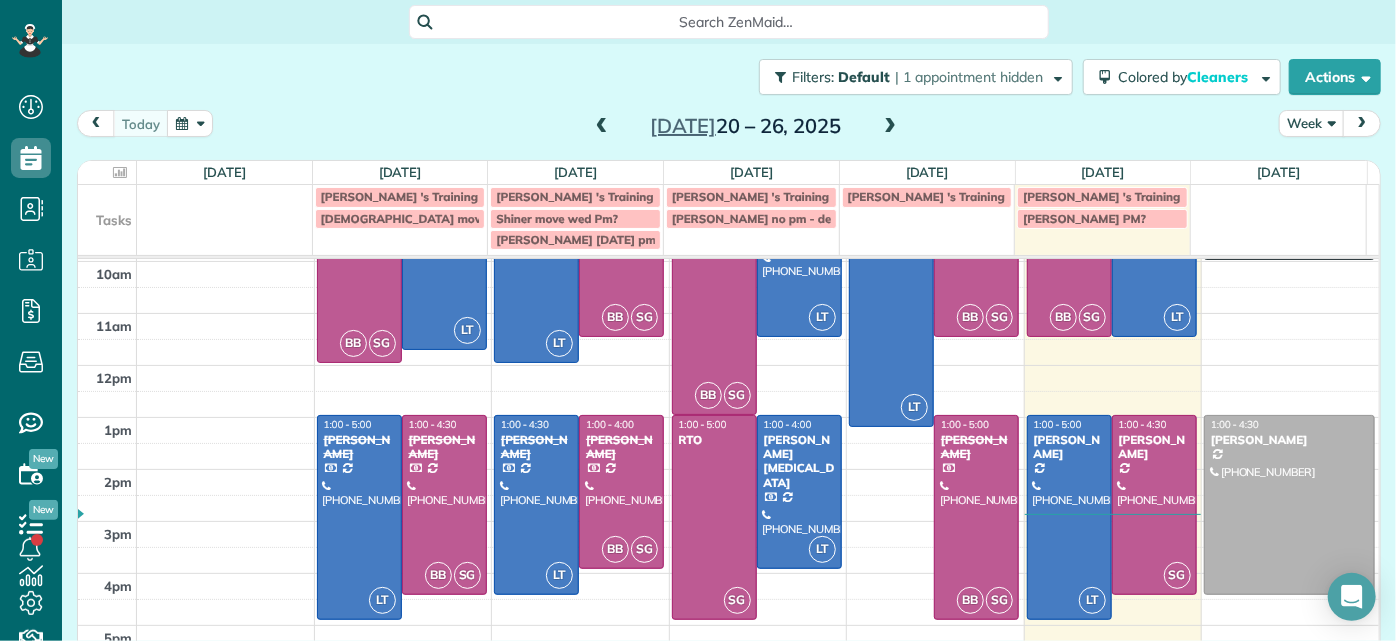 click on "Friedline PM?" at bounding box center (1084, 218) 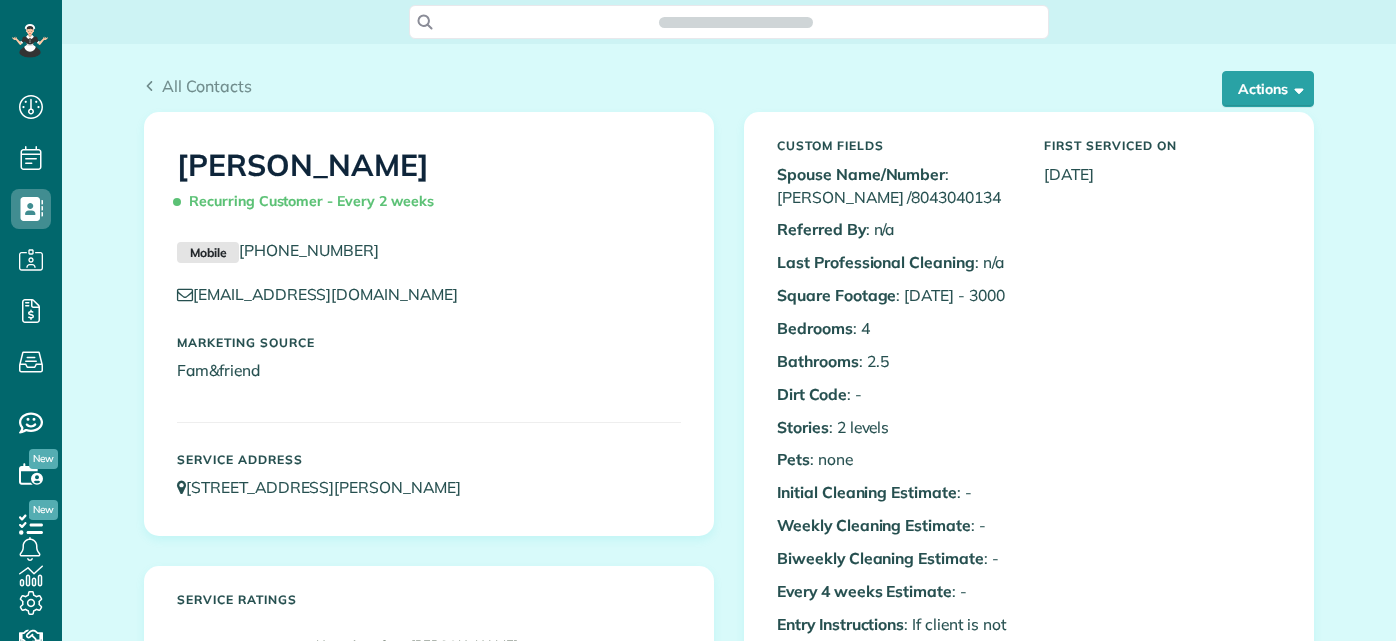 scroll, scrollTop: 0, scrollLeft: 0, axis: both 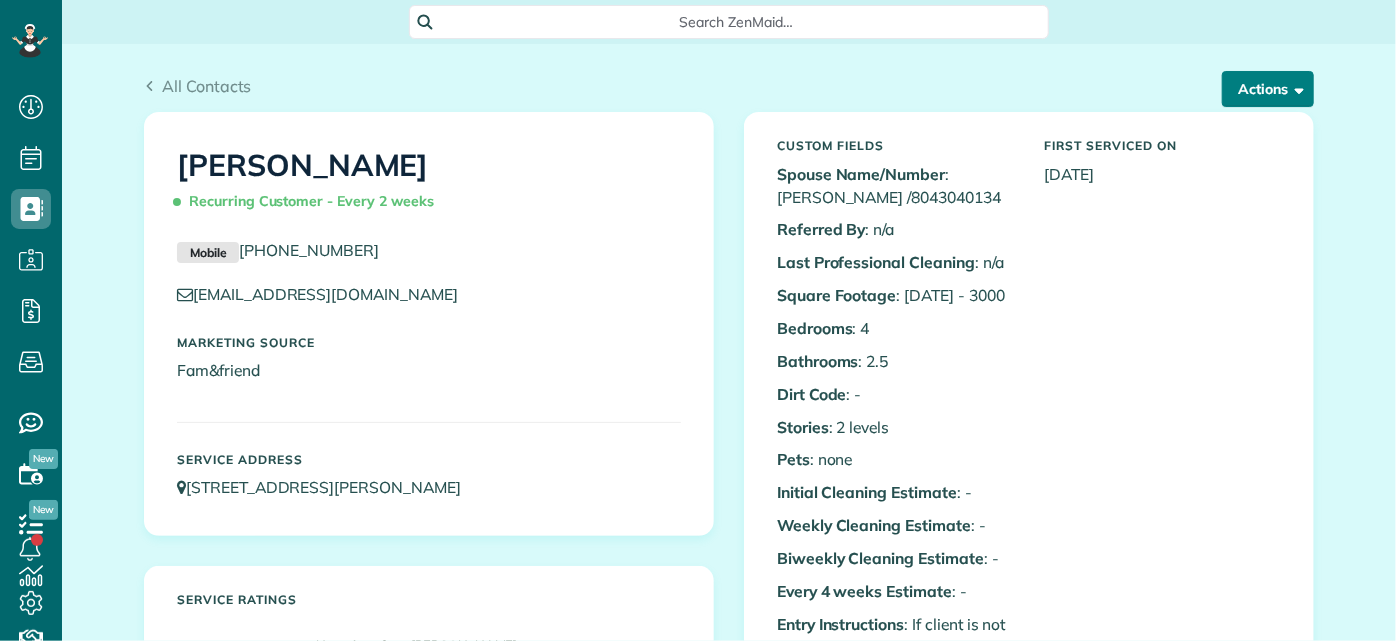 click on "Actions" at bounding box center (1268, 89) 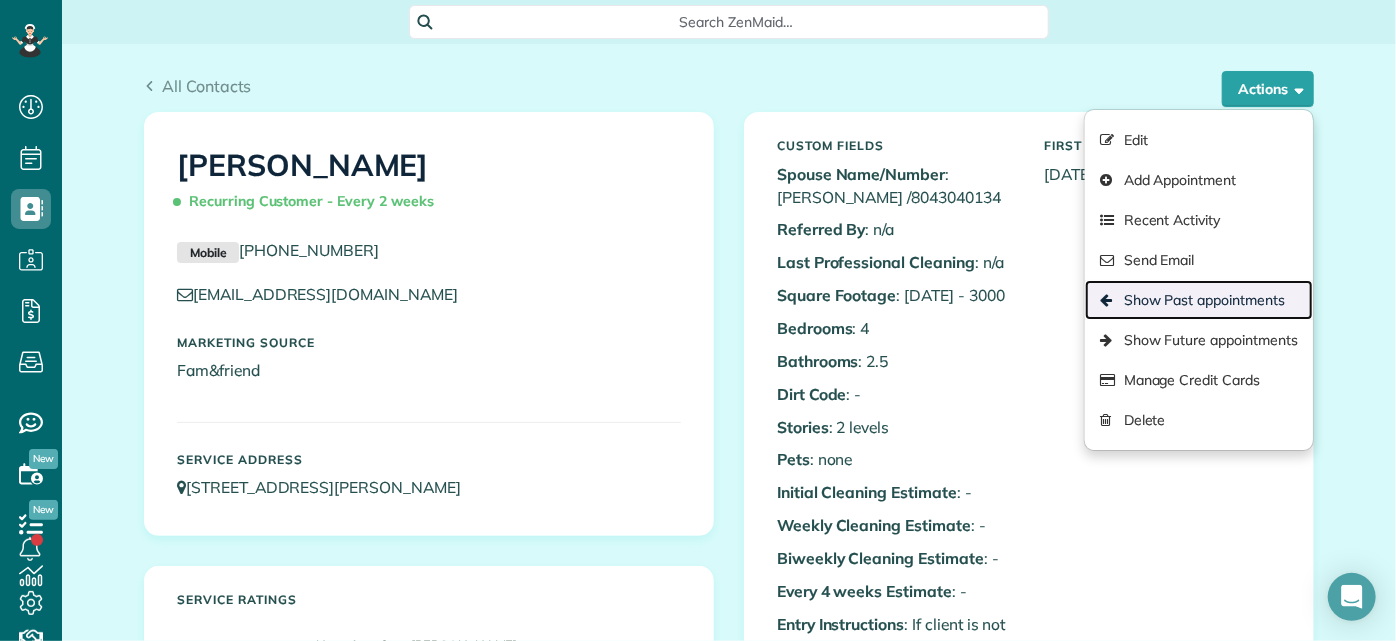 click on "Show Past appointments" at bounding box center (1199, 300) 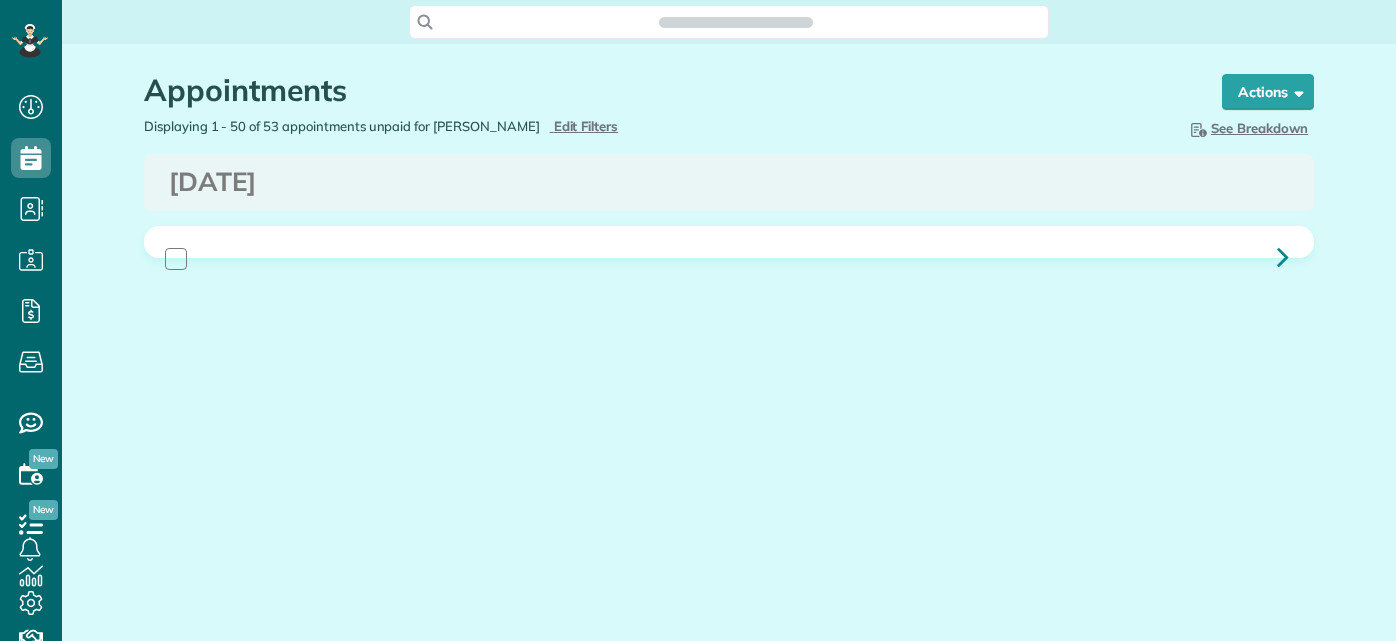 scroll, scrollTop: 0, scrollLeft: 0, axis: both 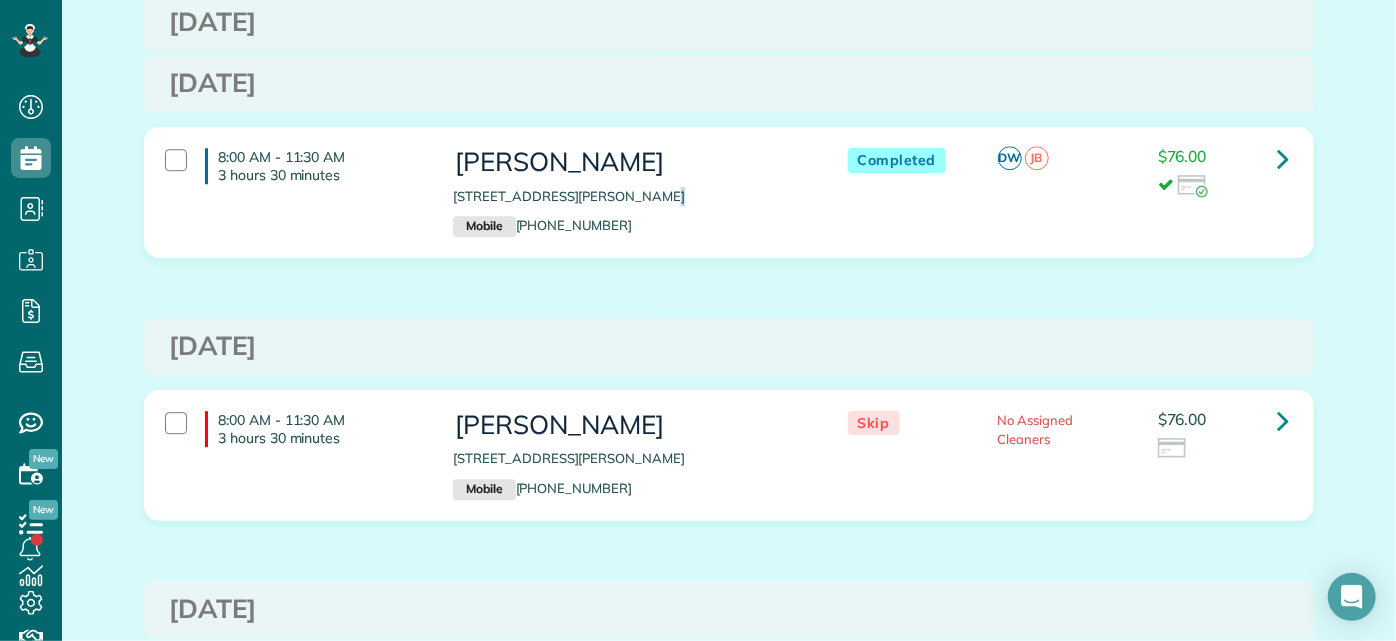 click on "Katie Fraker
2805 Glen Gary Drive Richmond VA 23233
Mobile
(603) 781-1667" at bounding box center [630, 192] 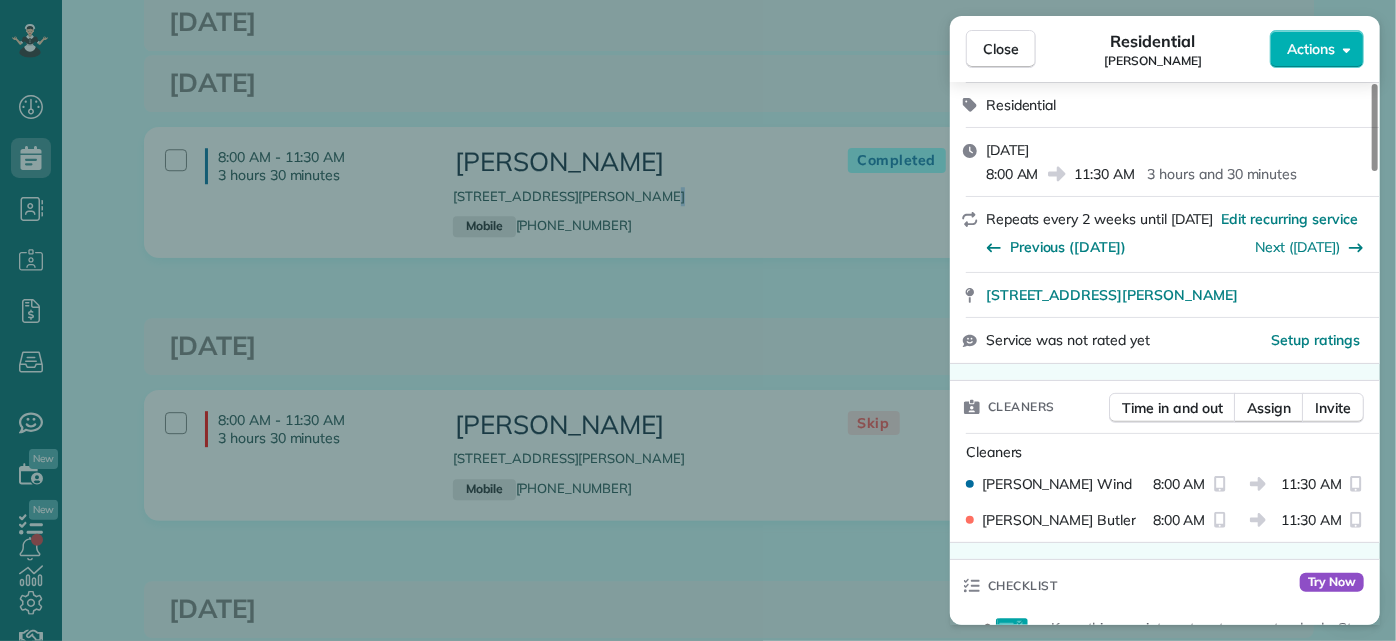 scroll, scrollTop: 636, scrollLeft: 0, axis: vertical 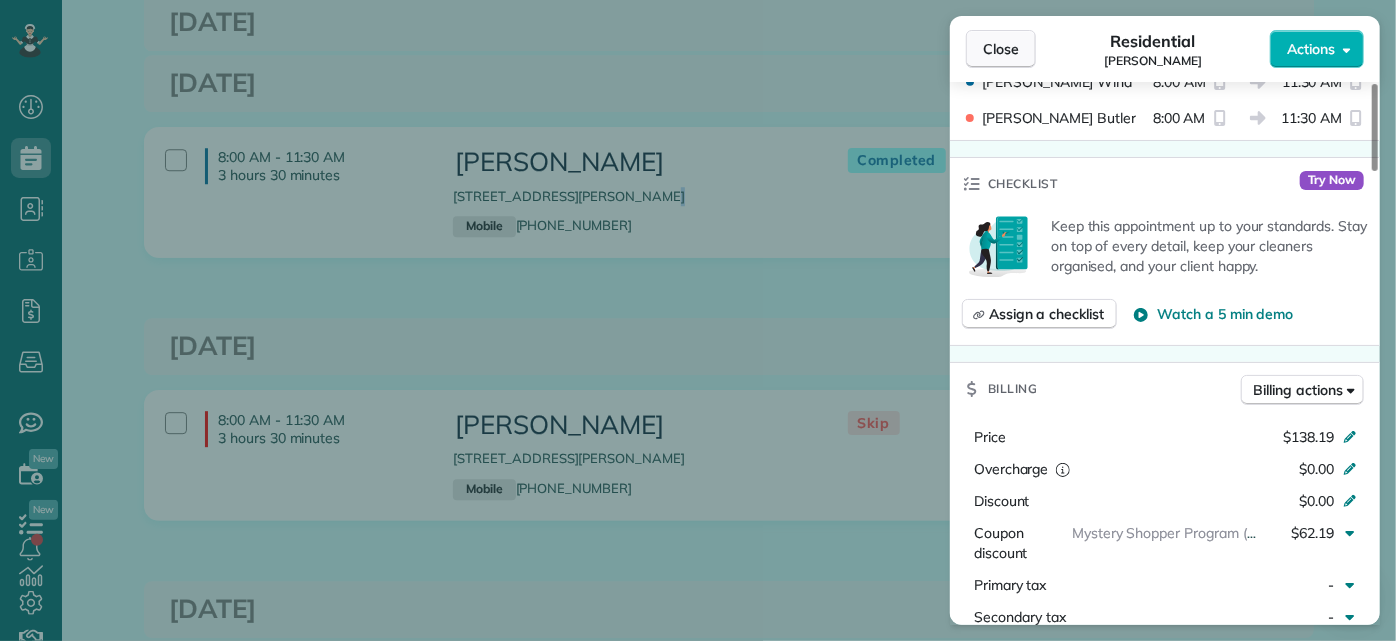 click on "Close" at bounding box center [1001, 49] 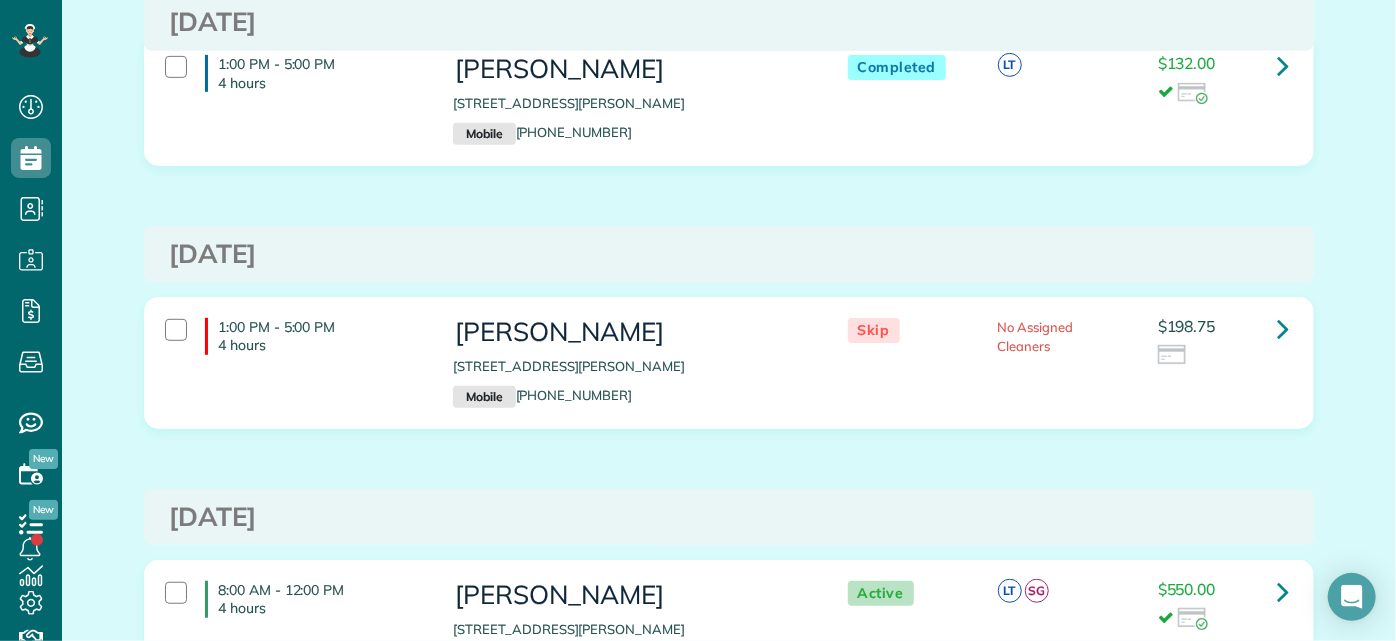 scroll, scrollTop: 727, scrollLeft: 0, axis: vertical 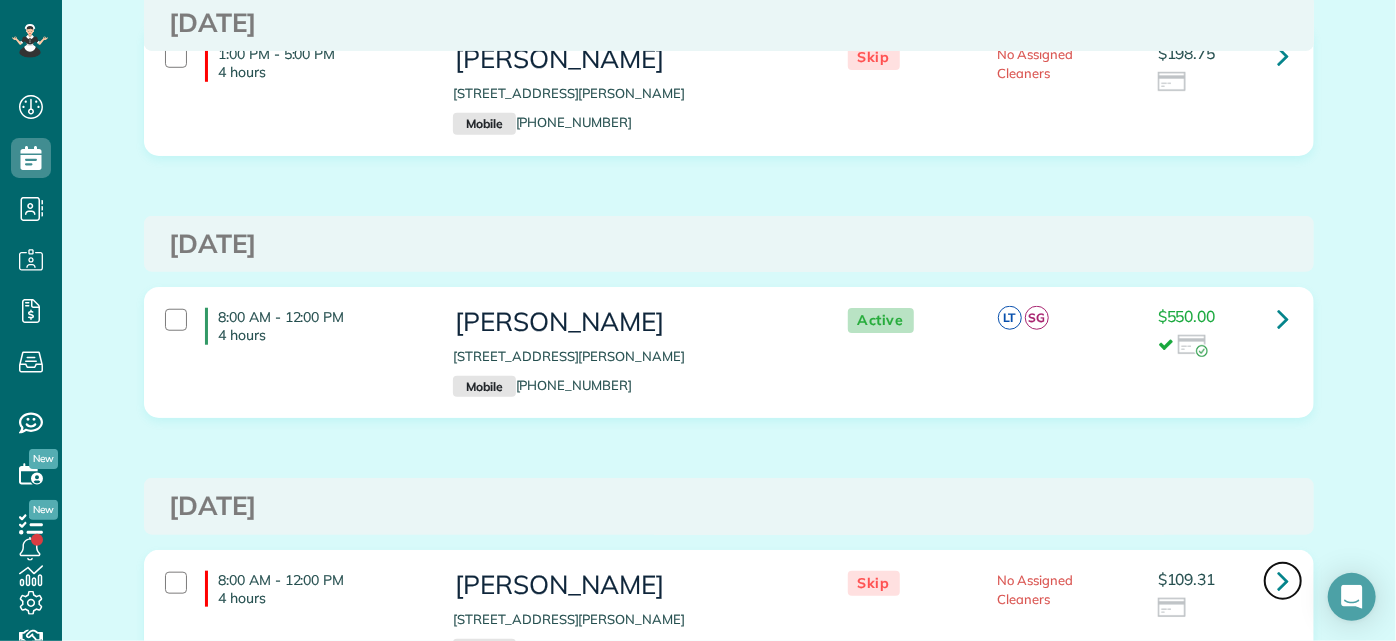 click at bounding box center (1283, 581) 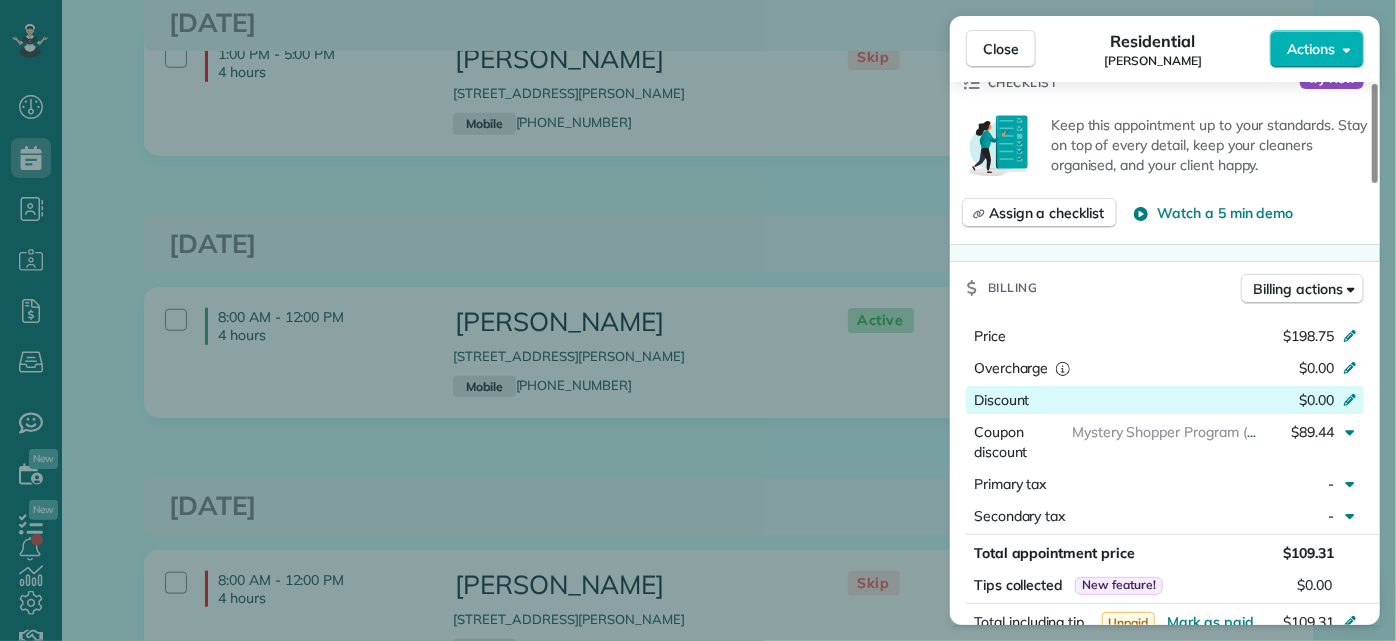 scroll, scrollTop: 727, scrollLeft: 0, axis: vertical 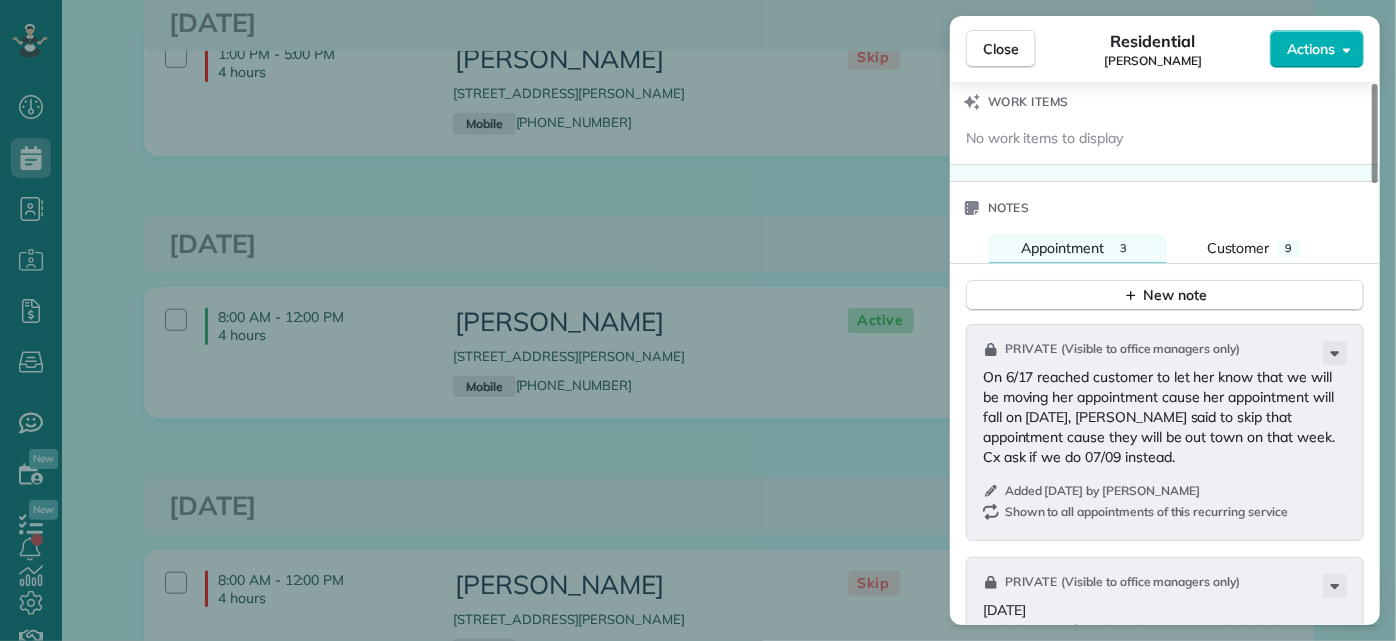click on "Close Residential Katie Fraker Actions Status Skip Katie Fraker · Open profile Mobile (603) 781-1667 Copy cowleskatie@yahoo.com Copy View Details Residential Saturday, May 24, 2025 8:00 AM 12:00 PM 4 hours and 0 minutes Repeats every 2 weeks Edit recurring service Next (Jul 03) 2805 Glen Gary Drive Richmond VA 23233 Service was not rated yet Setup ratings Cleaners Time in and out Assign Invite Cleaners No cleaners assigned yet Checklist Try Now Keep this appointment up to your standards. Stay on top of every detail, keep your cleaners organised, and your client happy. Assign a checklist Watch a 5 min demo Billing Billing actions Price $198.75 Overcharge $0.00 Discount $0.00 Coupon discount Mystery Shopper Program (45%) $89.44 Primary tax - Secondary tax - Total appointment price $109.31 Tips collected New feature! $0.00 Unpaid Mark as paid Total including tip $109.31 Get paid online in no-time! Send an invoice and reward your cleaners with tips Charge customer credit card Appointment custom fields Man Hours" at bounding box center (698, 320) 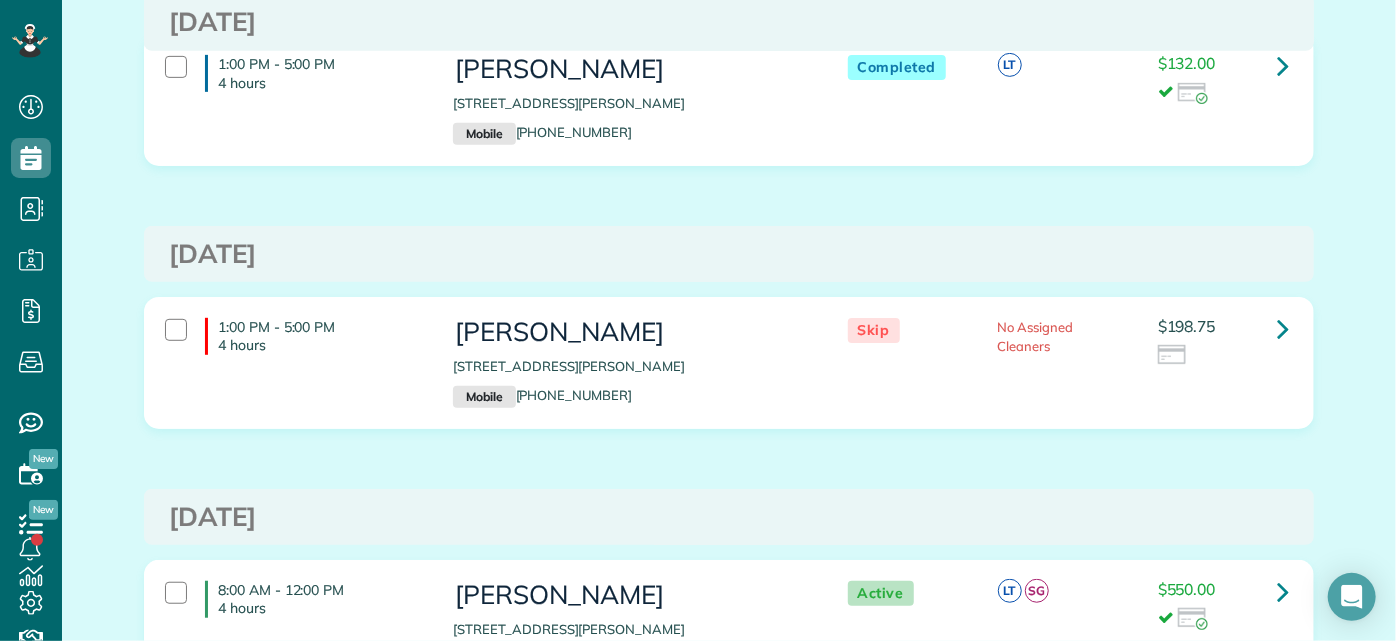 scroll, scrollTop: 0, scrollLeft: 0, axis: both 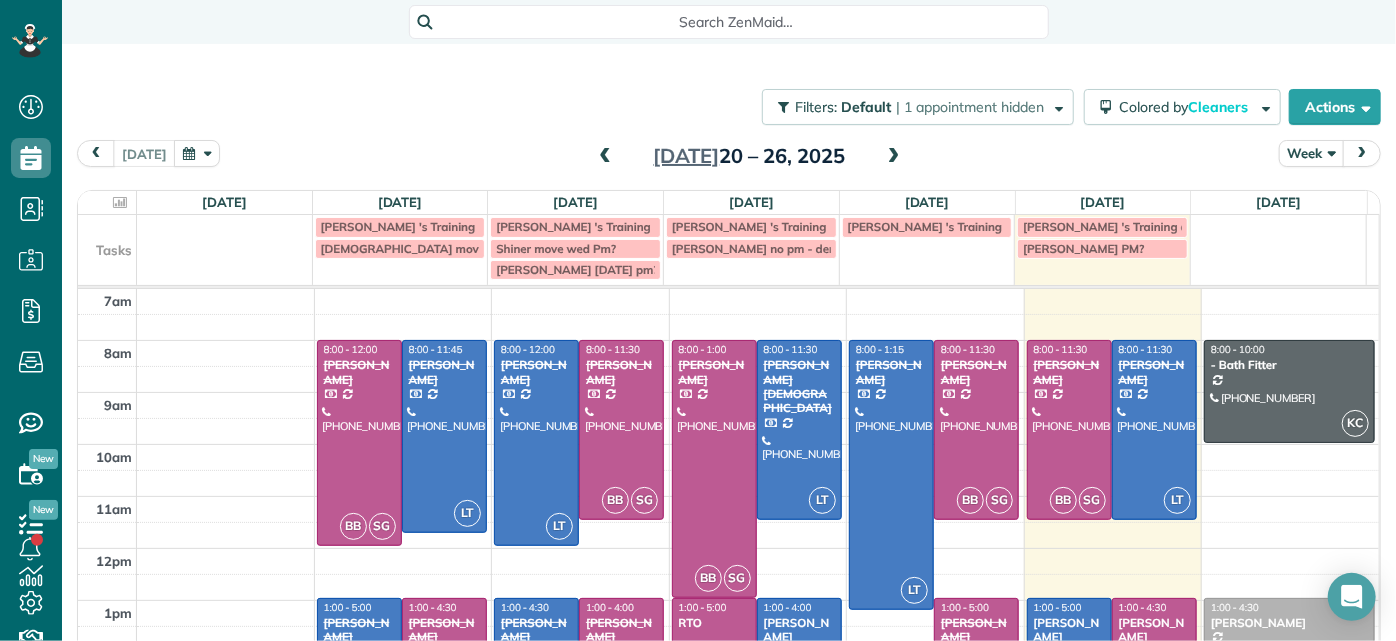 click on "**********" at bounding box center [698, 320] 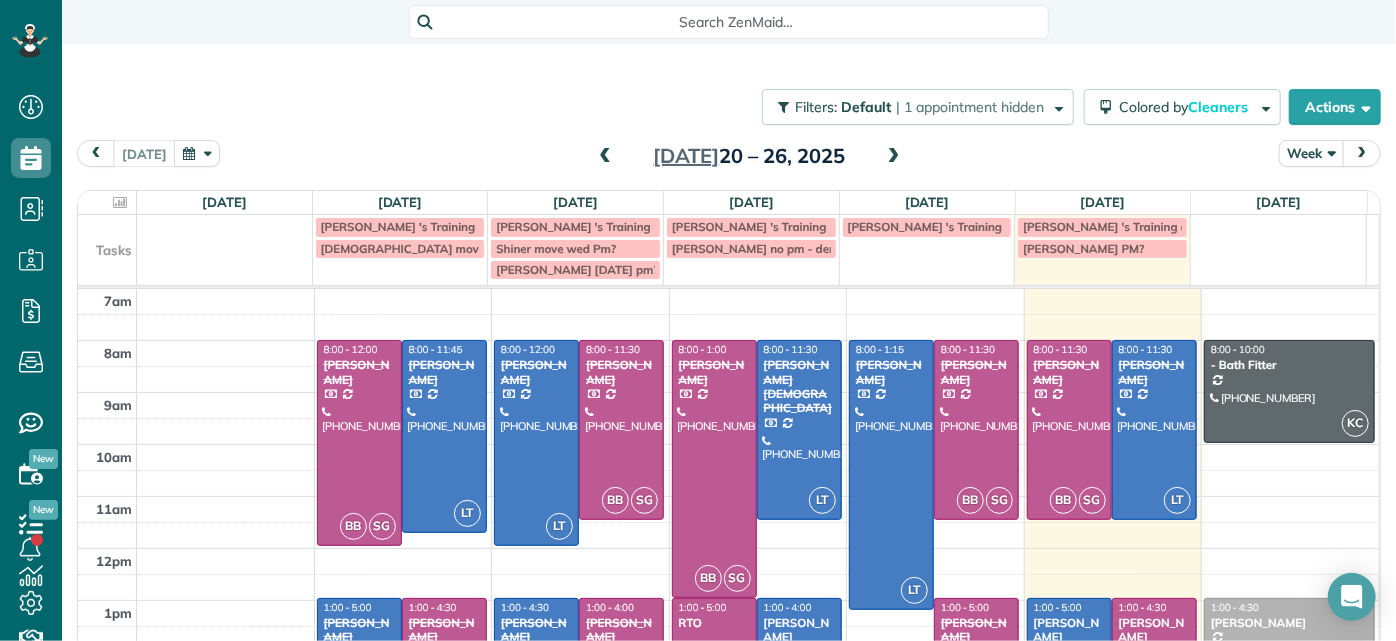 click on "[PERSON_NAME] PM?" at bounding box center (1102, 249) 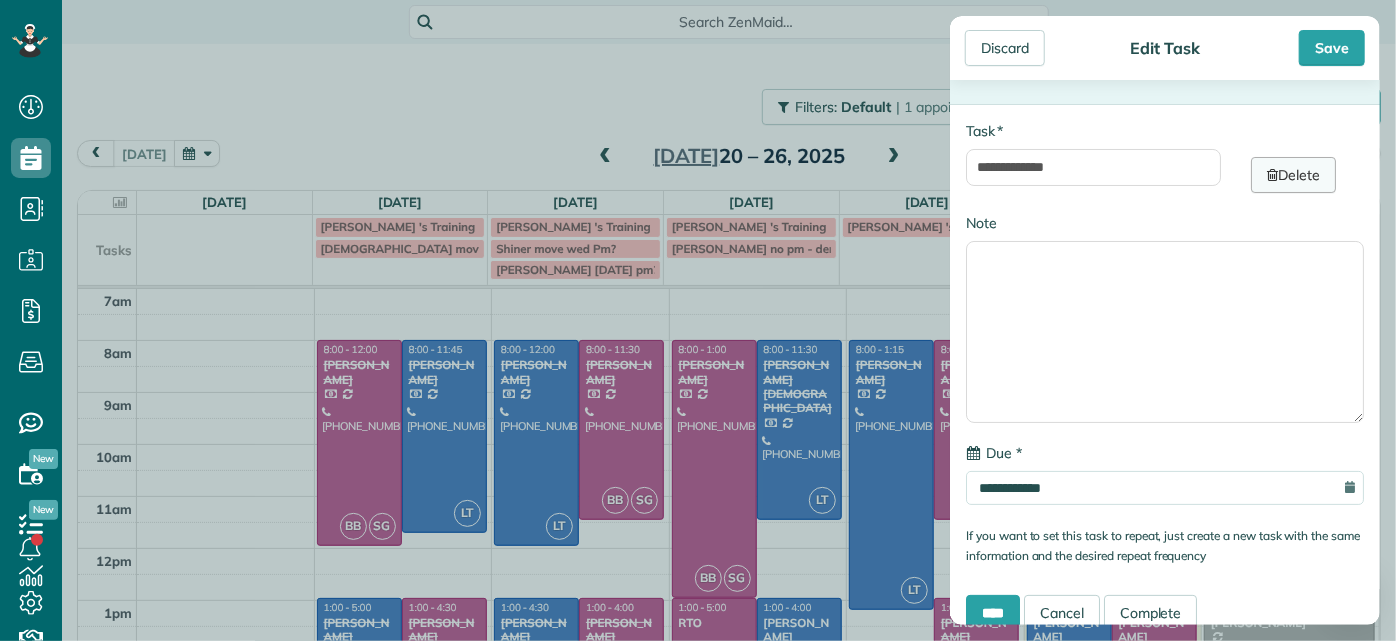click on "Delete" at bounding box center (1293, 175) 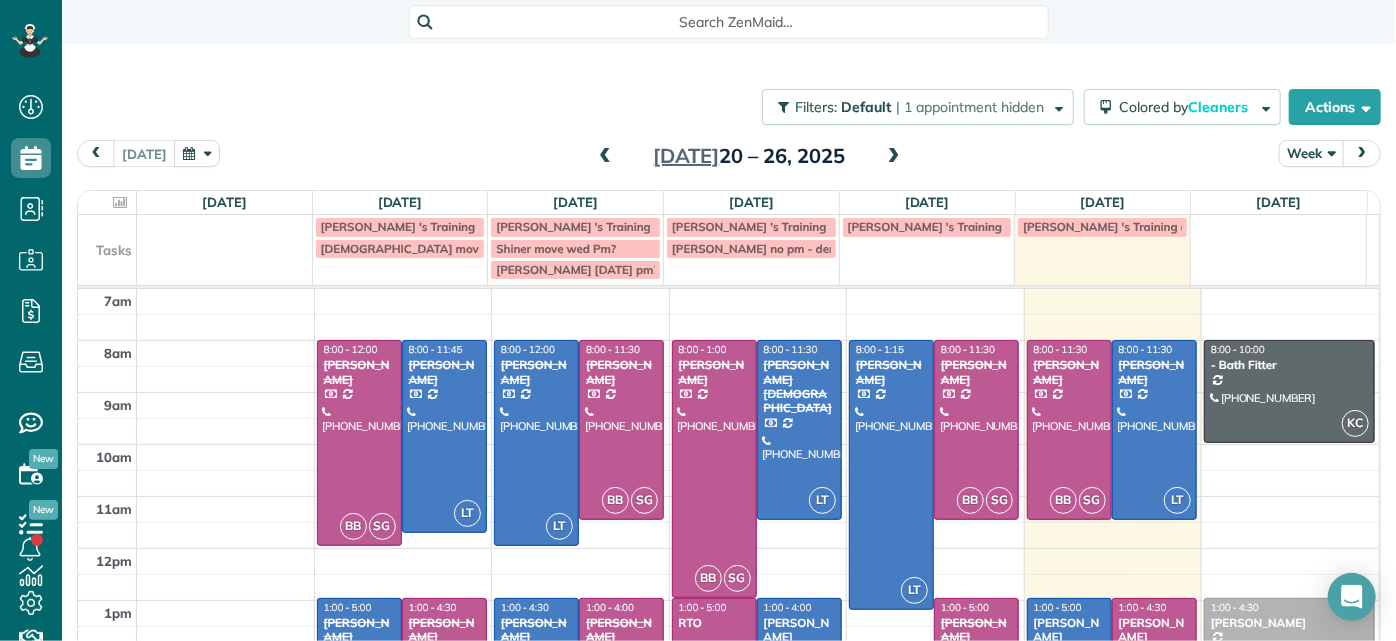 click at bounding box center (894, 157) 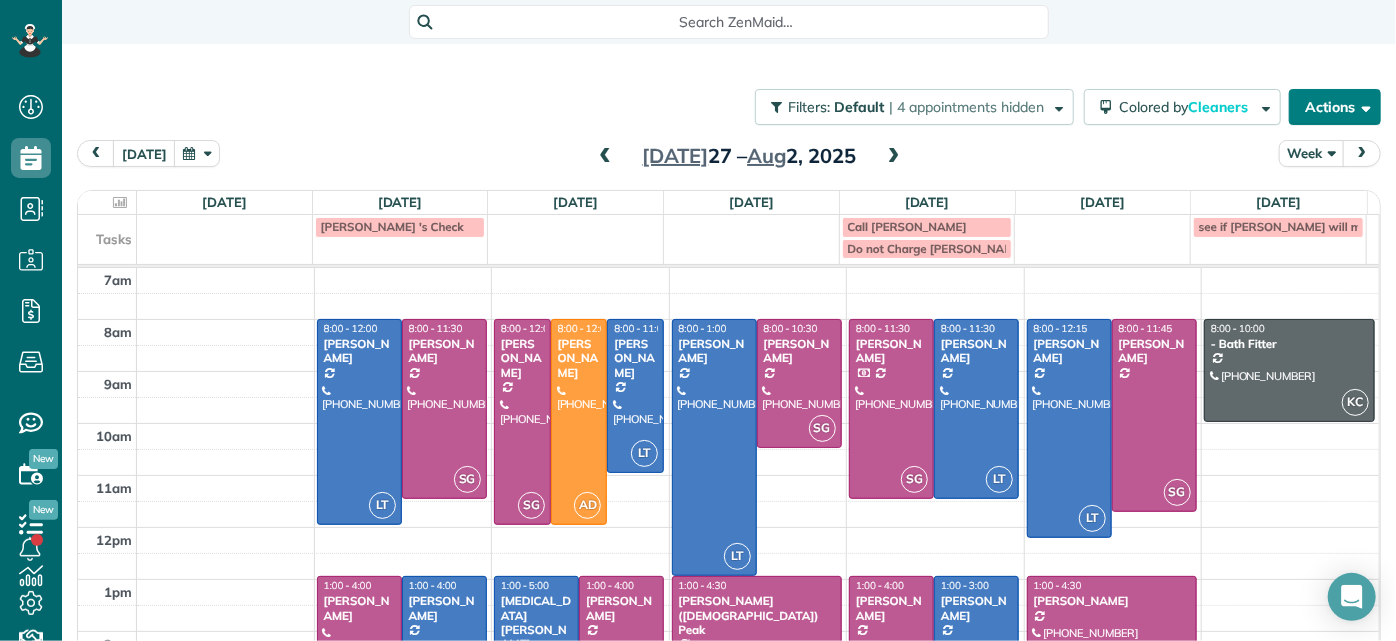 click on "Actions" at bounding box center (1335, 107) 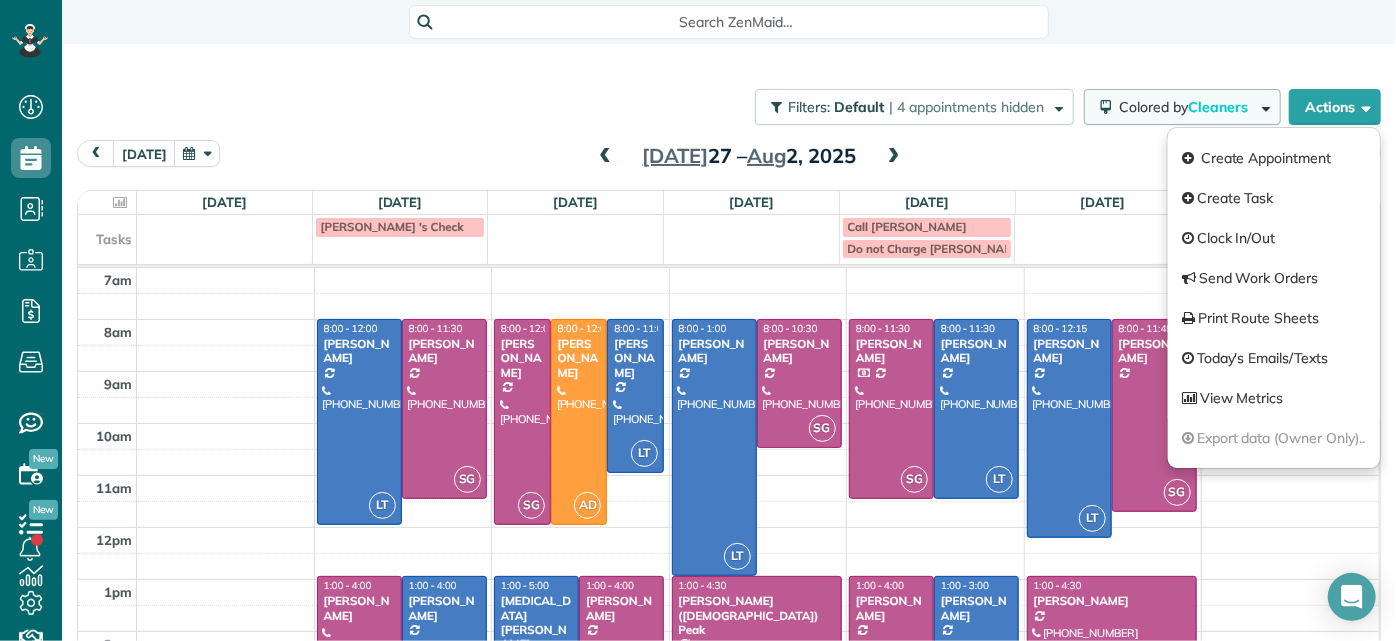 click on "Cleaners" at bounding box center [1219, 107] 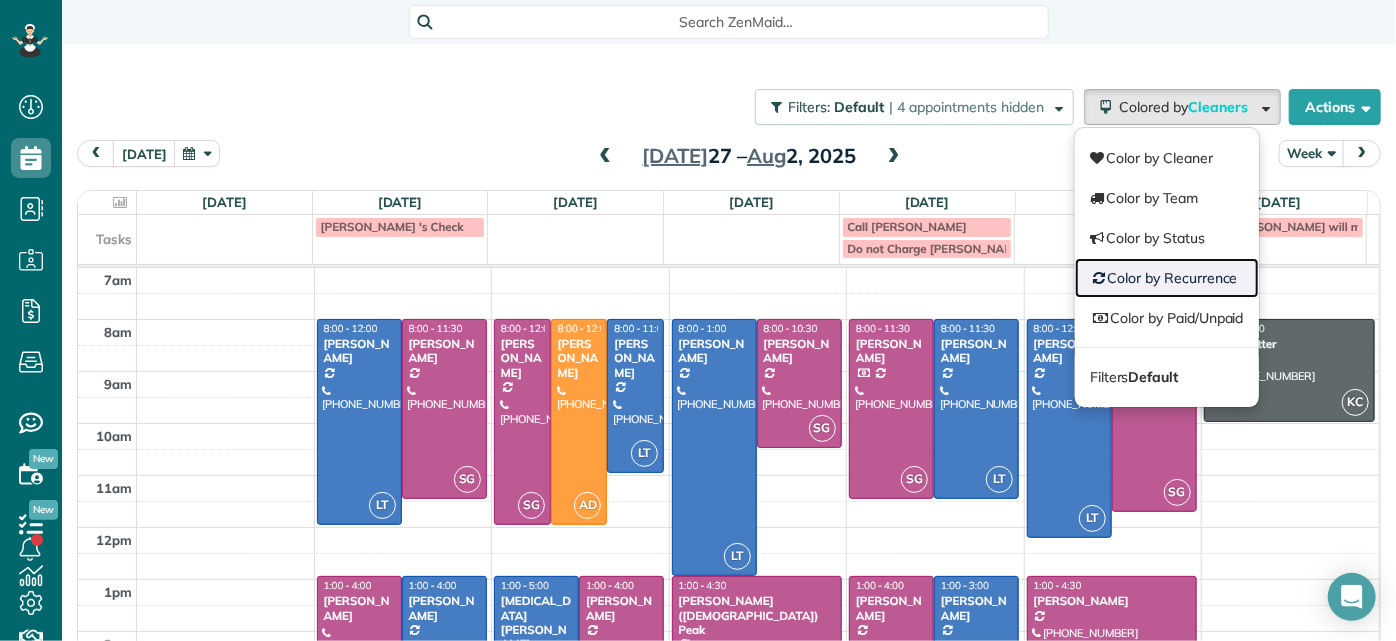 click on "Color by Recurrence" at bounding box center [1167, 278] 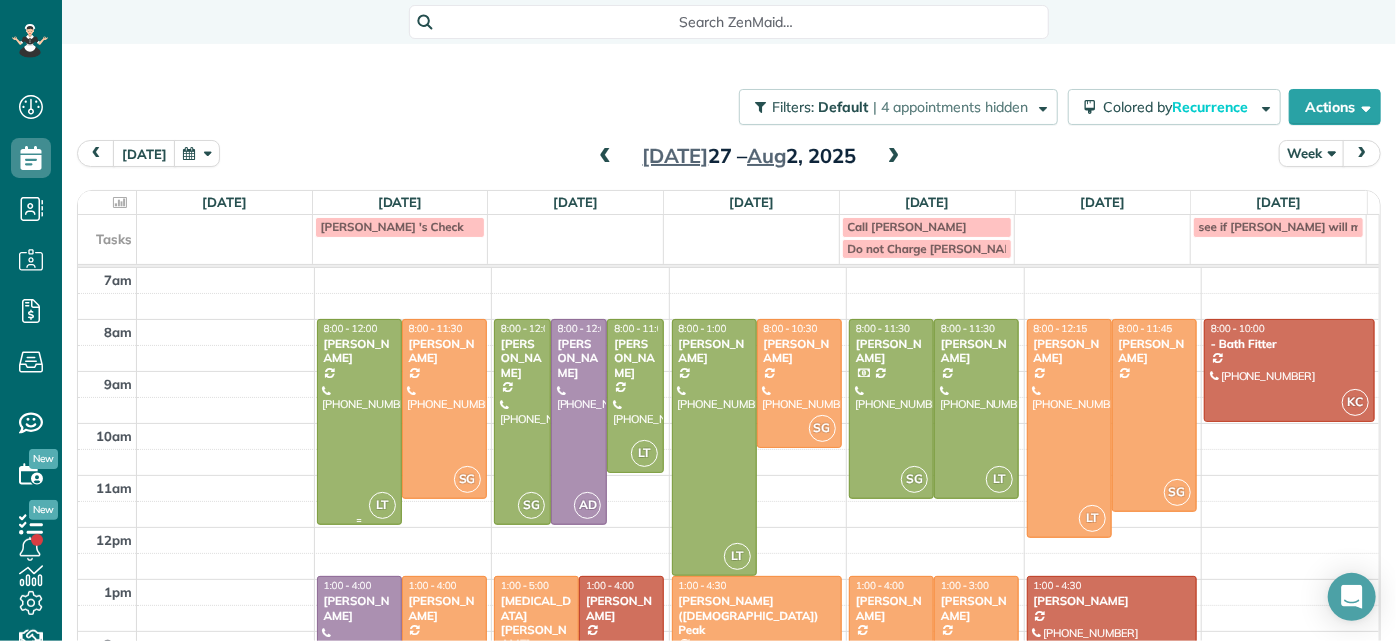click at bounding box center [359, 422] 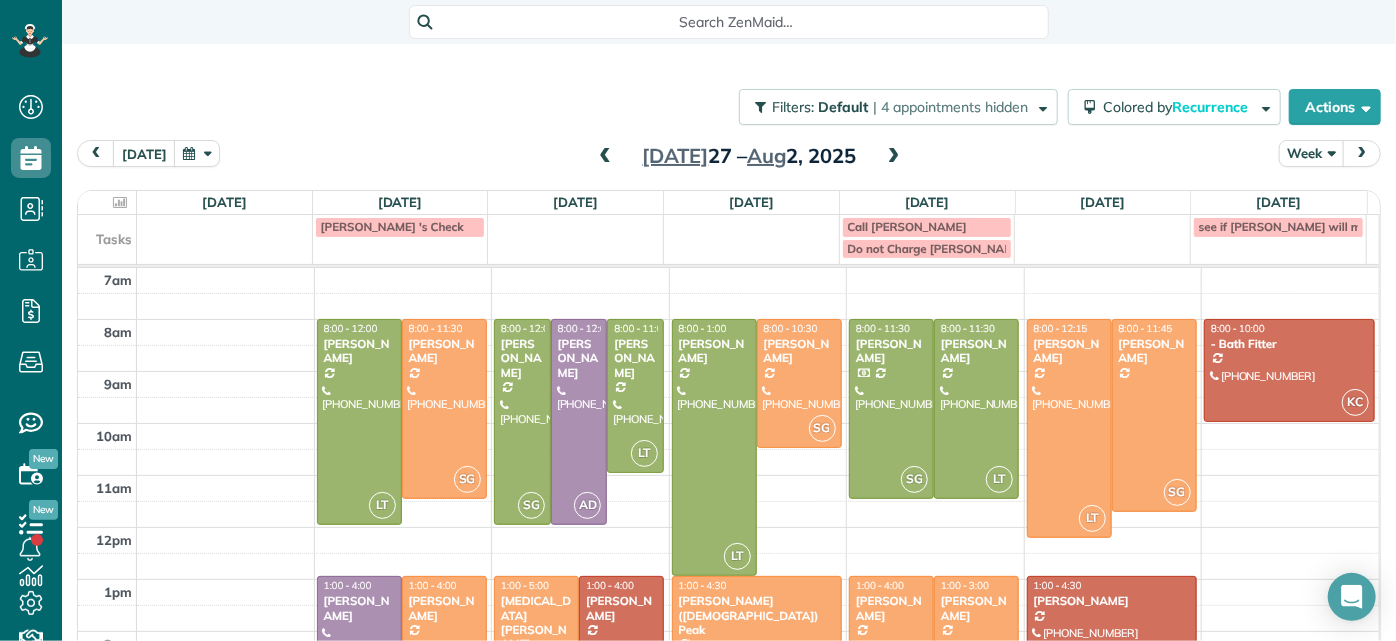 click on "7am 8am 9am 10am 11am 12pm 1pm 2pm 3pm 4pm 5pm LT 8:00 - 12:00 John Behen (804) 378-1167 11918 Nevis Drive Midlothian, VA 23114 SG 8:00 - 11:30 Imani Holmes (804) 245-9696 2816 North Avenue Richmond, VA 23222 SG 1:00 - 4:00 Michelle Welch (804) 339-9583 4406 Brook Road Richmond, VA 23227 LT 1:00 - 4:00 Hilary Begleiter (515) 770-5846 5910 Gate House Drive Glen Allen, VA 23059 SG 8:00 - 12:00 Bryan Killian (804) 337-0336 7730 Belmont Stakes Drive Midlothian, VA 23112 AD 8:00 - 12:00 Lila Jenkins (301) 357-4299 109 North Juniper Avenue Highland Springs, VA 23075 LT 8:00 - 11:00 Peggy Partridge (804) 360-8577 12048 Foxfield Circle Richmond, VA 23233 LT 1:00 - 5:00 Alli Robbins (651) 792-6217 2410 Bryan Park Avenue Richmond, VA 23228 SG 1:00 - 4:00 Tracy Jones (703) 231-6094 301 Virginia Street Richmond, VA 23219 LT 8:00 - 1:00 Elizabeth Outka (804) 318-7494 3800 Darby Drive Midlothian, VA 23113 SG 8:00 - 10:30 Tiffany Stark (804) 855-7663 12351 Dutton Road Midlothian, VA 23113 SG 1:00 - 4:30 Paige (Gay) Peak SG" at bounding box center (728, 553) 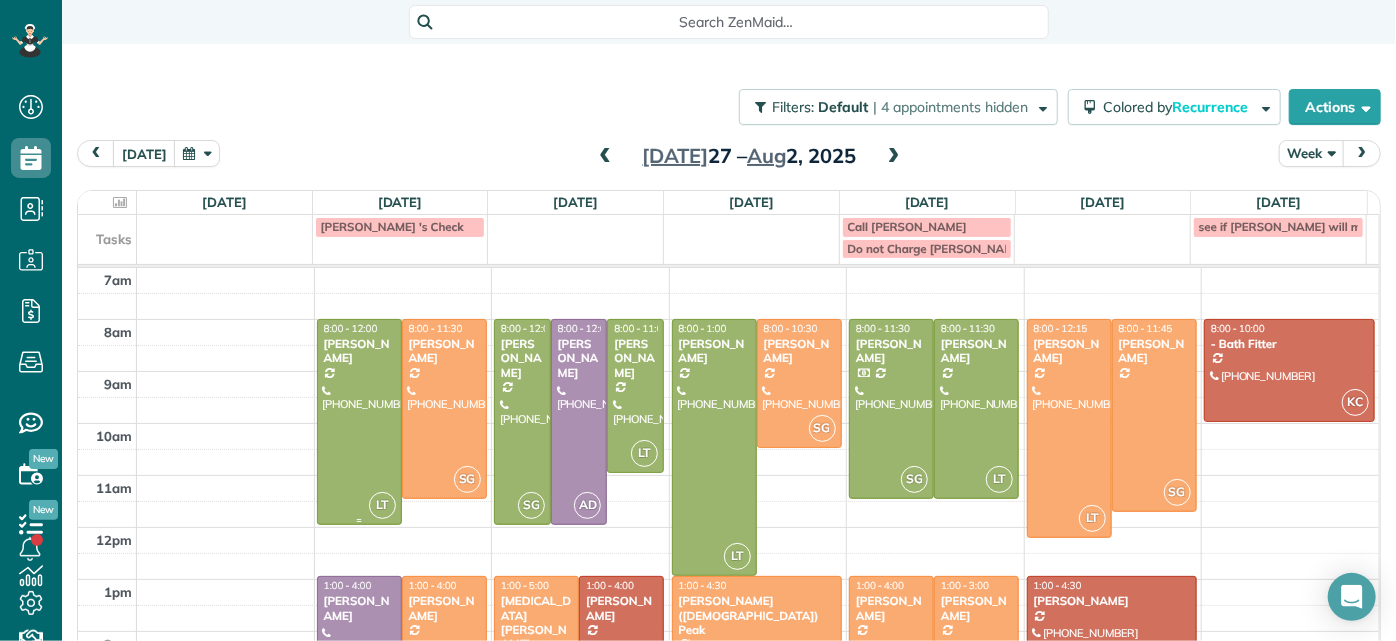 click on "[PERSON_NAME]" at bounding box center [359, 351] 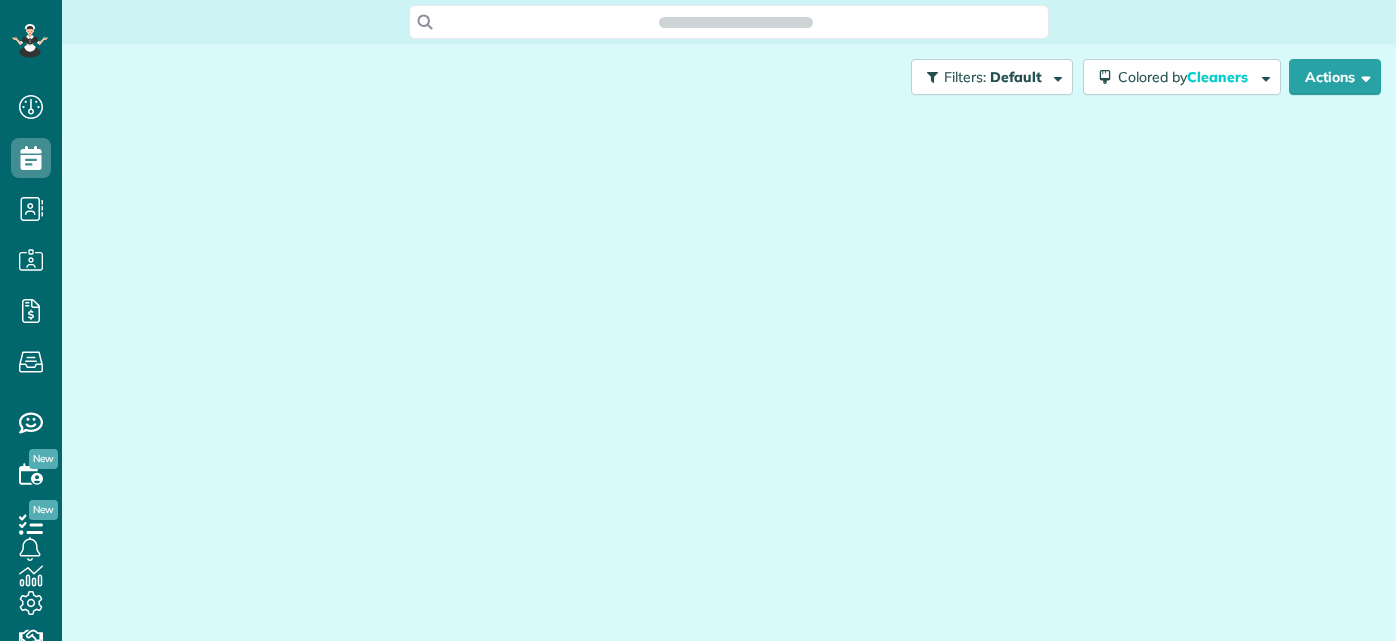 scroll, scrollTop: 0, scrollLeft: 0, axis: both 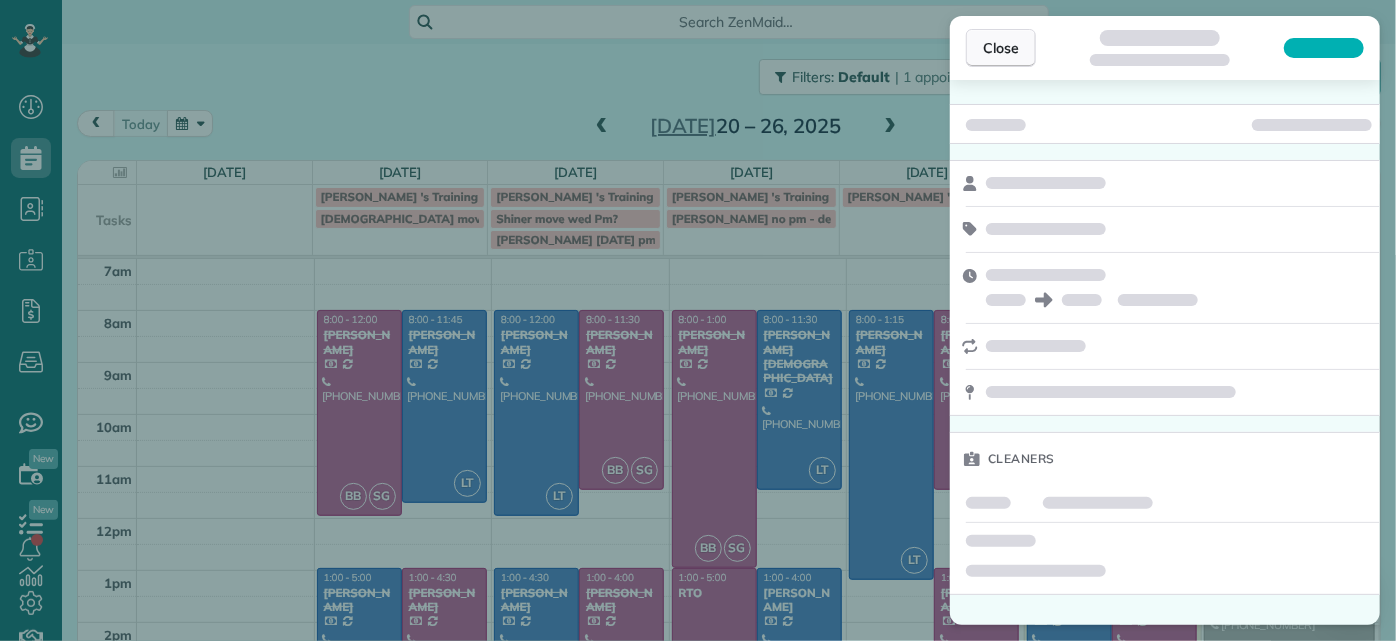 click on "Close" at bounding box center (1001, 48) 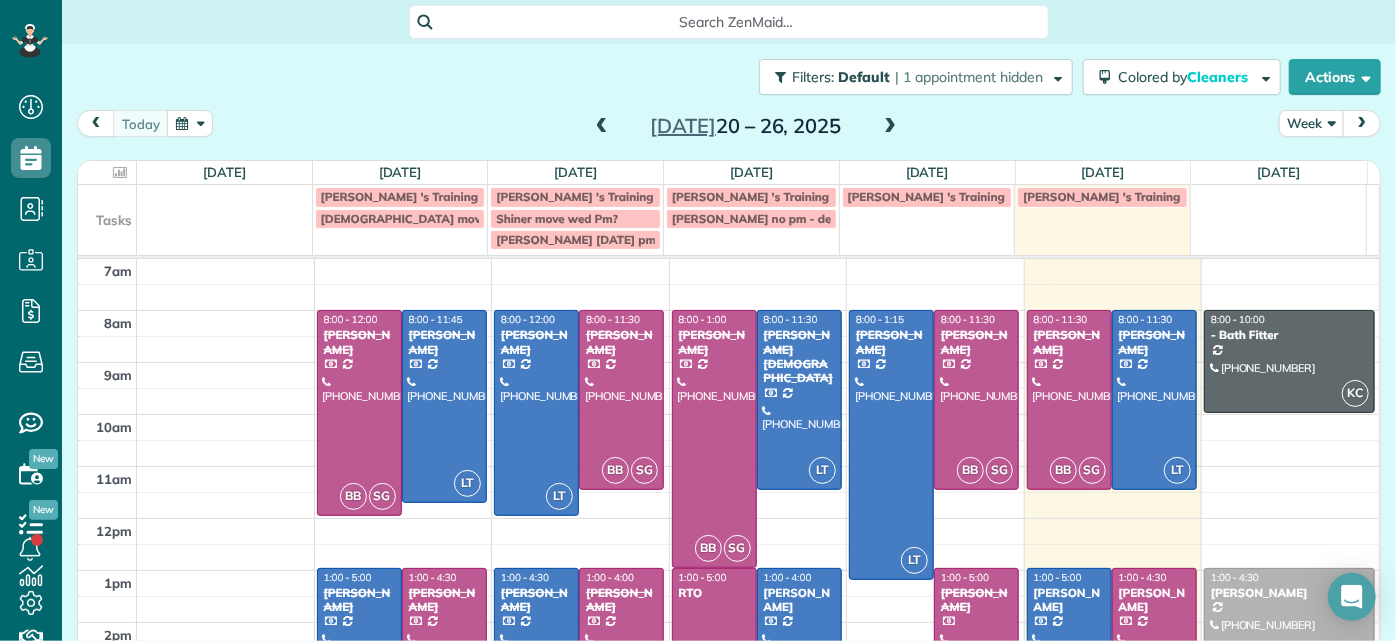 drag, startPoint x: 879, startPoint y: 129, endPoint x: 1069, endPoint y: 111, distance: 190.85072 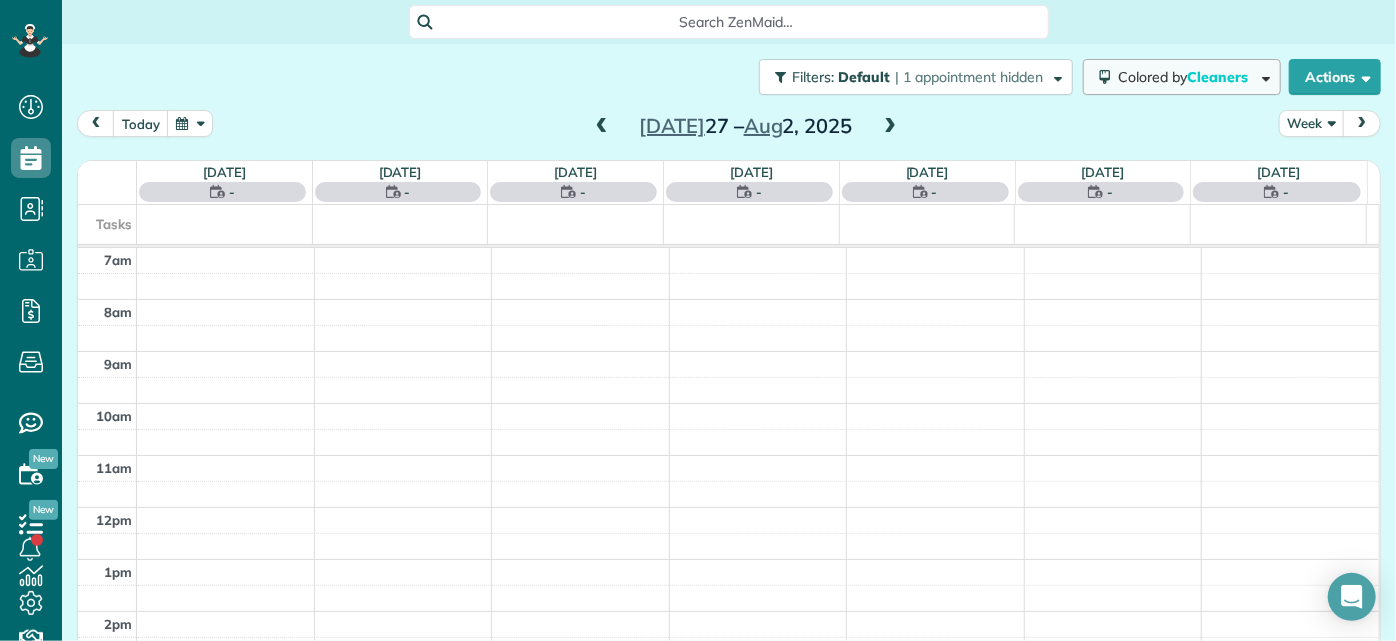 click on "Colored by  Cleaners" at bounding box center (1182, 77) 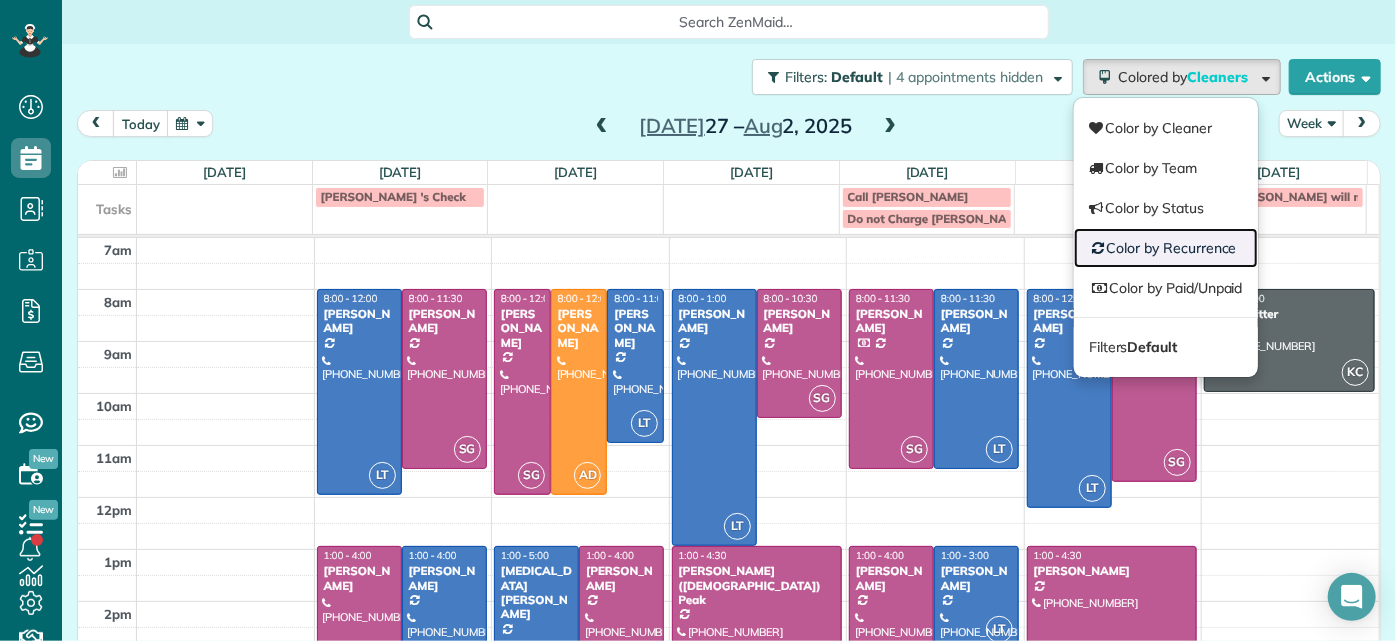 click on "Color by Recurrence" at bounding box center (1166, 248) 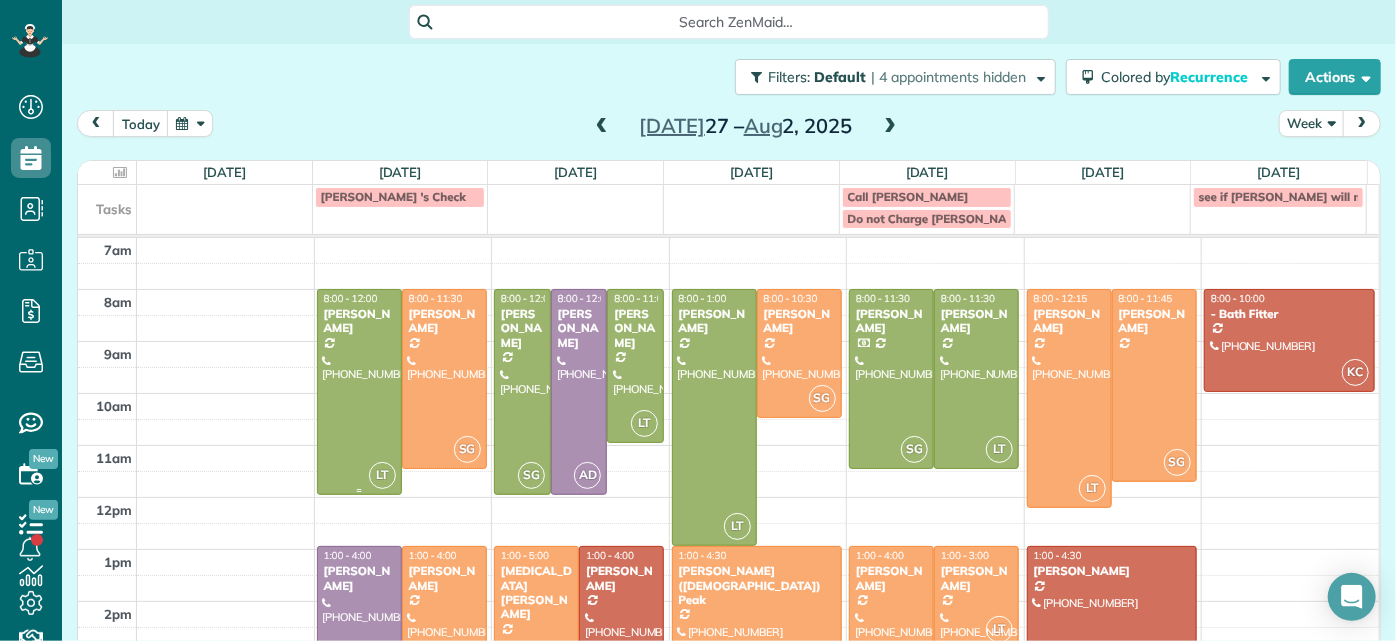 click at bounding box center (359, 392) 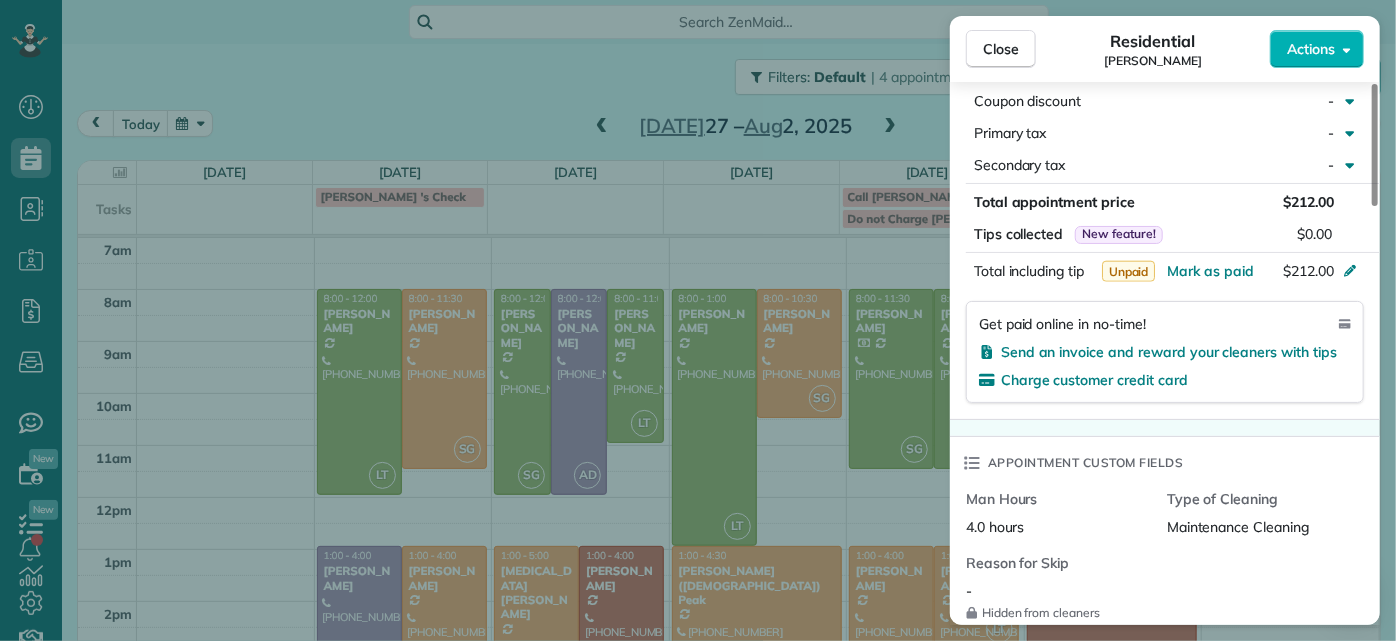 scroll, scrollTop: 487, scrollLeft: 0, axis: vertical 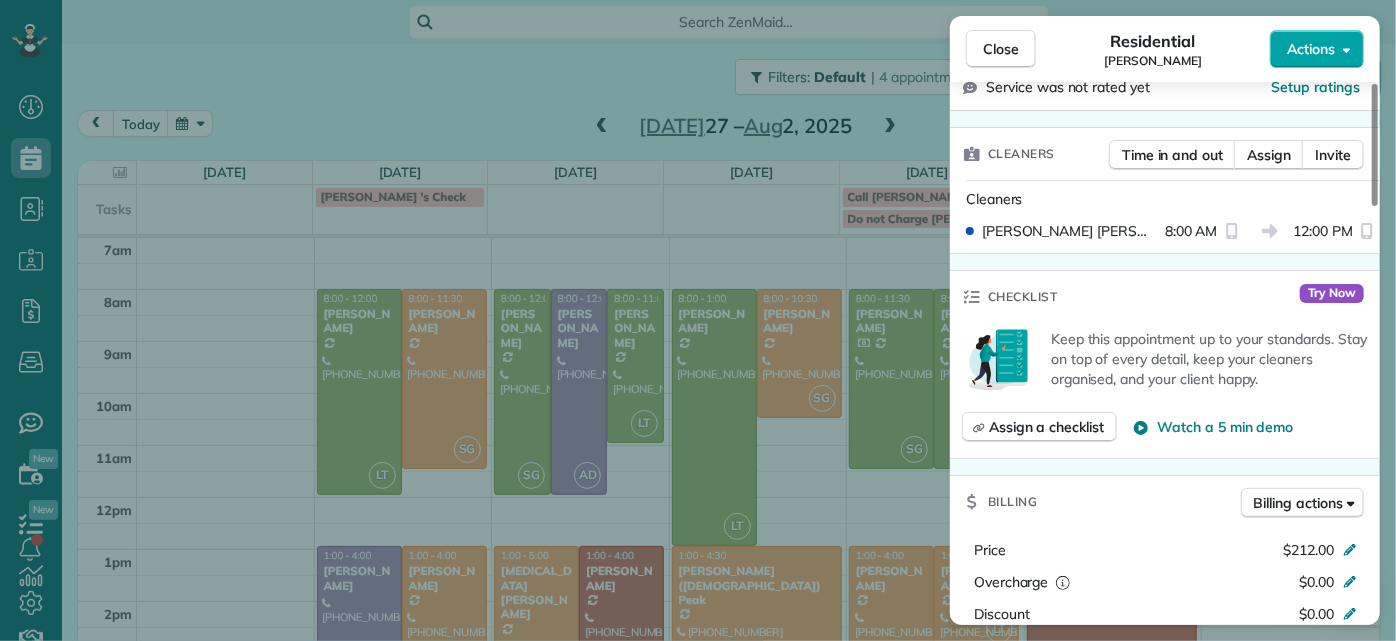 click on "Actions" at bounding box center [1317, 49] 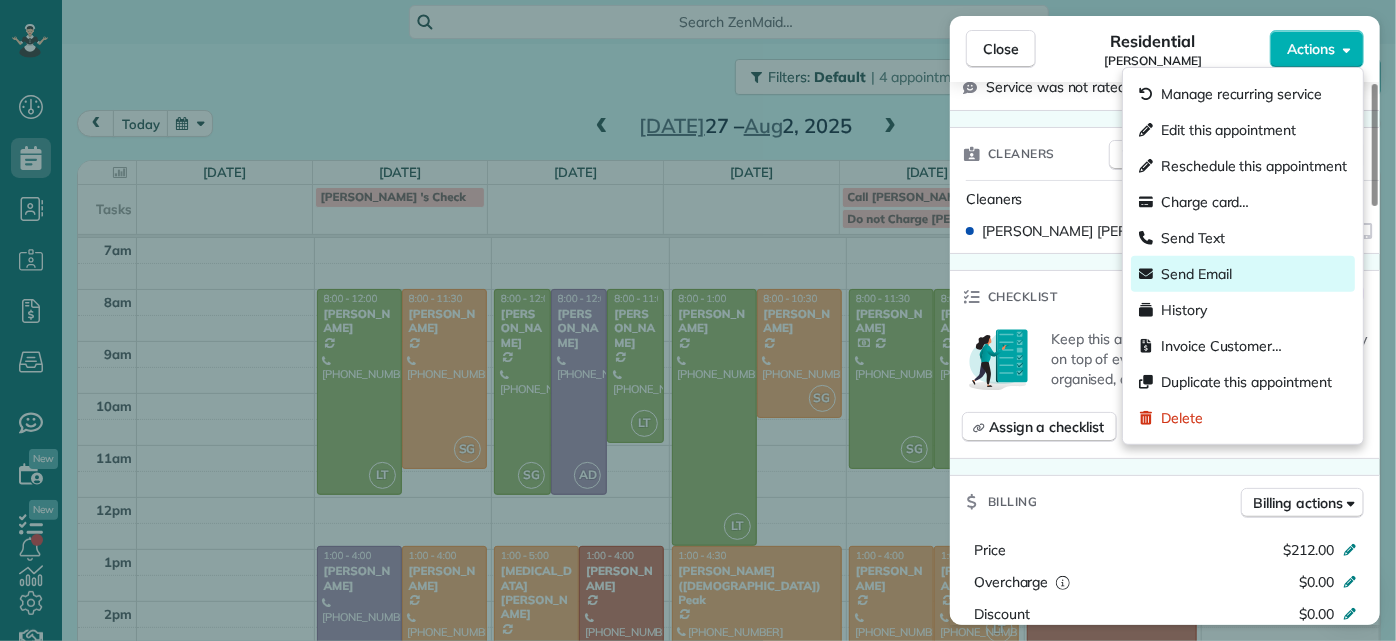 click on "Send Email" at bounding box center (1196, 274) 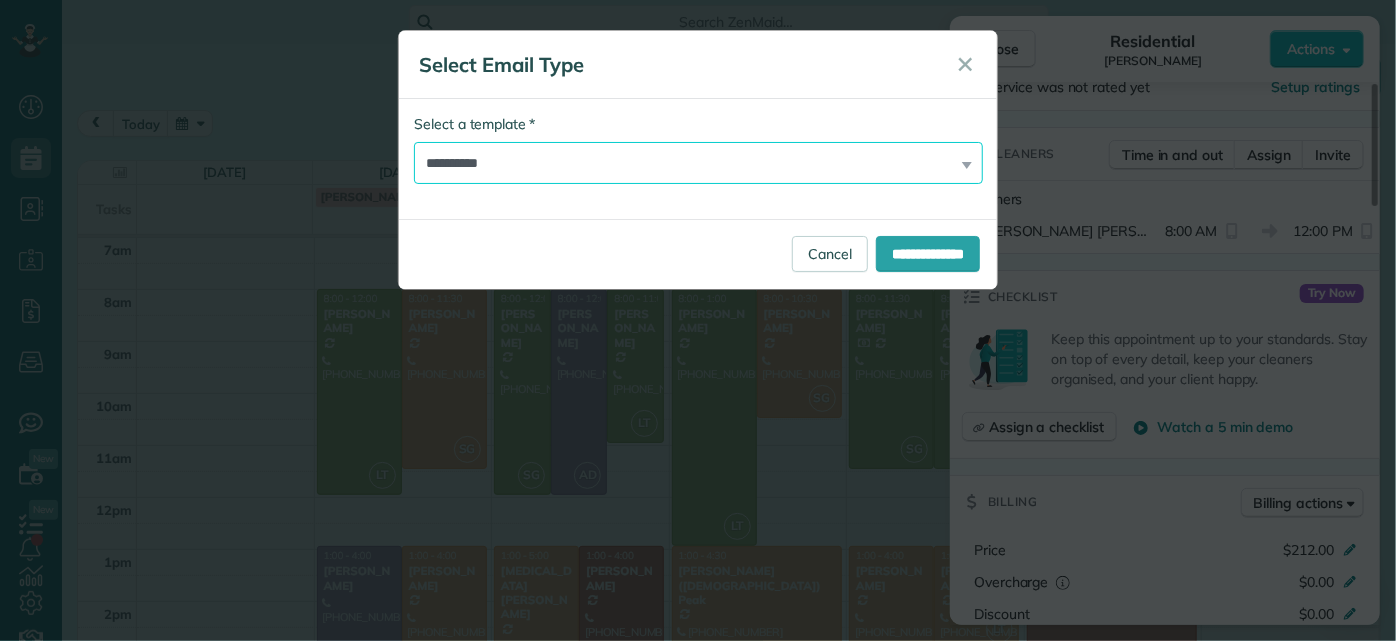 click on "**********" at bounding box center [698, 163] 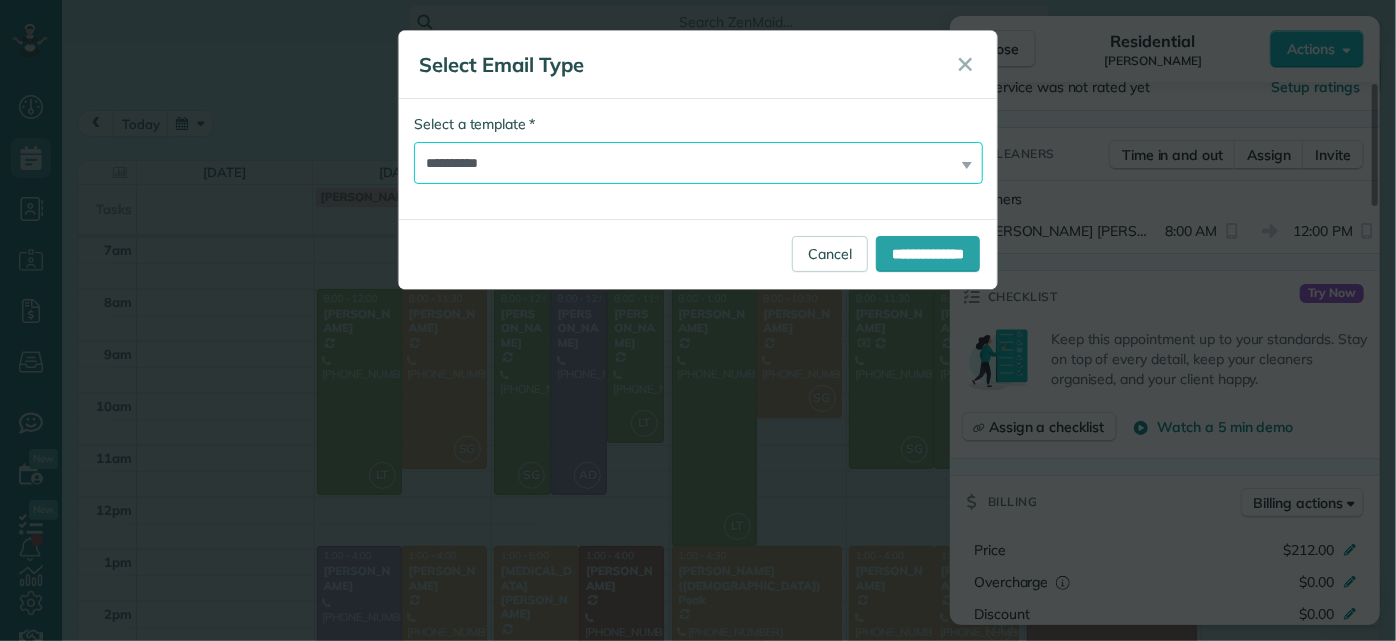 select on "****" 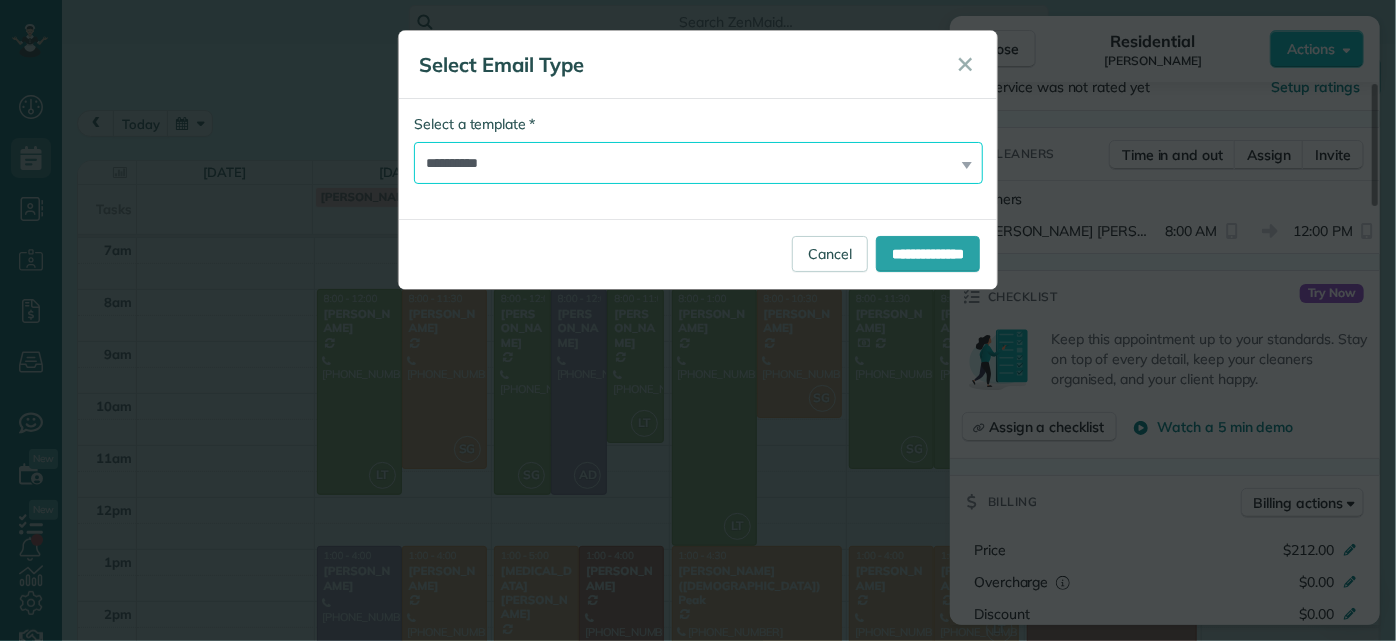 click on "**********" at bounding box center (698, 163) 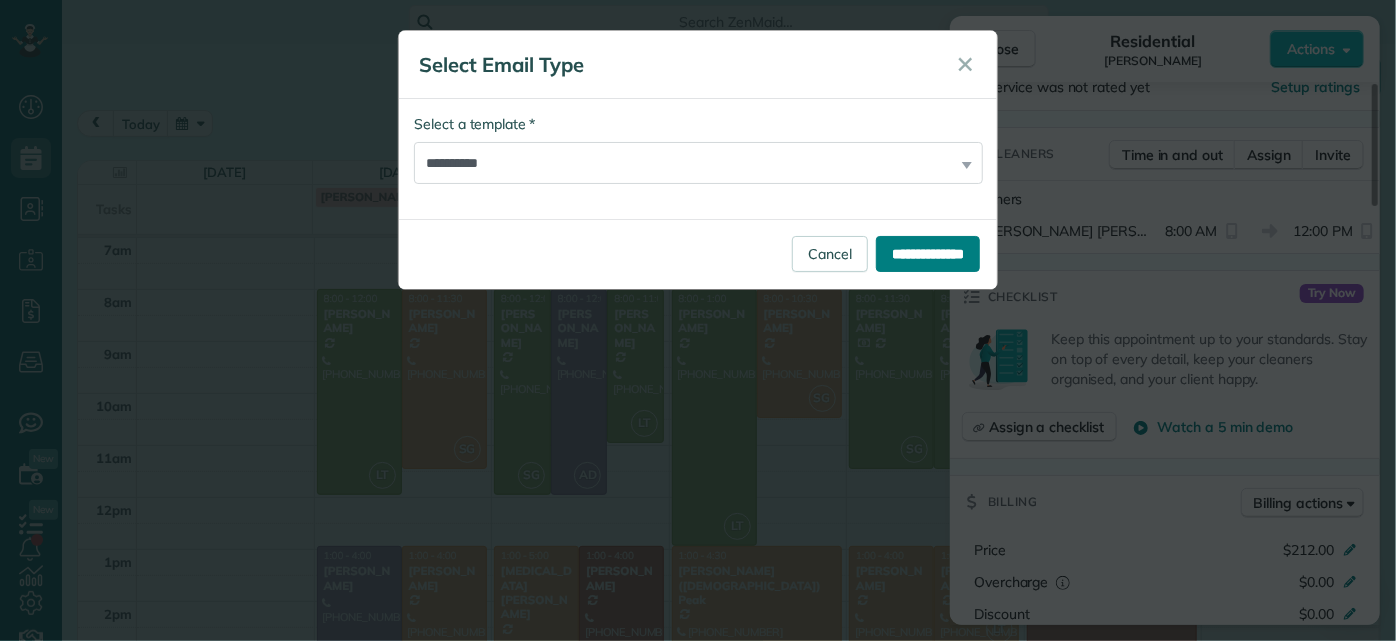 click on "**********" at bounding box center (928, 254) 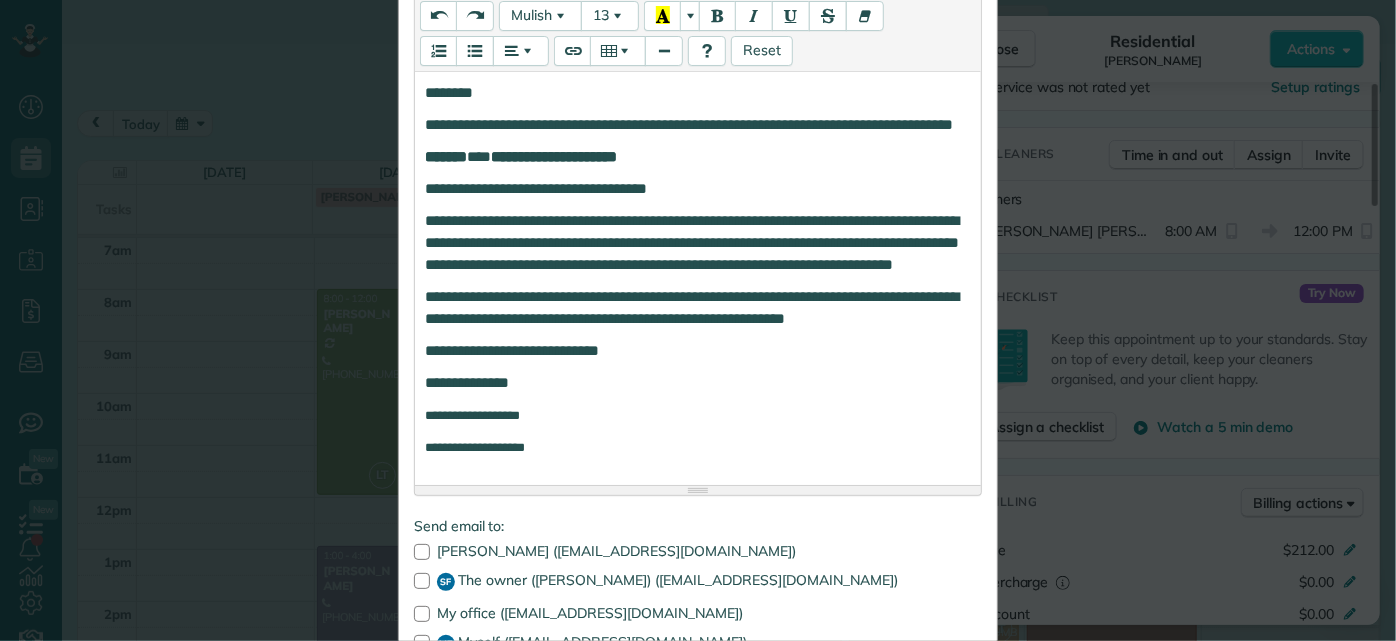 scroll, scrollTop: 454, scrollLeft: 0, axis: vertical 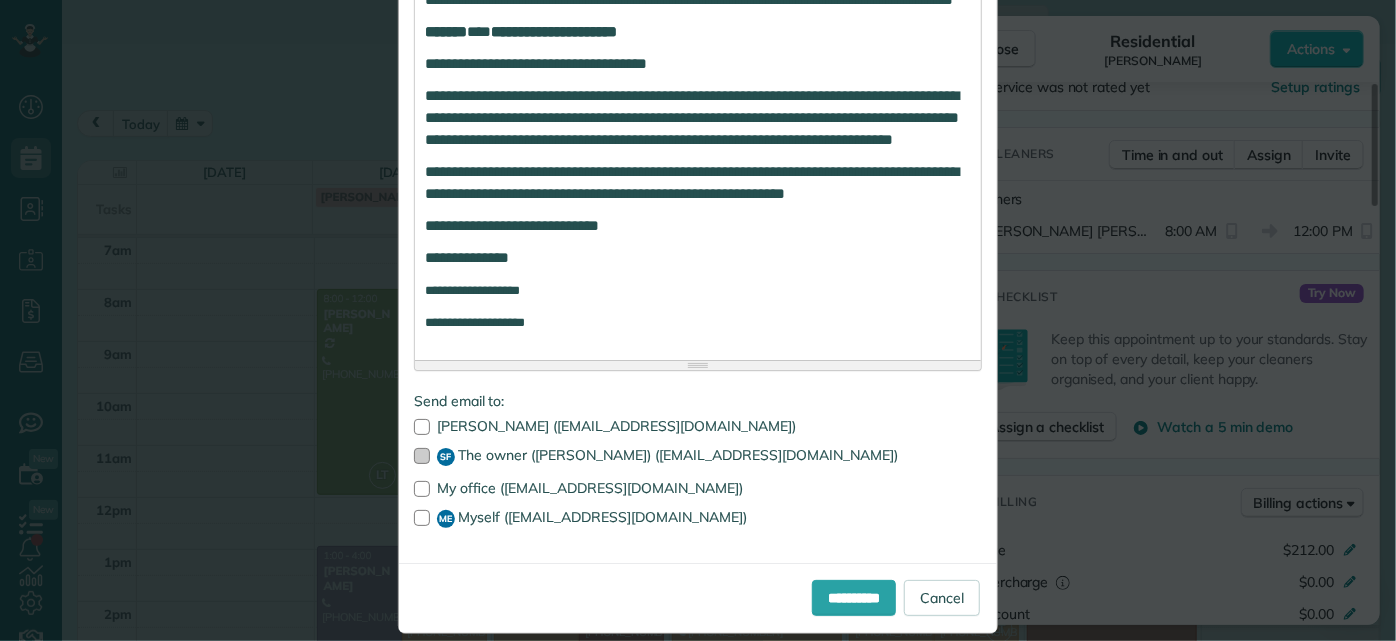 click at bounding box center [422, 456] 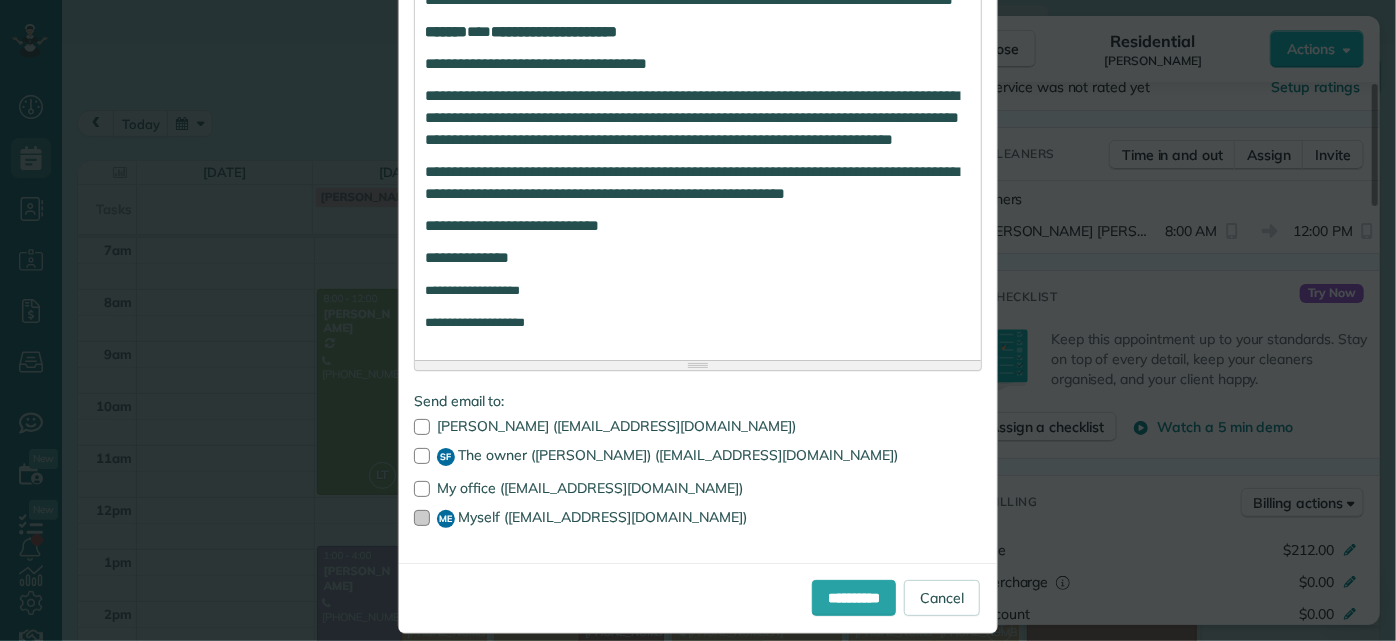click at bounding box center (422, 518) 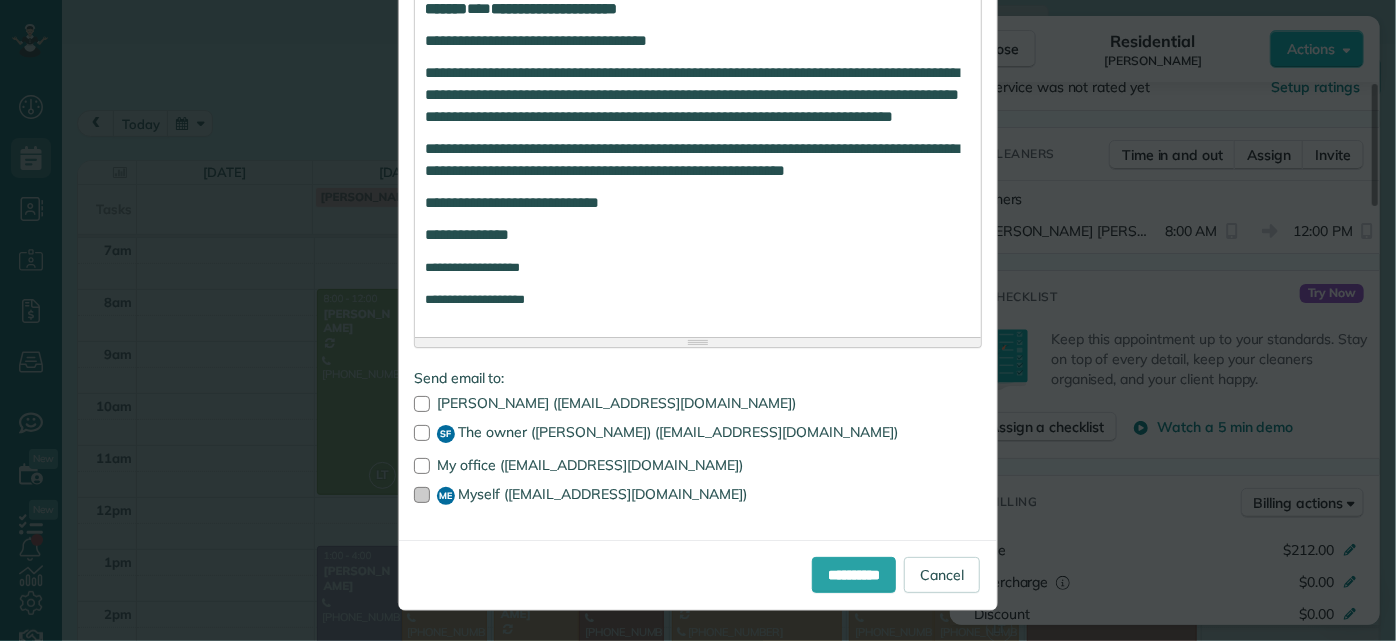 scroll, scrollTop: 518, scrollLeft: 0, axis: vertical 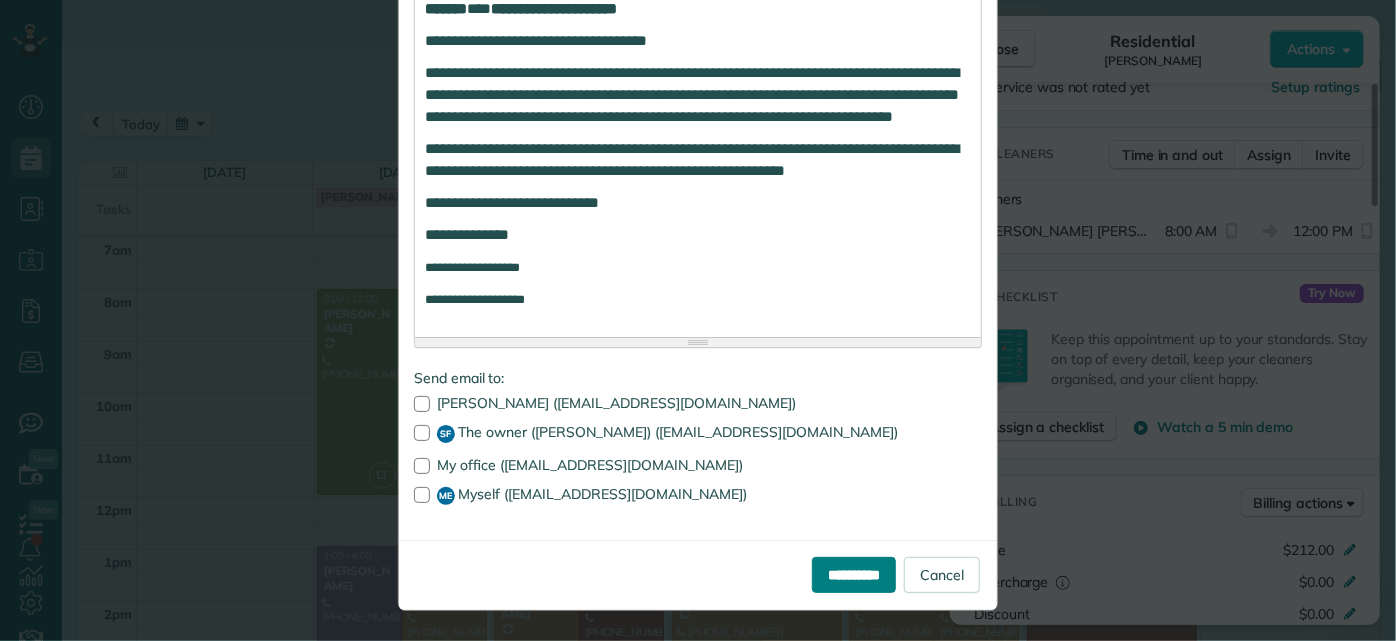 click on "**********" at bounding box center [854, 575] 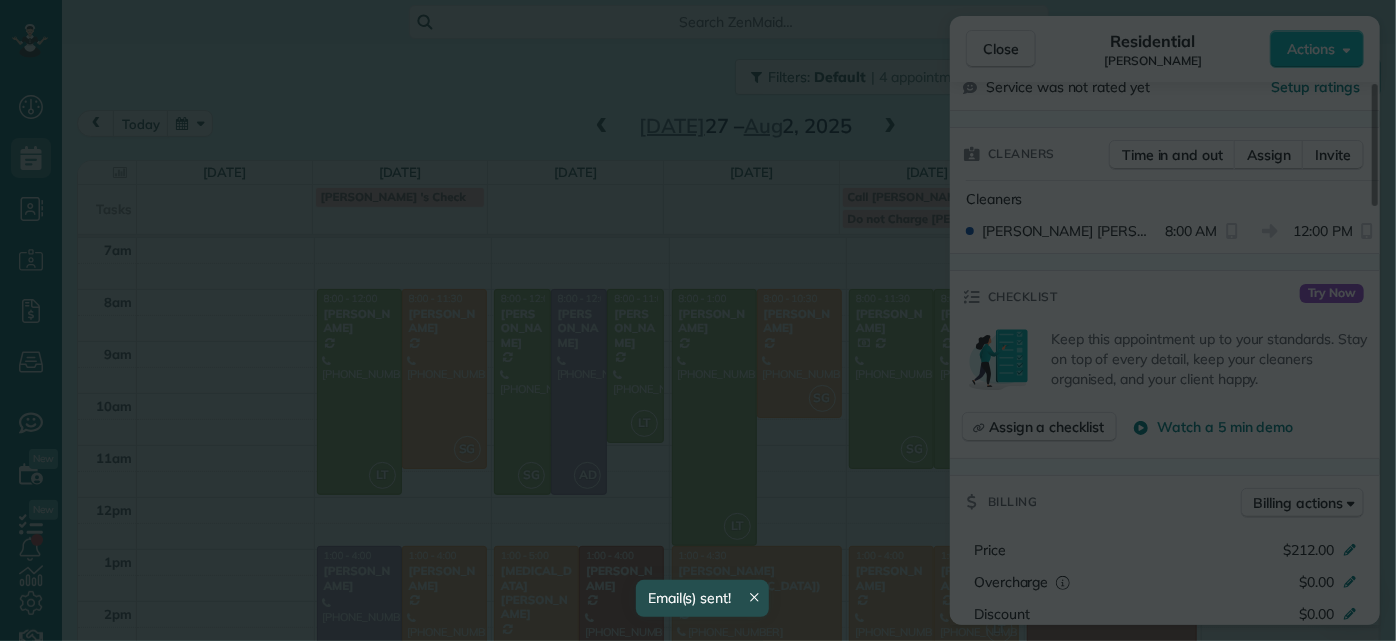 scroll, scrollTop: 0, scrollLeft: 0, axis: both 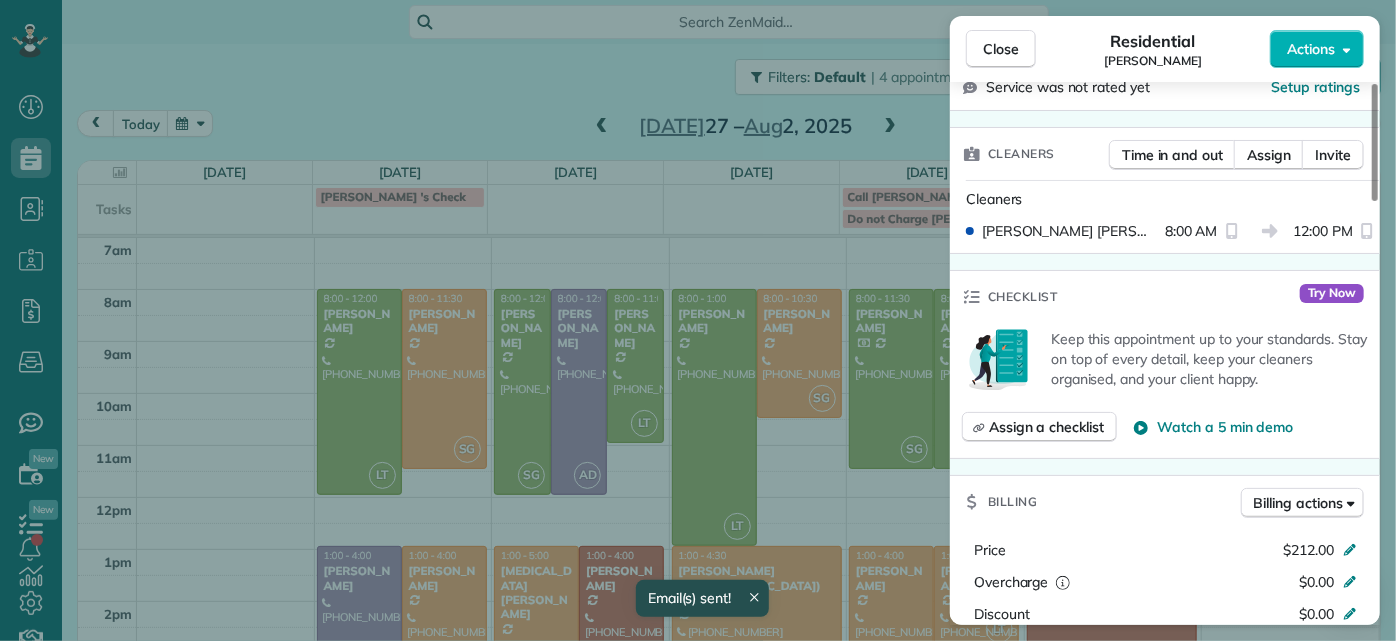 click on "Close Residential John Behen Actions Status Active John Behen · Open profile Mobile (804) 378-1167 Copy johnandme31@verizon.net Copy View Details Residential Monday, July 28, 2025 ( in 3 days ) 8:00 AM 12:00 PM 4 hours and 0 minutes Repeats every 4 weeks Edit recurring service Previous (Jun 30) Next (Aug 25) 11918 Nevis Drive Midlothian VA 23114 Service was not rated yet Setup ratings Cleaners Time in and out Assign Invite Cleaners Laura   Thaller 8:00 AM 12:00 PM Checklist Try Now Keep this appointment up to your standards. Stay on top of every detail, keep your cleaners organised, and your client happy. Assign a checklist Watch a 5 min demo Billing Billing actions Price $212.00 Overcharge $0.00 Discount $0.00 Coupon discount - Primary tax - Secondary tax - Total appointment price $212.00 Tips collected New feature! $0.00 Unpaid Mark as paid Total including tip $212.00 Get paid online in no-time! Send an invoice and reward your cleaners with tips Charge customer credit card Appointment custom fields - Notes" at bounding box center (698, 320) 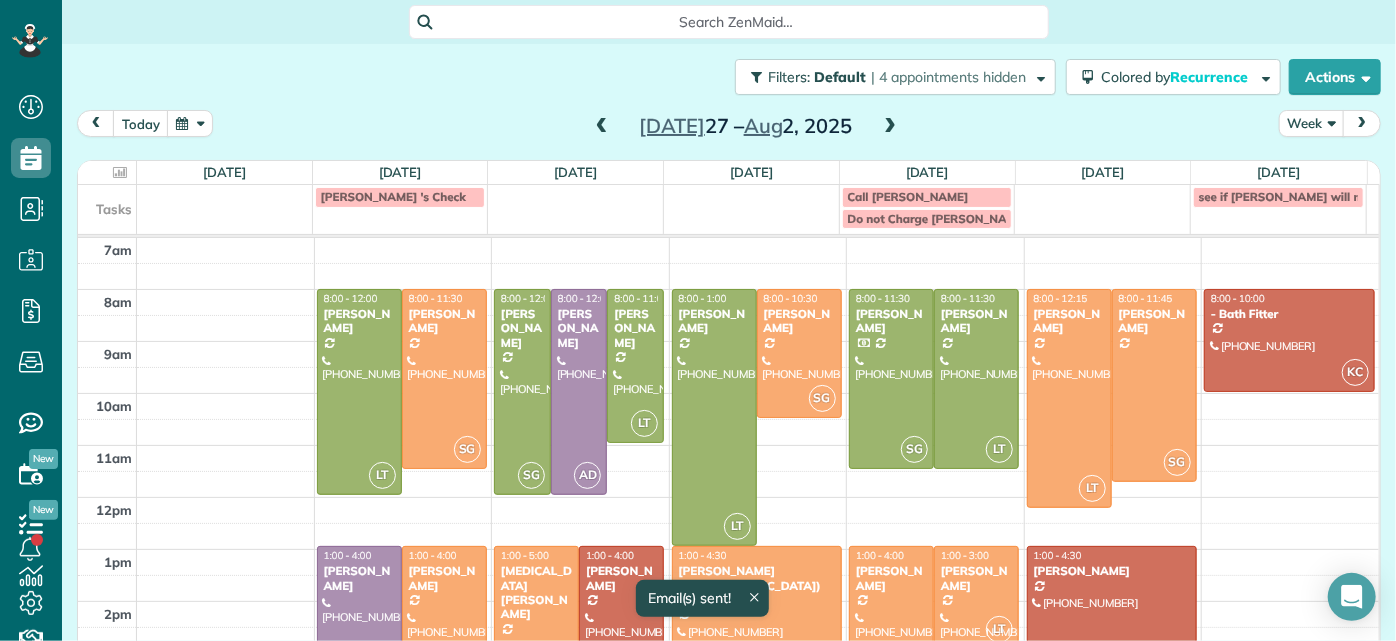 click on "Michelle Welch" at bounding box center (359, 578) 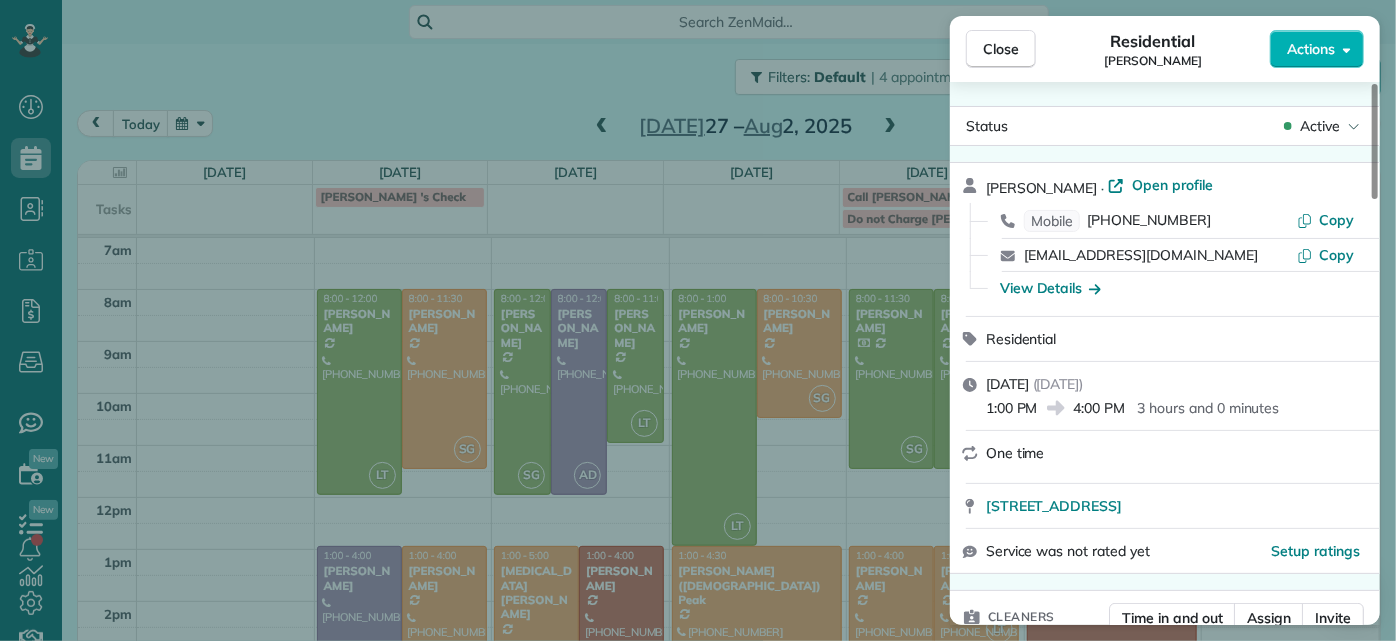 click on "Close Residential Michelle Welch Actions Status Active Michelle Welch · Open profile Mobile (804) 339-9583 Copy michellew2005@yahoo.com Copy View Details Residential Monday, July 28, 2025 ( in 3 days ) 1:00 PM 4:00 PM 3 hours and 0 minutes One time 4406 Brook Road Richmond VA 23227 Service was not rated yet Setup ratings Cleaners Time in and out Assign Invite Cleaners Sophie   Gibbs 1:00 PM 4:00 PM Checklist Try Now Keep this appointment up to your standards. Stay on top of every detail, keep your cleaners organised, and your client happy. Assign a checklist Watch a 5 min demo Billing Billing actions Price $0.00 Overcharge $0.00 Discount $0.00 Coupon discount - Primary tax - Secondary tax - Total appointment price $0.00 Tips collected New feature! $0.00 Mark as paid Total including tip $0.00 Get paid online in no-time! Send an invoice and reward your cleaners with tips Charge customer credit card Appointment custom fields Man Hours 3 Type of Cleaning  Priority Cleaning Reason for Skip - Hidden from cleaners" at bounding box center (698, 320) 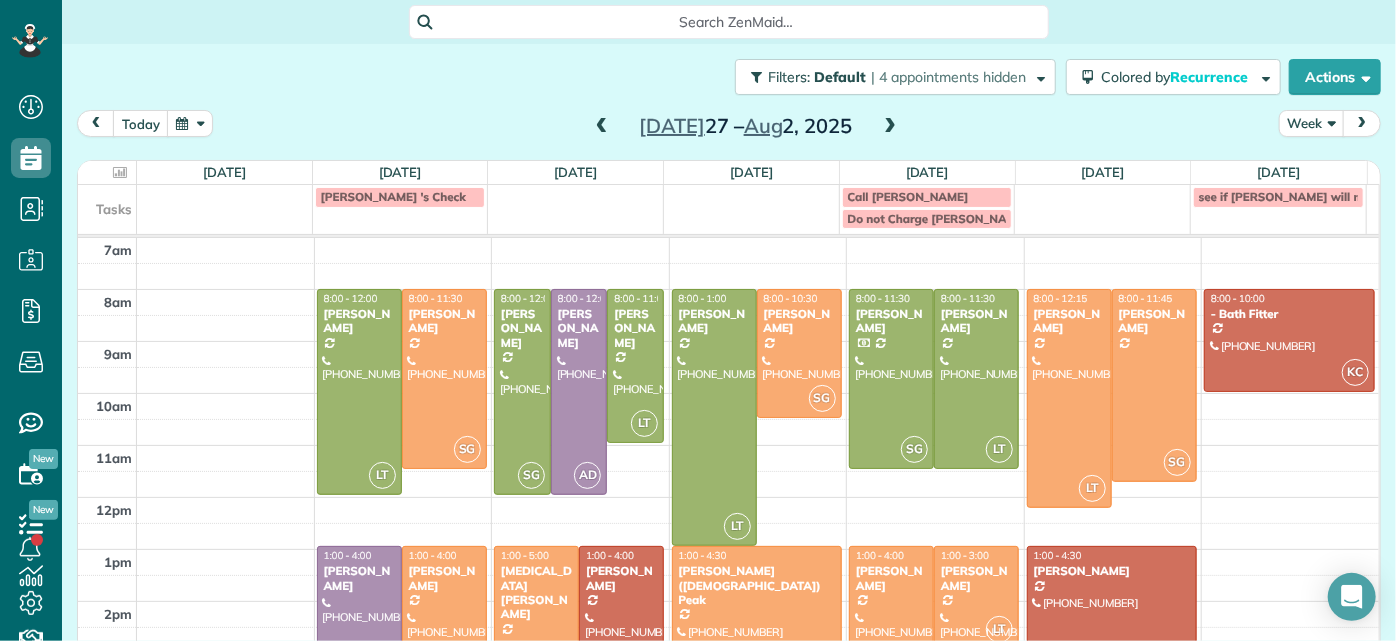 click on "Michelle Welch" at bounding box center [359, 578] 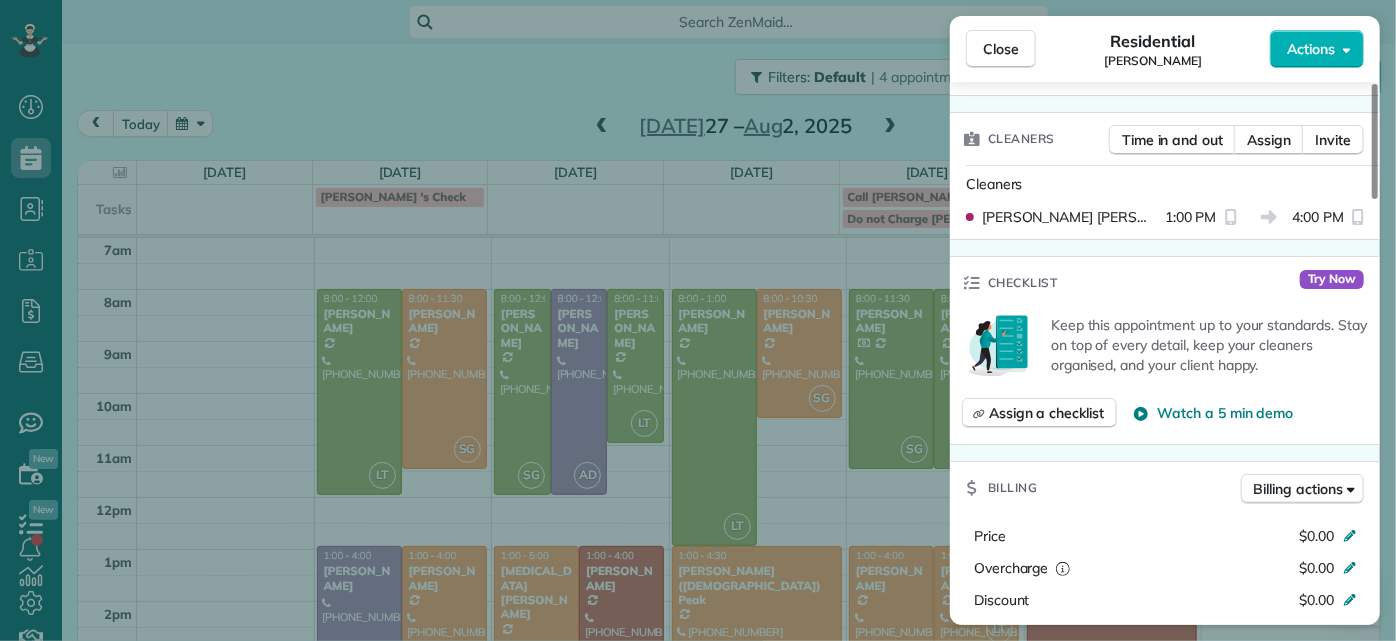scroll, scrollTop: 727, scrollLeft: 0, axis: vertical 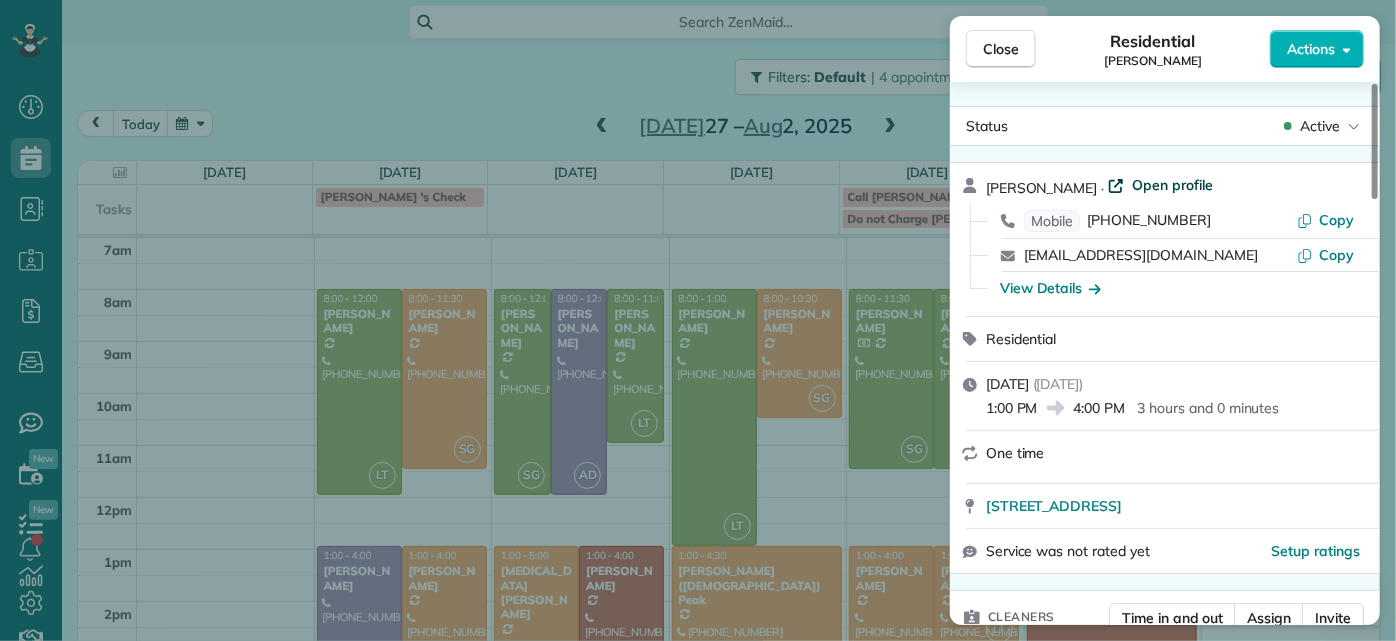 click on "Open profile" at bounding box center (1172, 185) 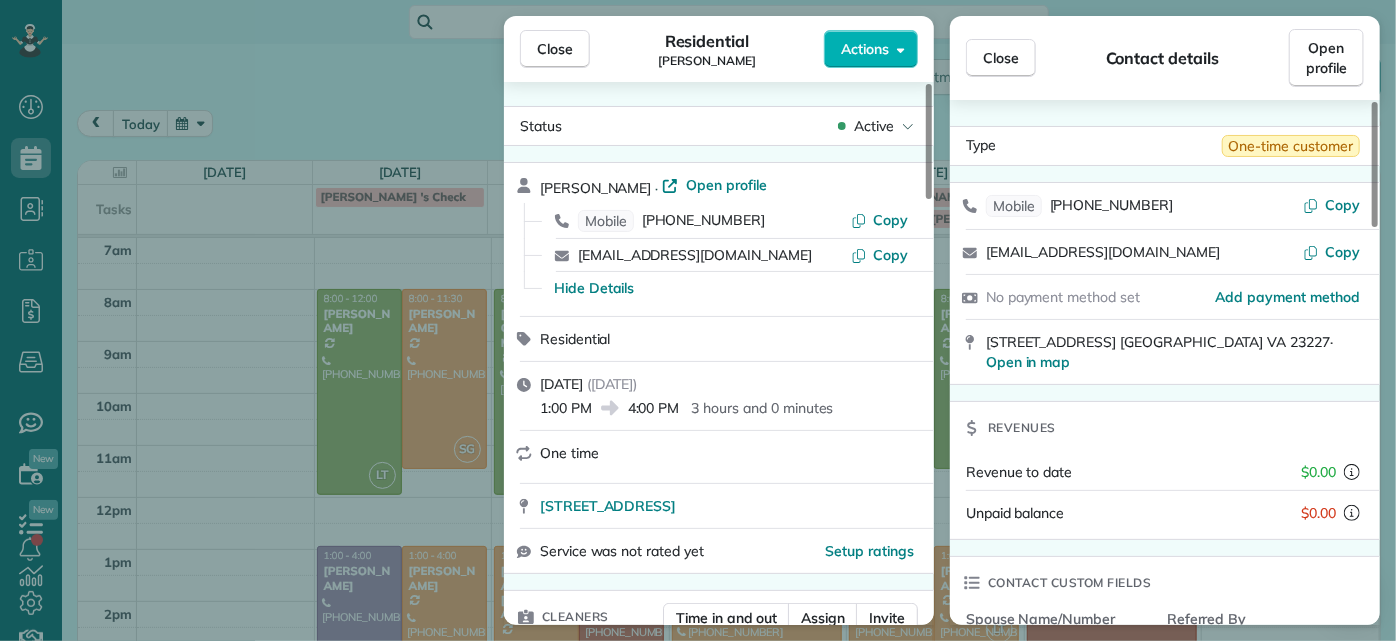 drag, startPoint x: 409, startPoint y: 300, endPoint x: 449, endPoint y: 369, distance: 79.755875 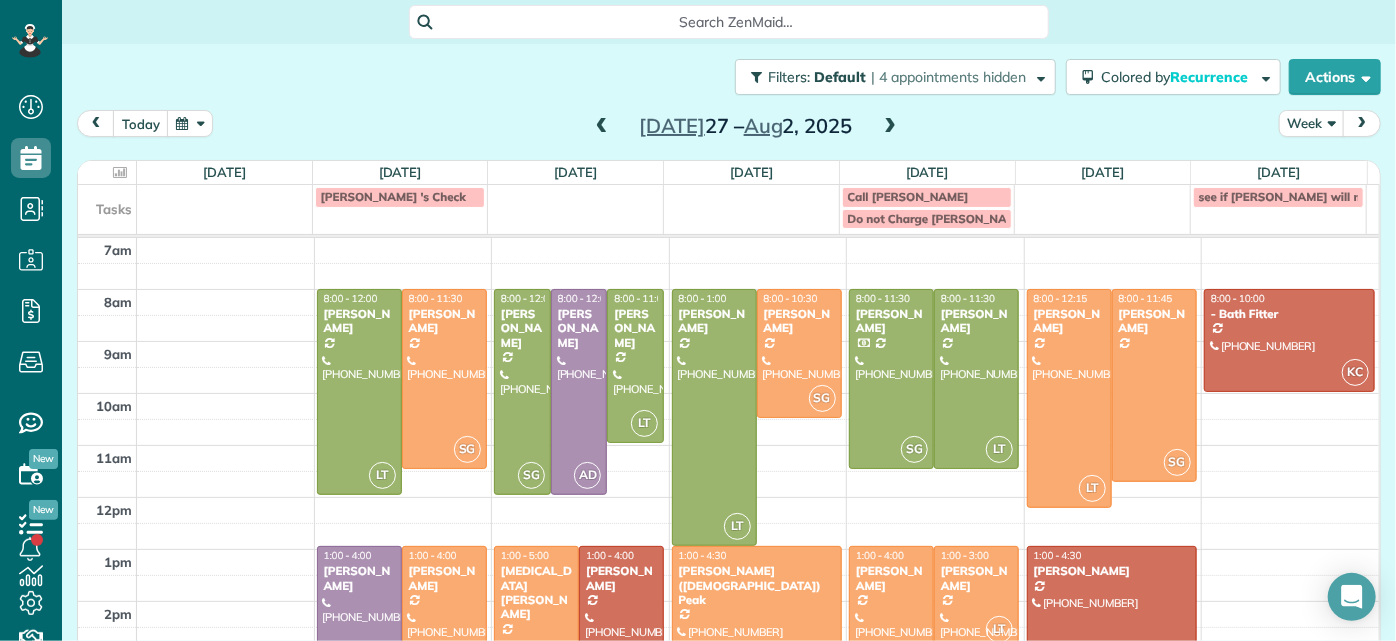 click on "Michelle Welch" at bounding box center [359, 578] 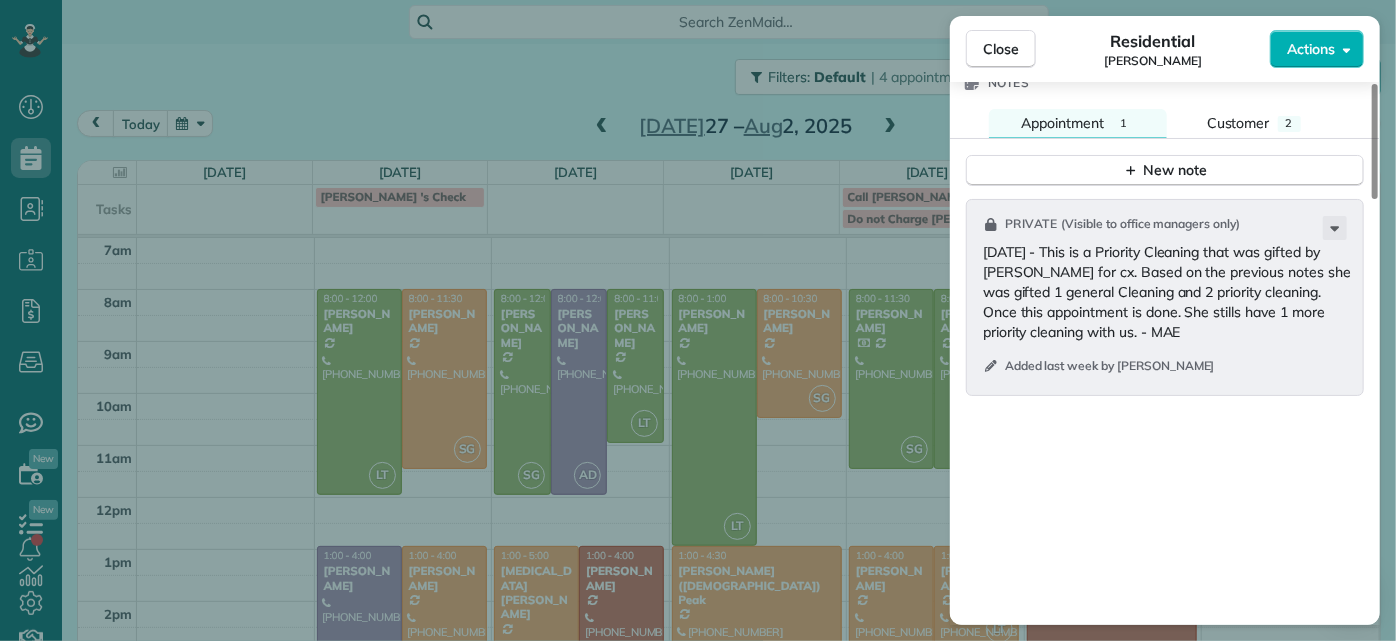 scroll, scrollTop: 1727, scrollLeft: 0, axis: vertical 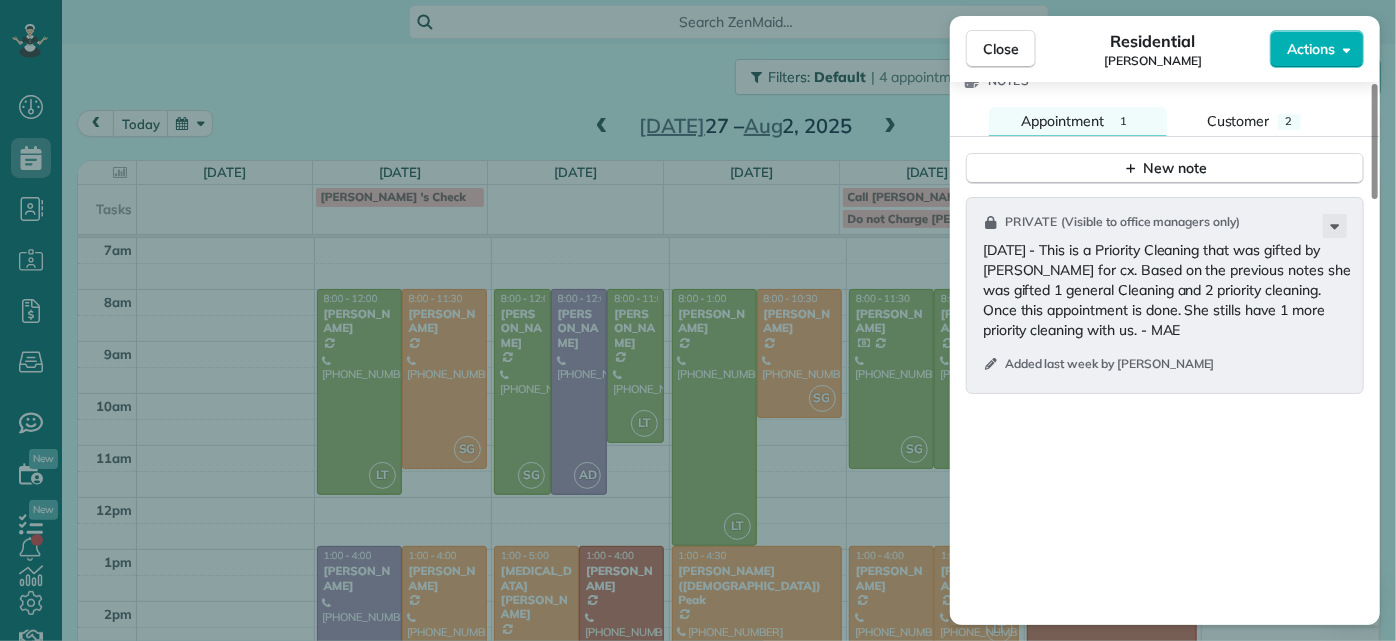 drag, startPoint x: 618, startPoint y: -25, endPoint x: 650, endPoint y: -68, distance: 53.600372 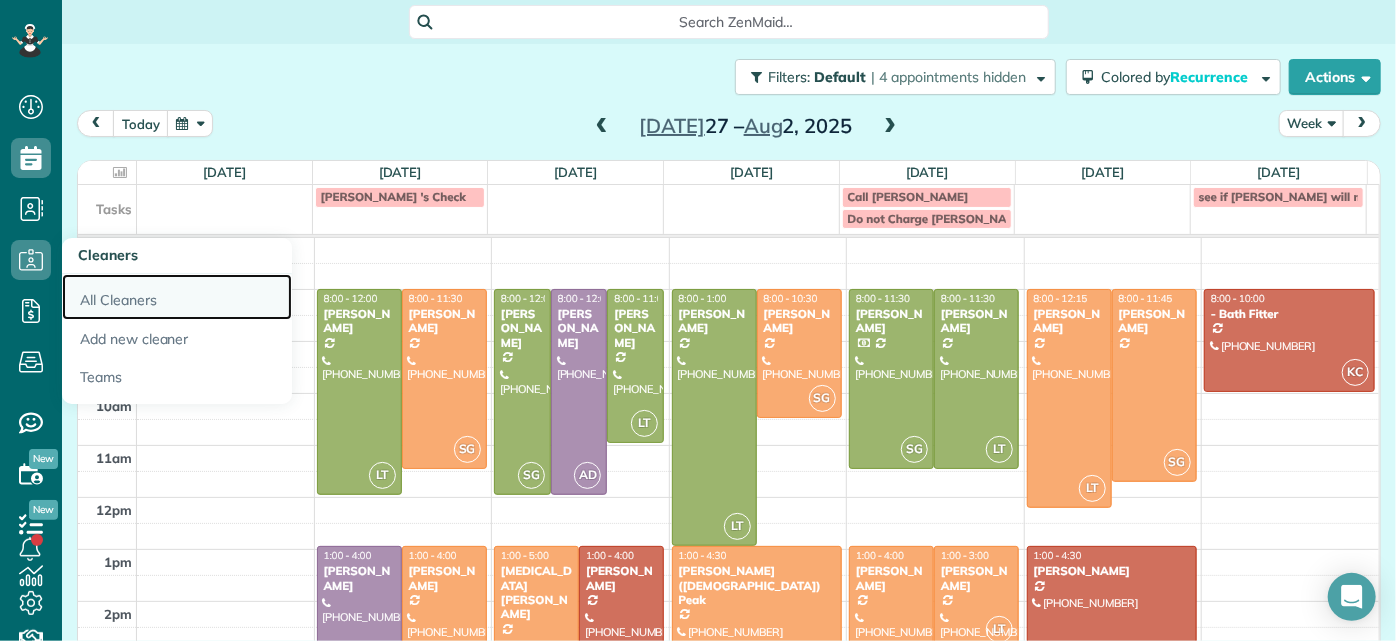 click on "All Cleaners" at bounding box center (177, 297) 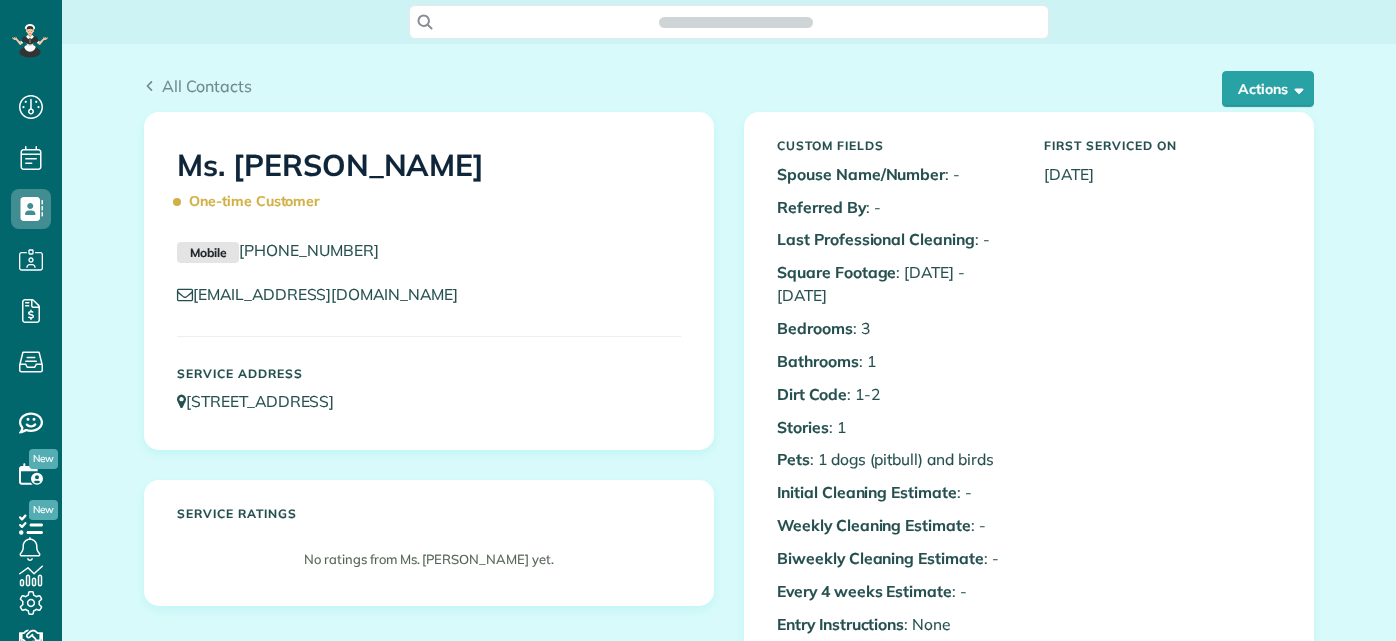 scroll, scrollTop: 0, scrollLeft: 0, axis: both 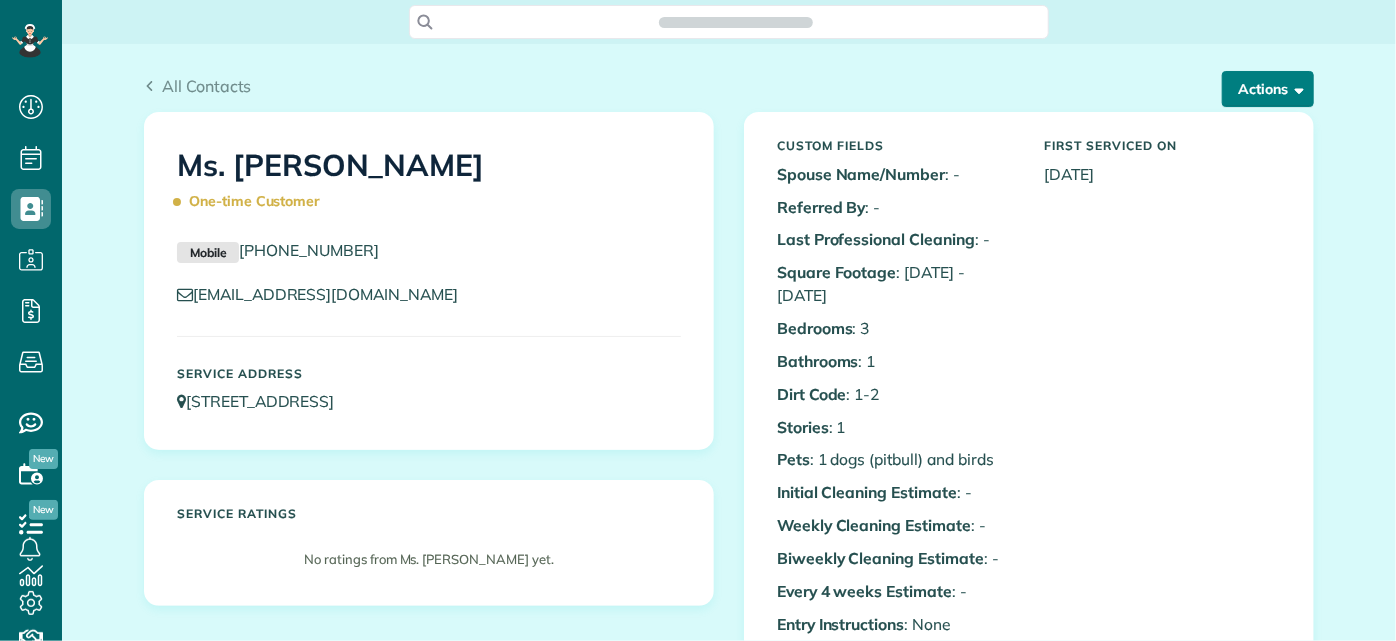 click on "Actions" at bounding box center [1268, 89] 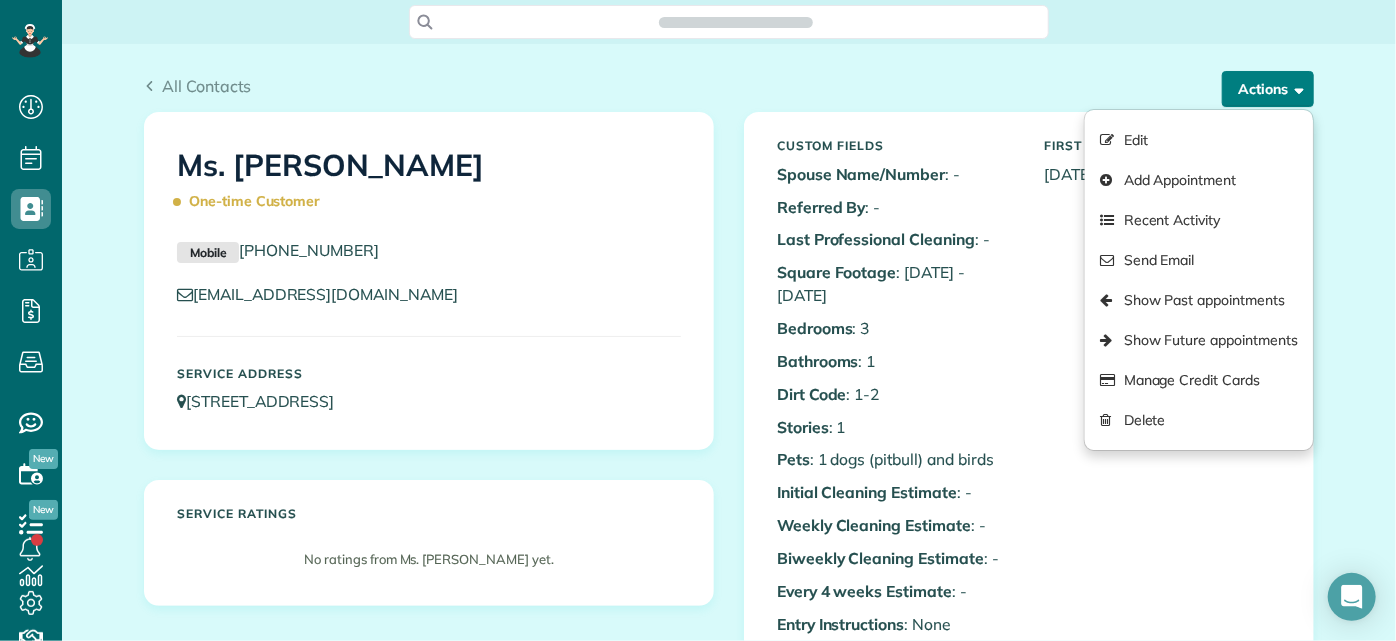 scroll, scrollTop: 641, scrollLeft: 62, axis: both 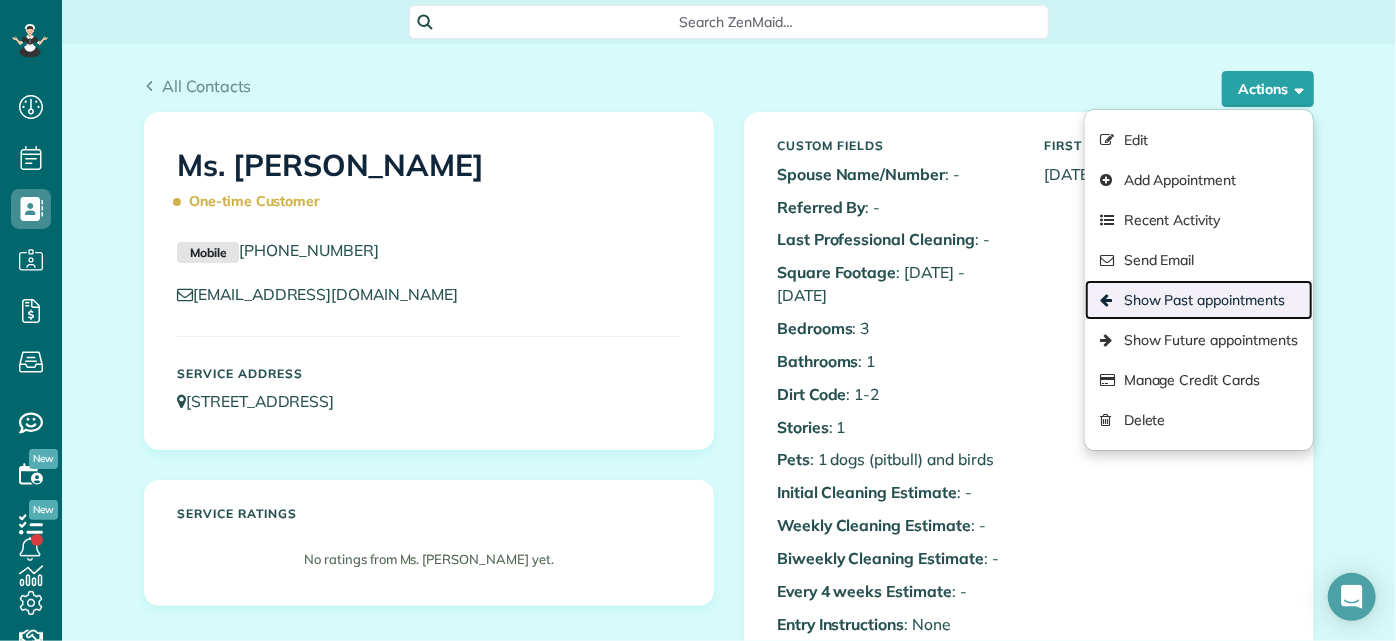 click on "Show Past appointments" at bounding box center (1199, 300) 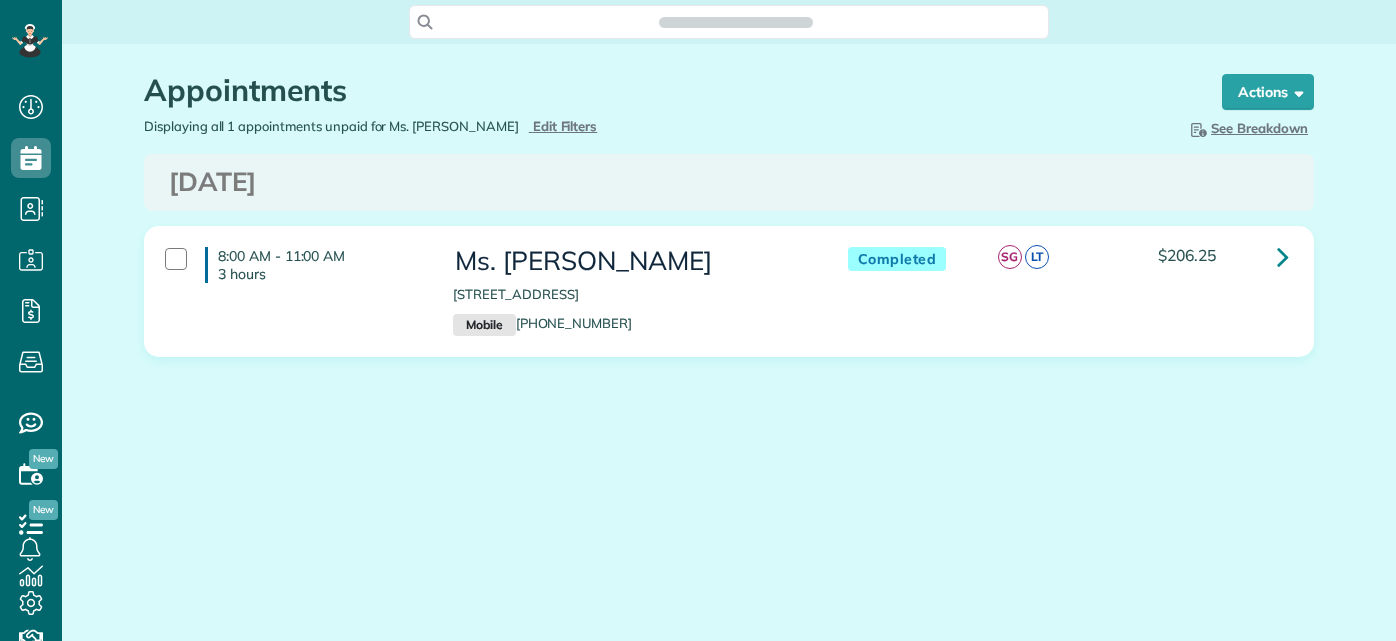 scroll, scrollTop: 0, scrollLeft: 0, axis: both 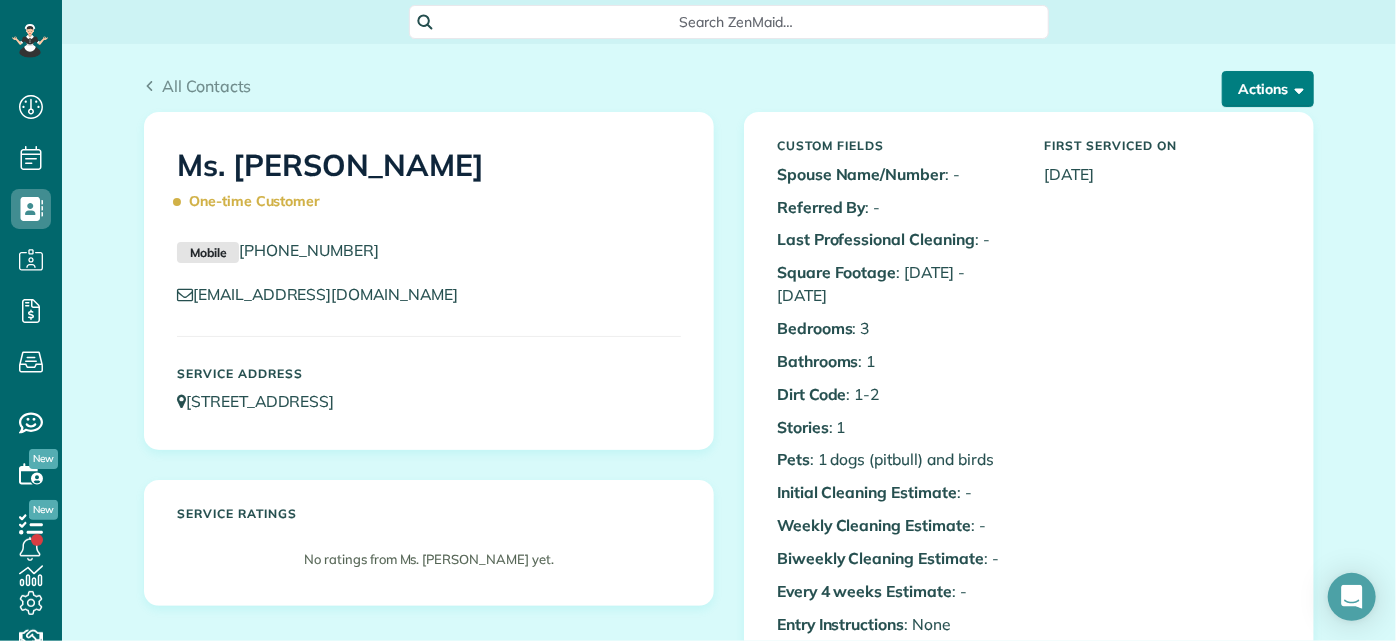 click on "Actions" at bounding box center (1268, 89) 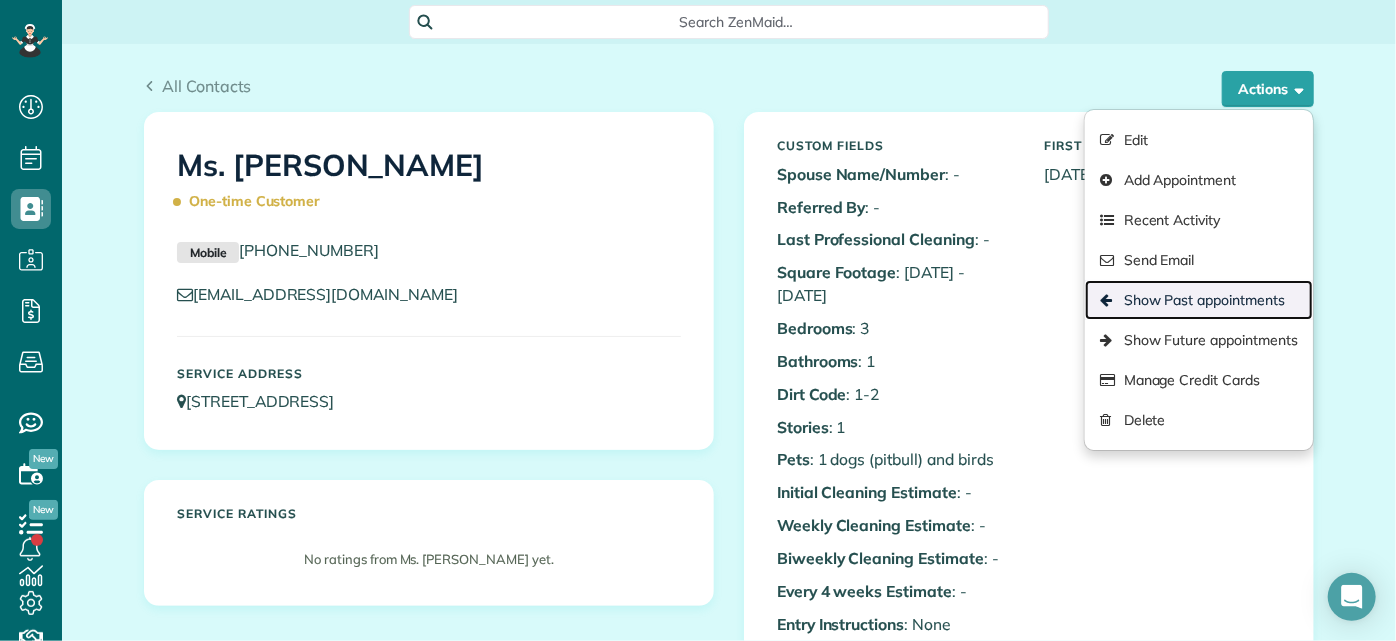 click on "Show Past appointments" at bounding box center [1199, 300] 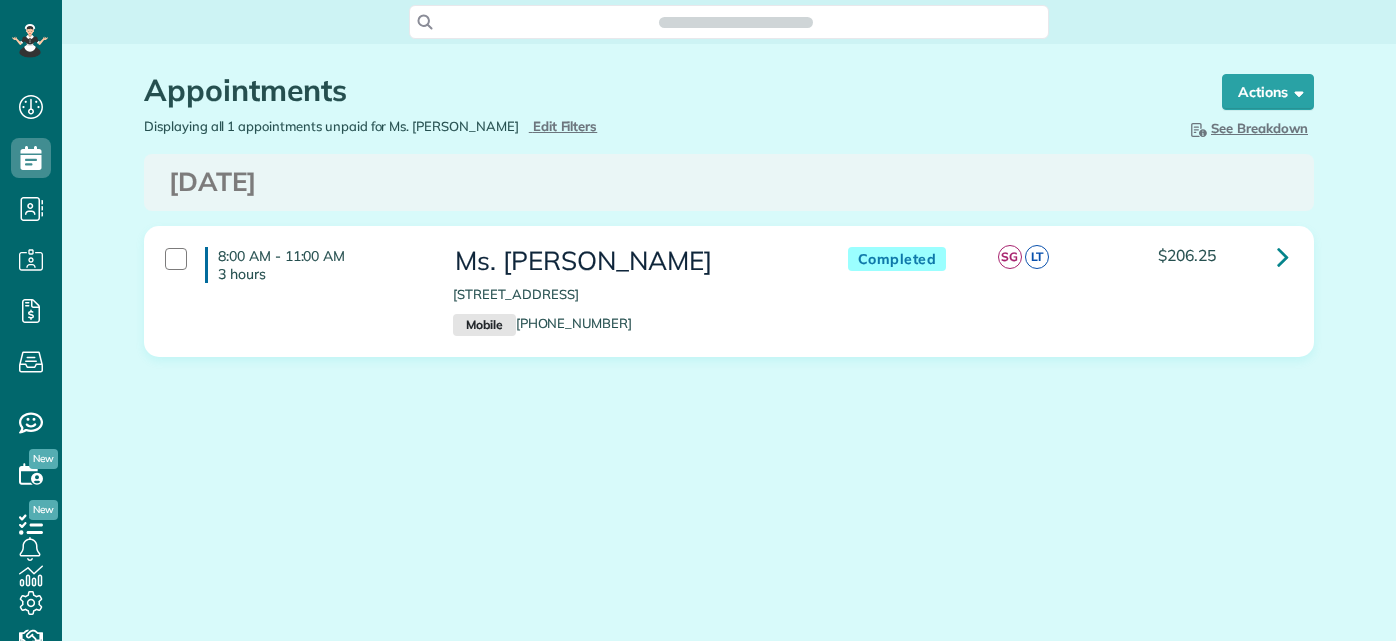 scroll, scrollTop: 0, scrollLeft: 0, axis: both 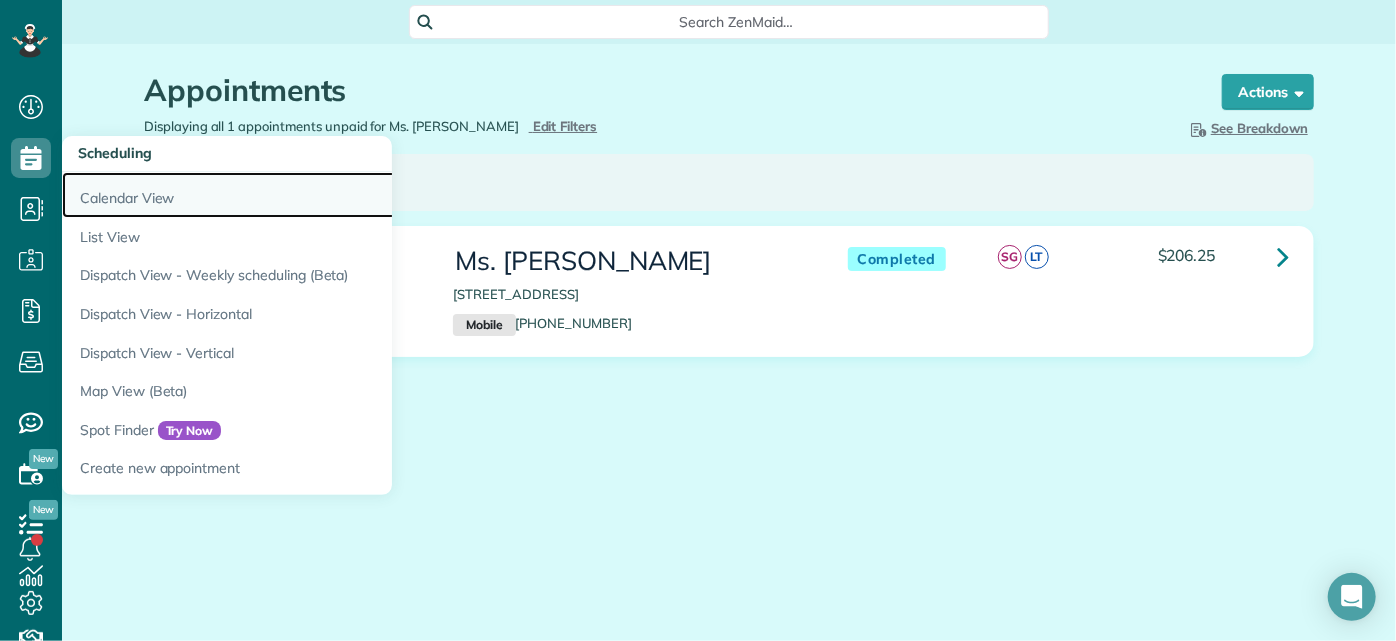 click on "Calendar View" at bounding box center [312, 195] 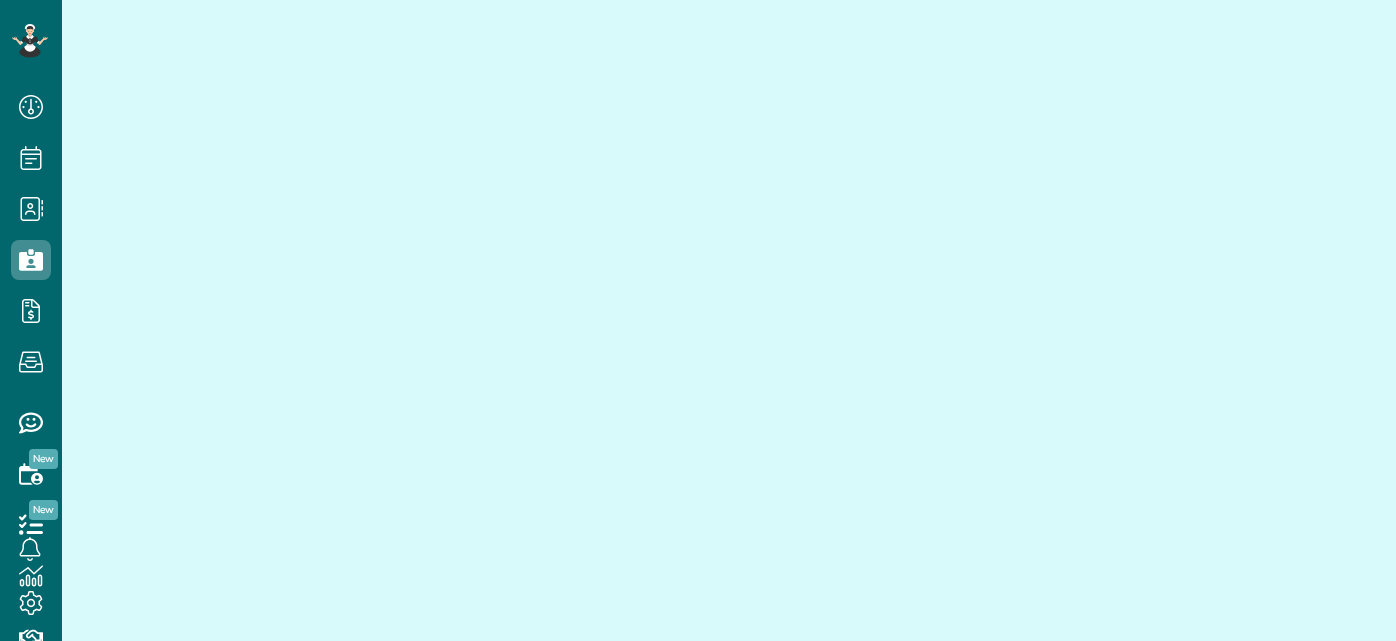 scroll, scrollTop: 0, scrollLeft: 0, axis: both 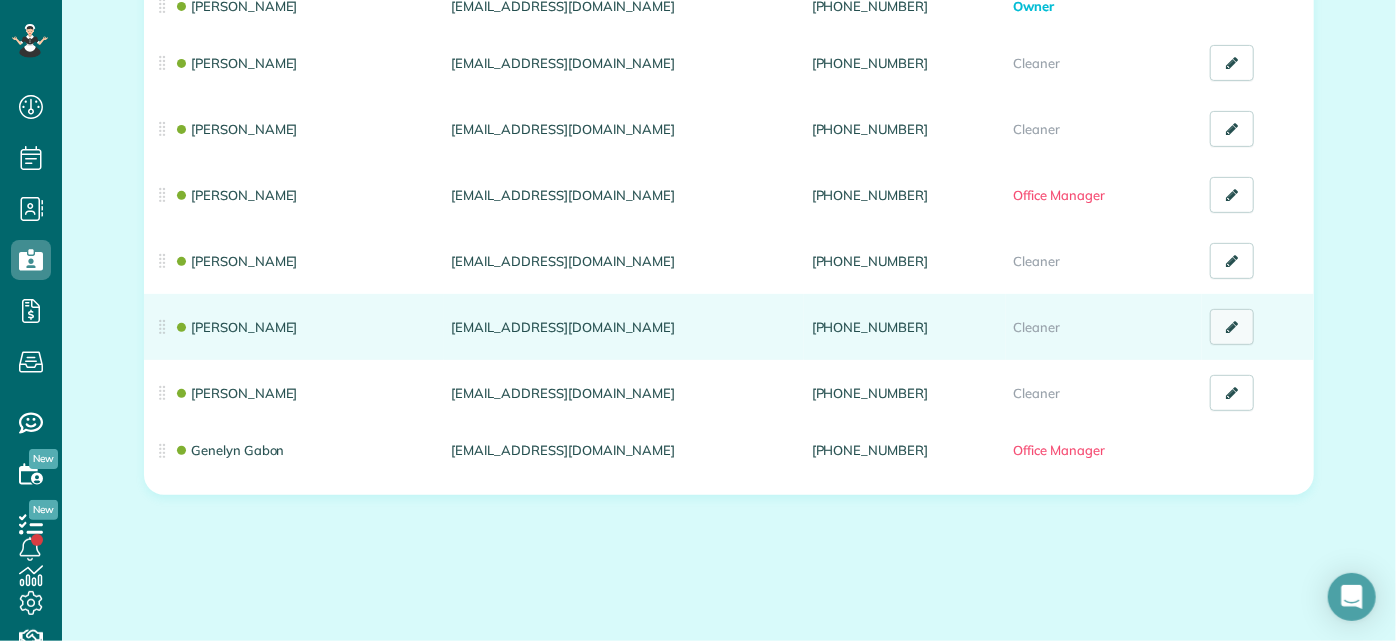 click at bounding box center (1232, 327) 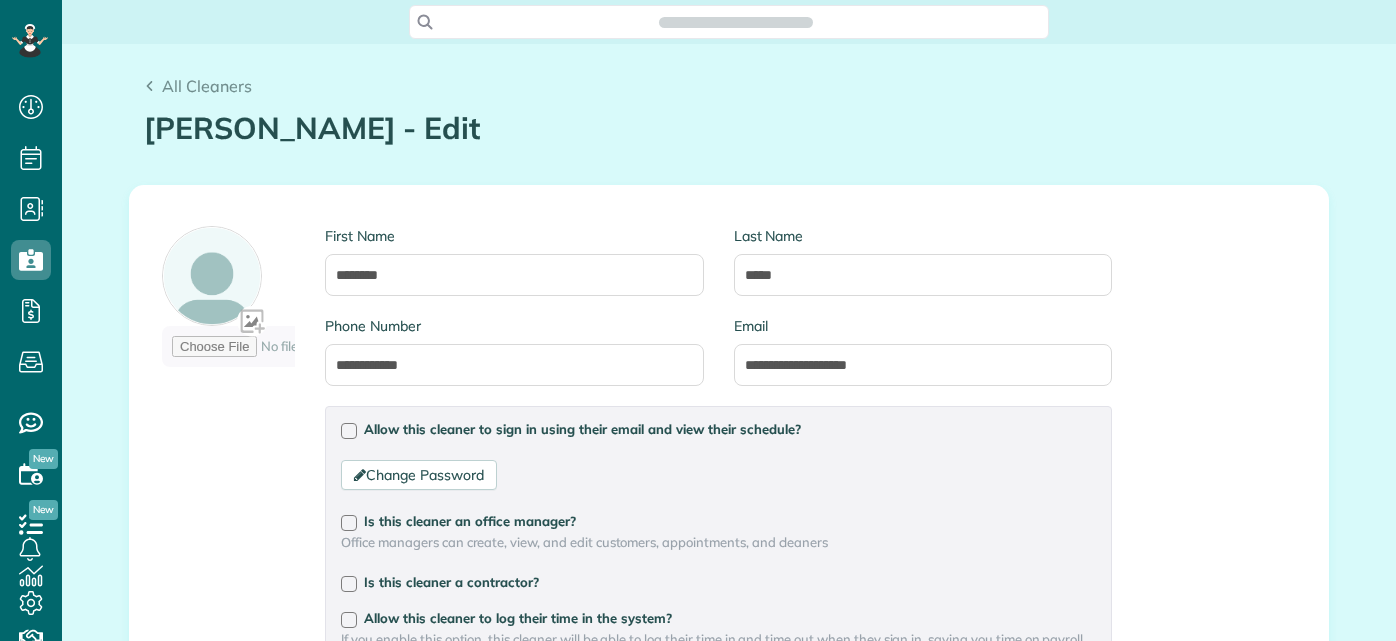 scroll, scrollTop: 0, scrollLeft: 0, axis: both 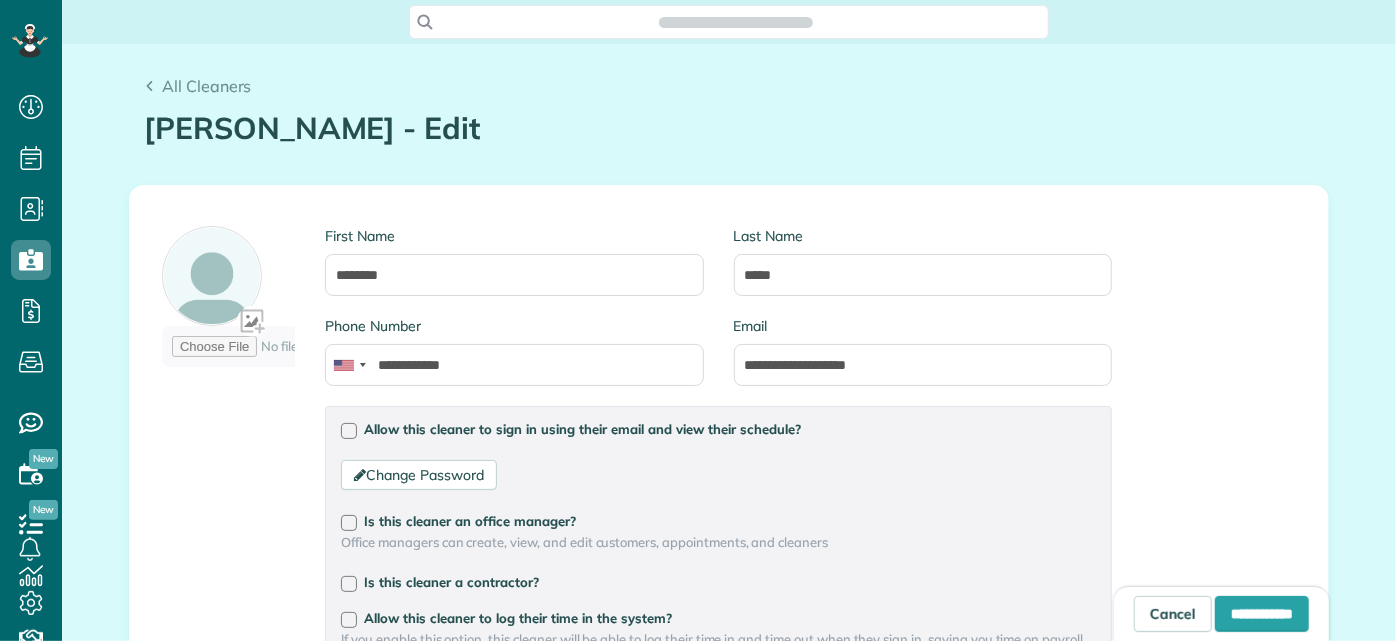 type on "**********" 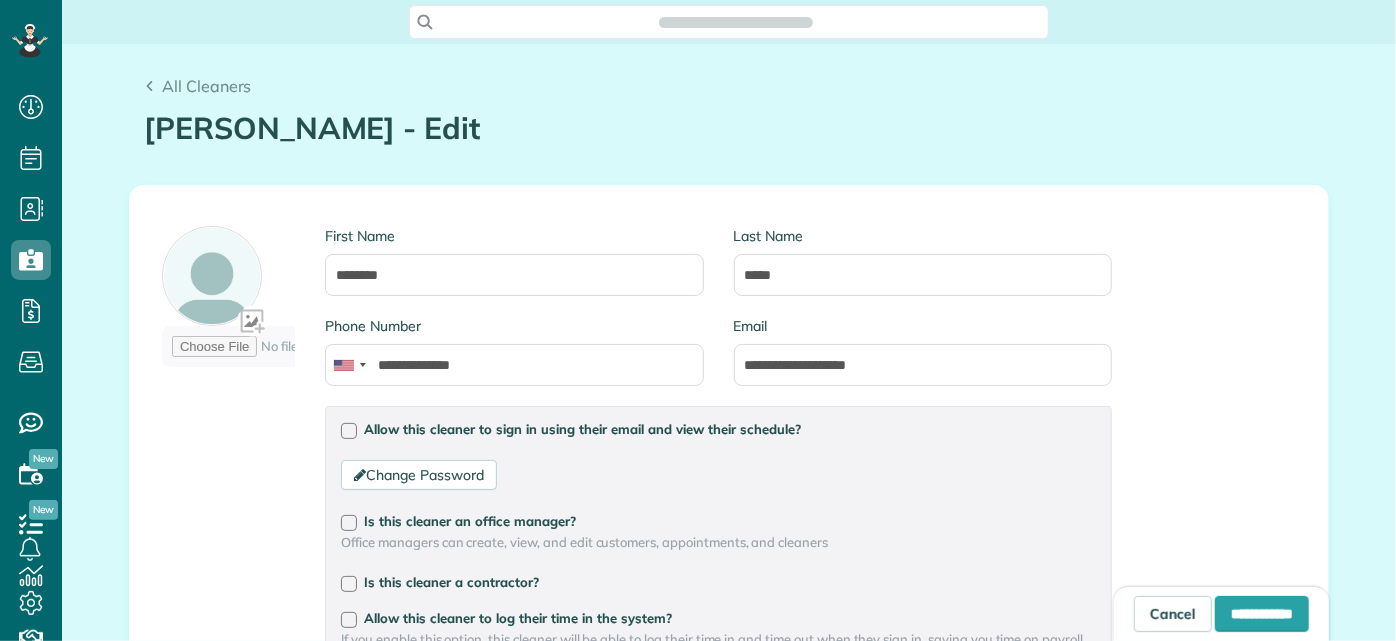 scroll, scrollTop: 641, scrollLeft: 62, axis: both 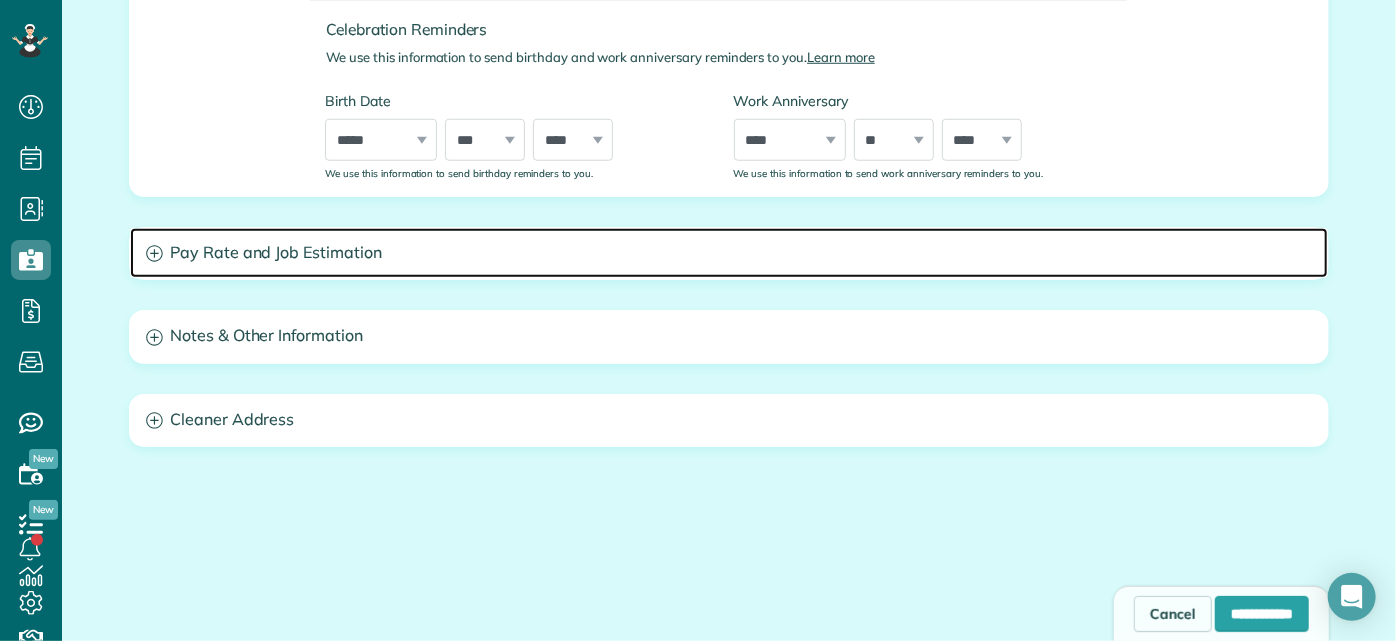 click on "Pay Rate and Job Estimation" at bounding box center (729, 253) 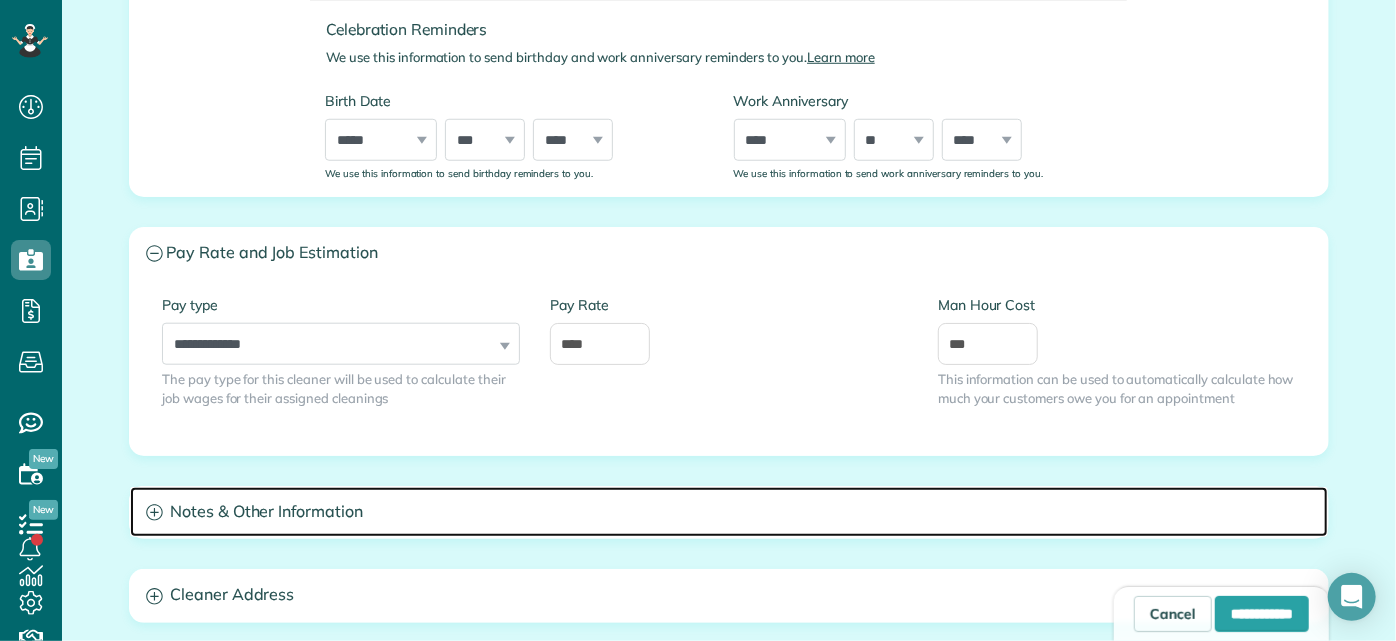 click on "Notes & Other Information" at bounding box center (729, 512) 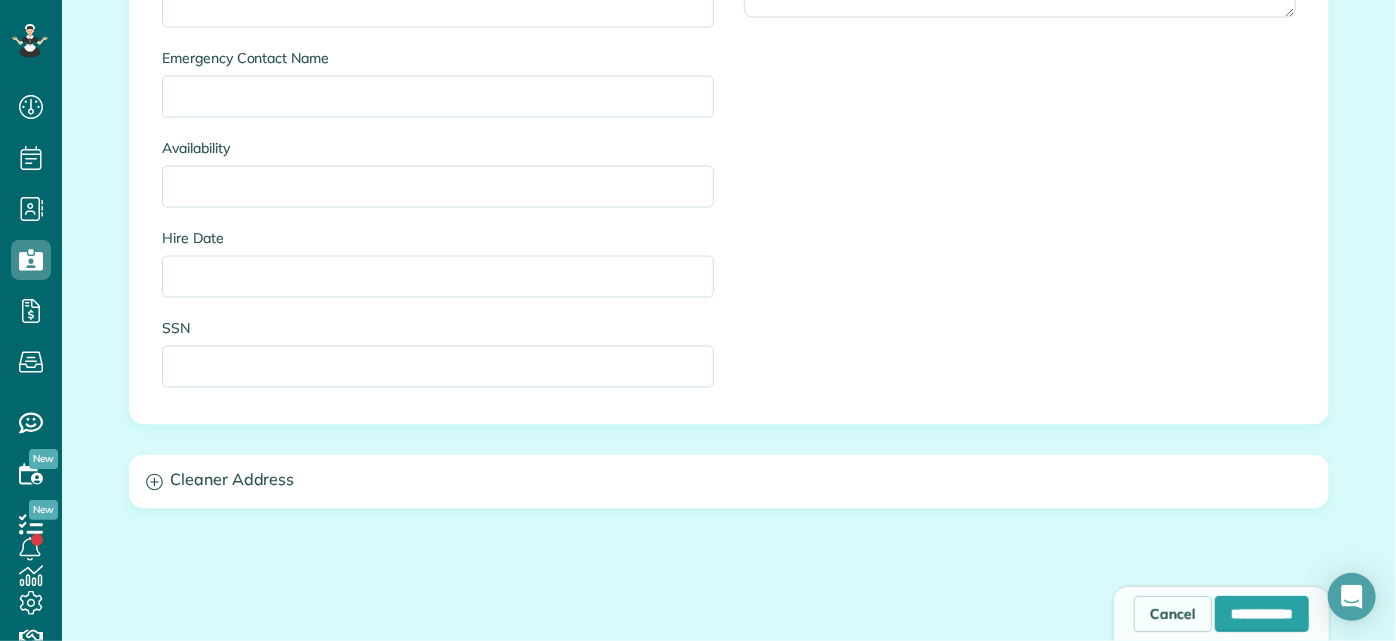 scroll, scrollTop: 1675, scrollLeft: 0, axis: vertical 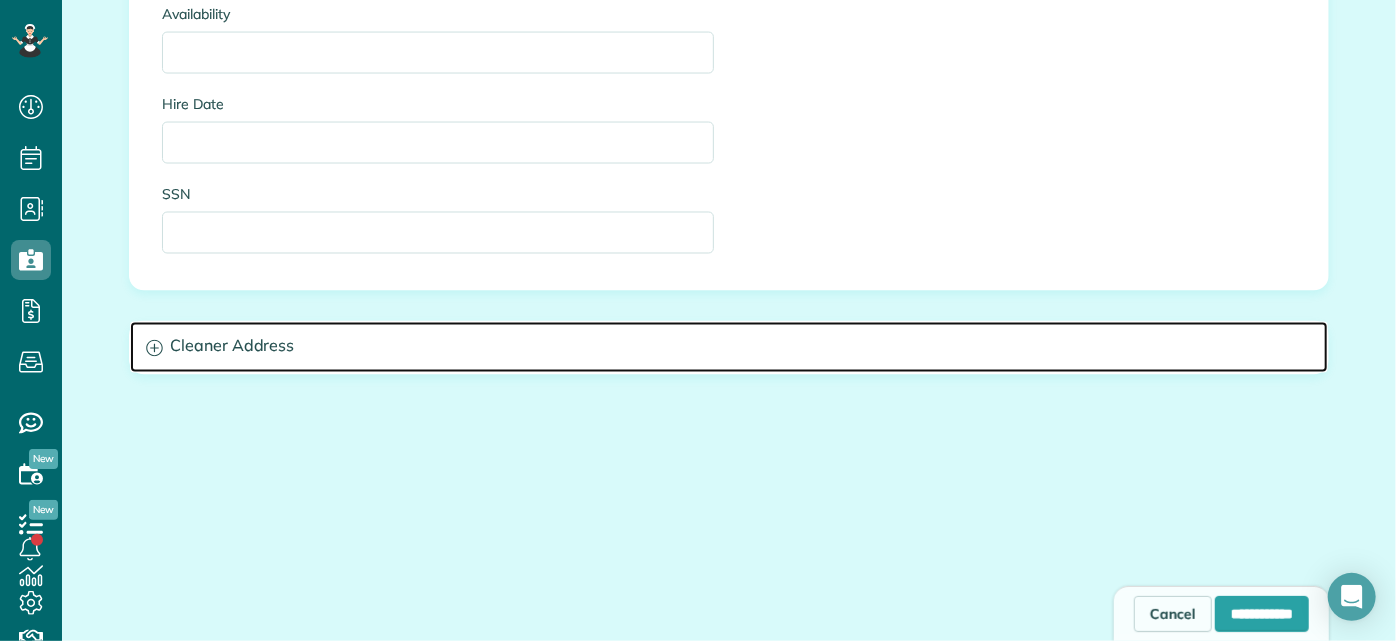 click on "Cleaner Address" at bounding box center (729, 347) 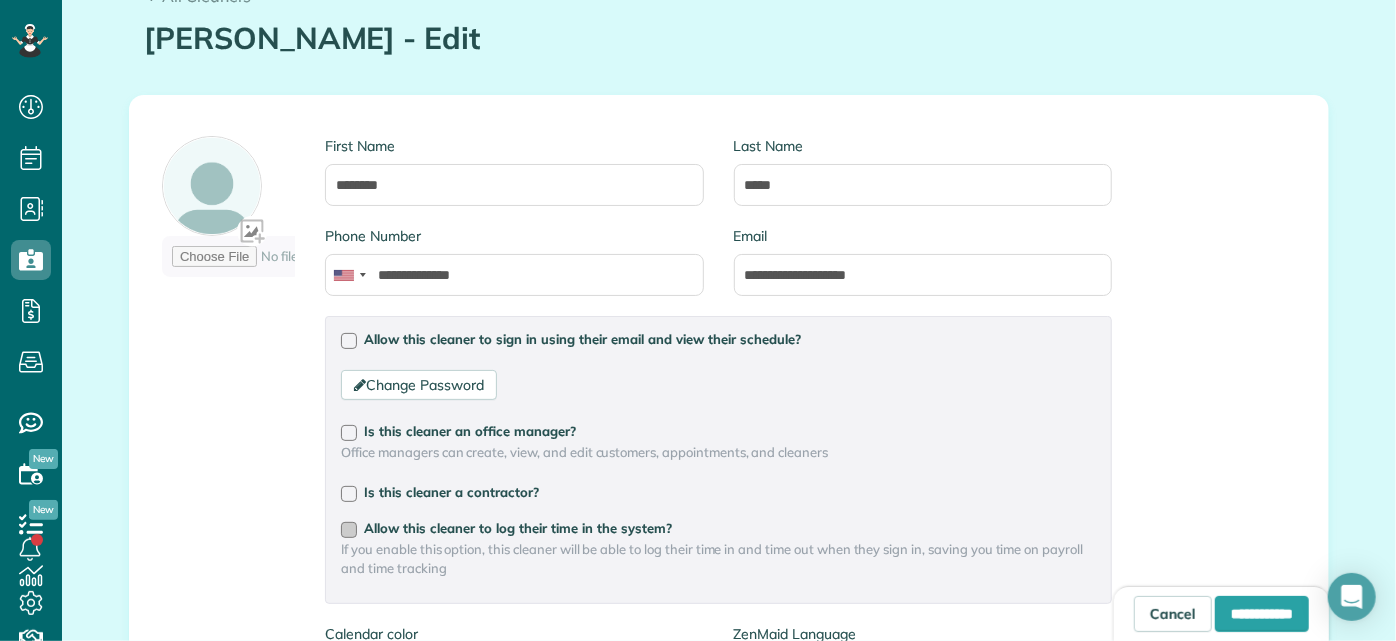 scroll, scrollTop: 363, scrollLeft: 0, axis: vertical 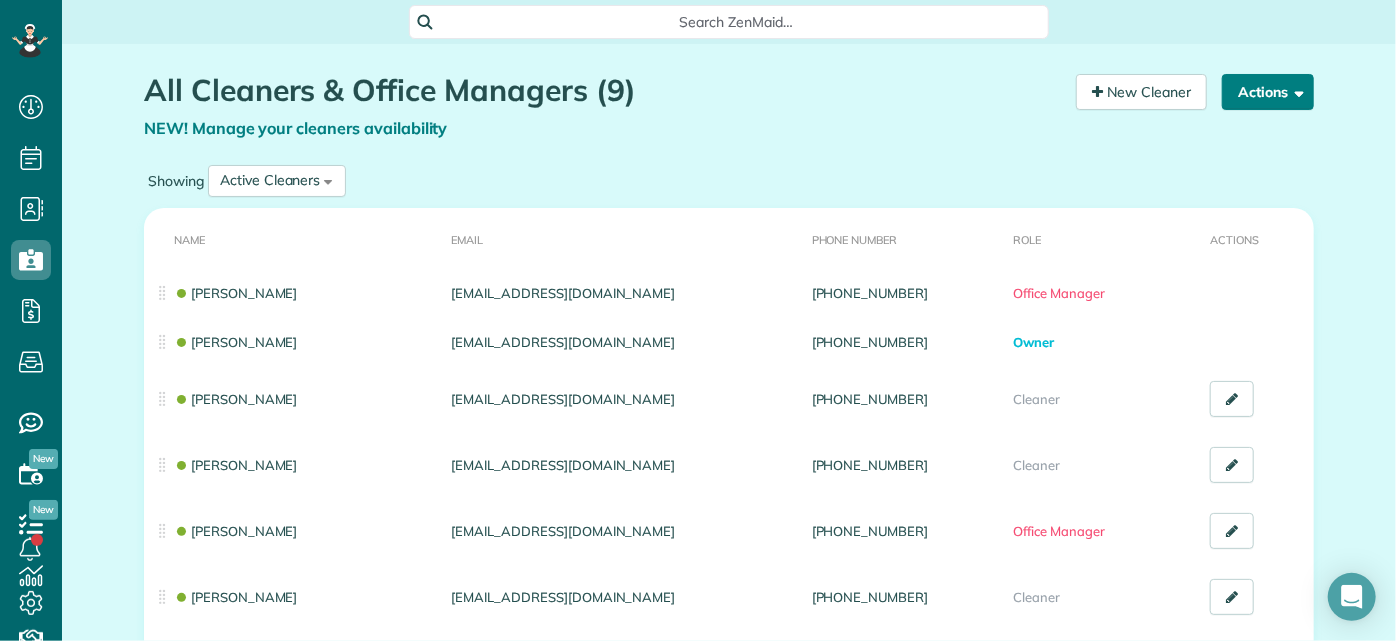 click on "Actions" at bounding box center (1268, 92) 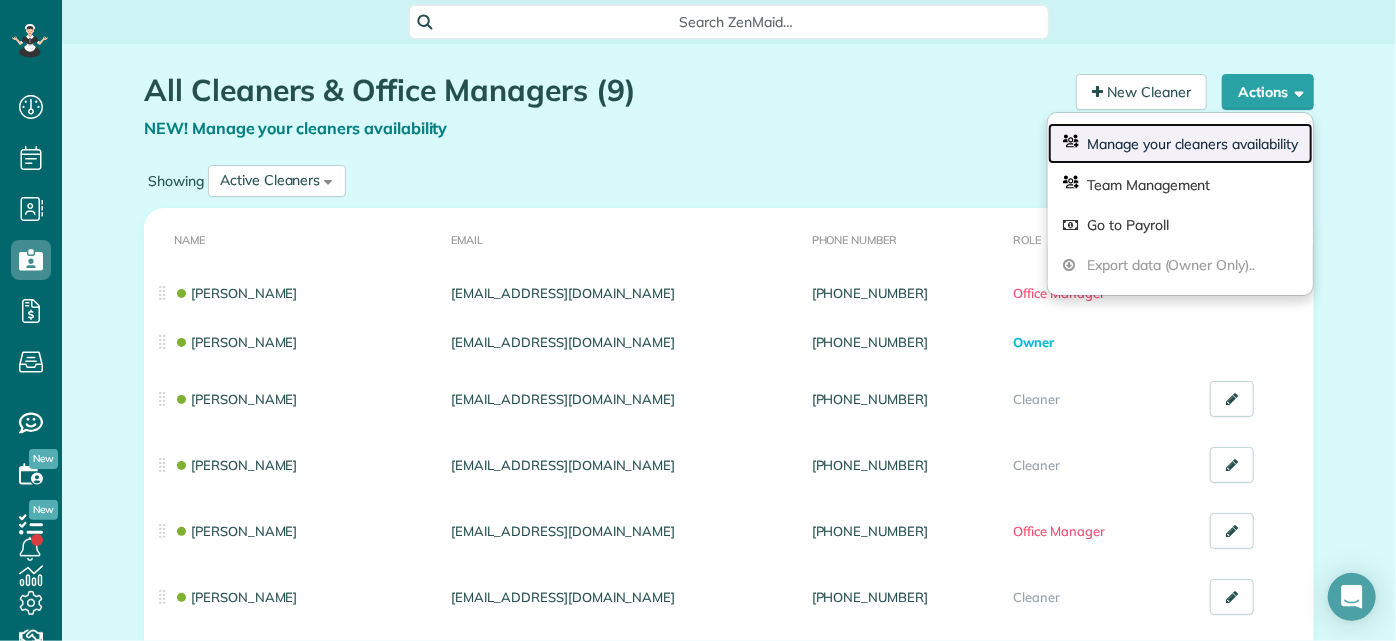 click on "Manage your cleaners availability" at bounding box center (1180, 143) 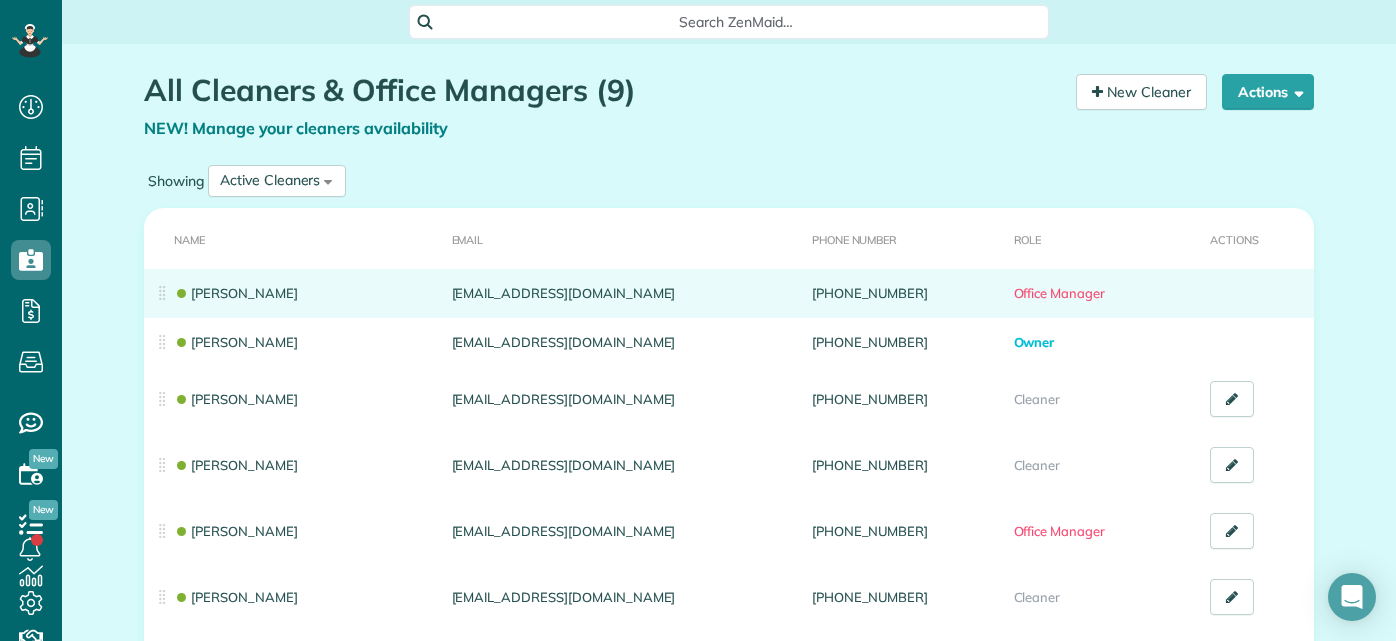 scroll, scrollTop: 0, scrollLeft: 0, axis: both 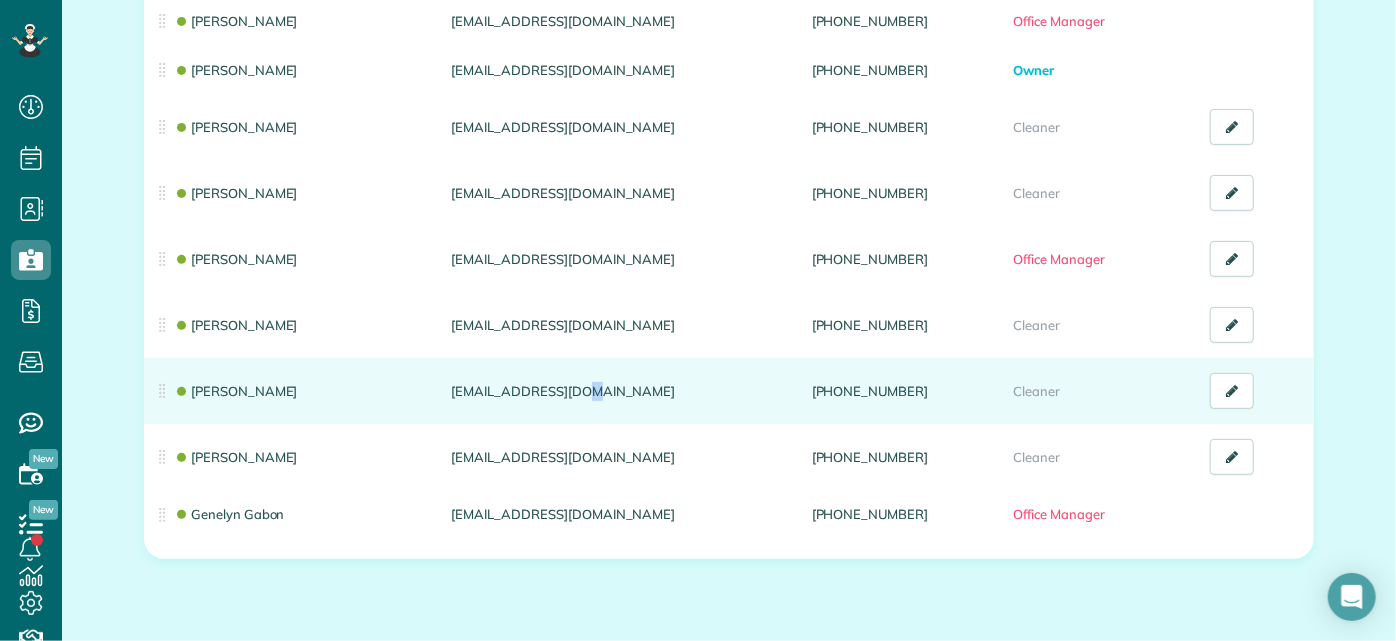 click on "britt80412@yahoo.com" at bounding box center [624, 391] 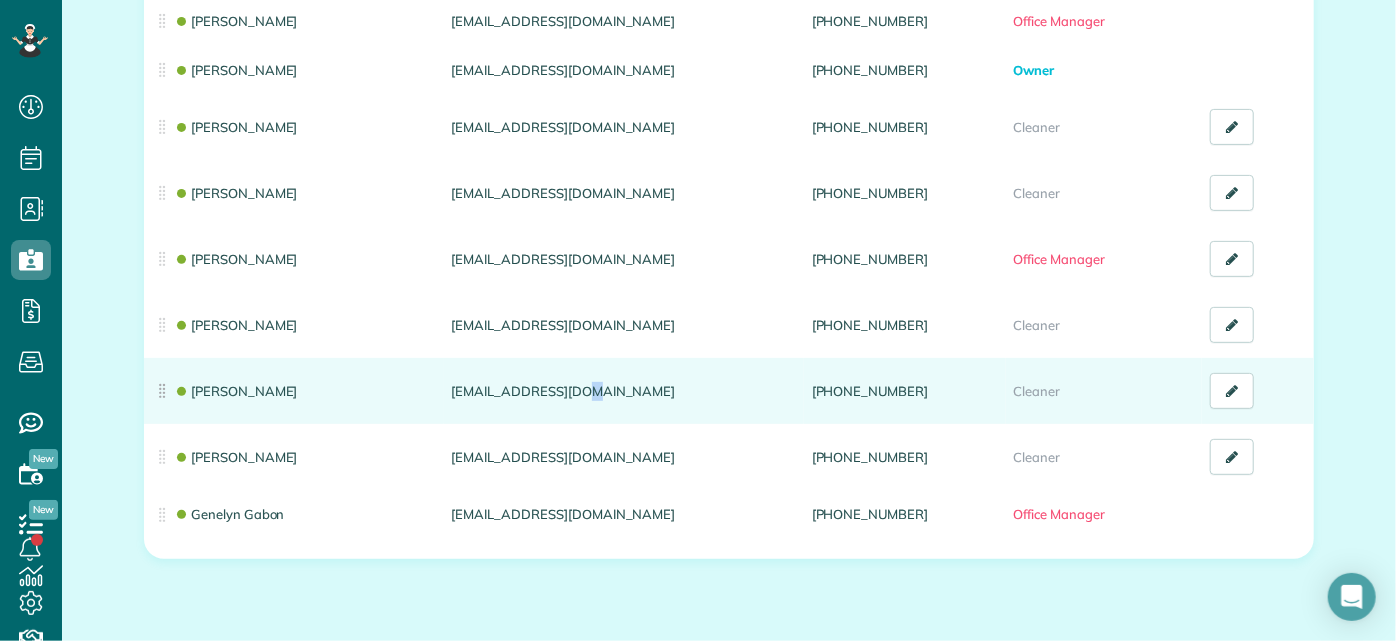 click on "[PERSON_NAME]" at bounding box center [294, 391] 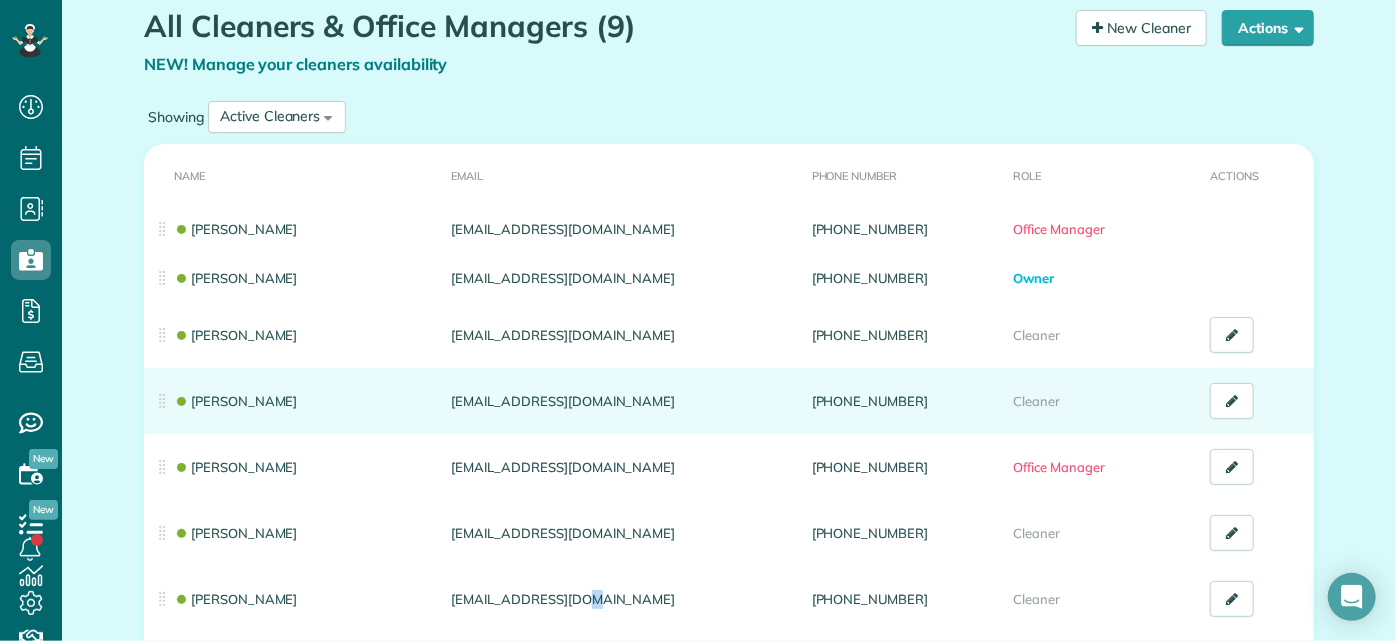 scroll, scrollTop: 0, scrollLeft: 0, axis: both 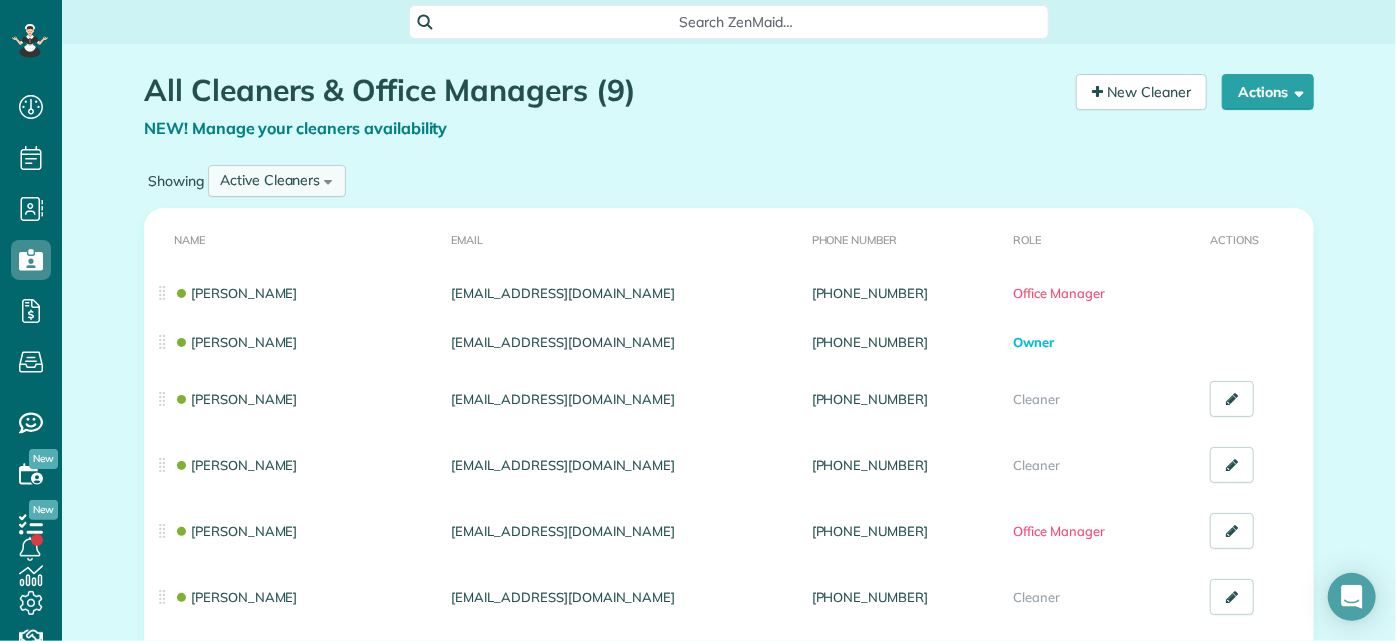 click on "Active Cleaners
All Cleaners
Active Cleaners
Inactive Cleaners" at bounding box center (277, 181) 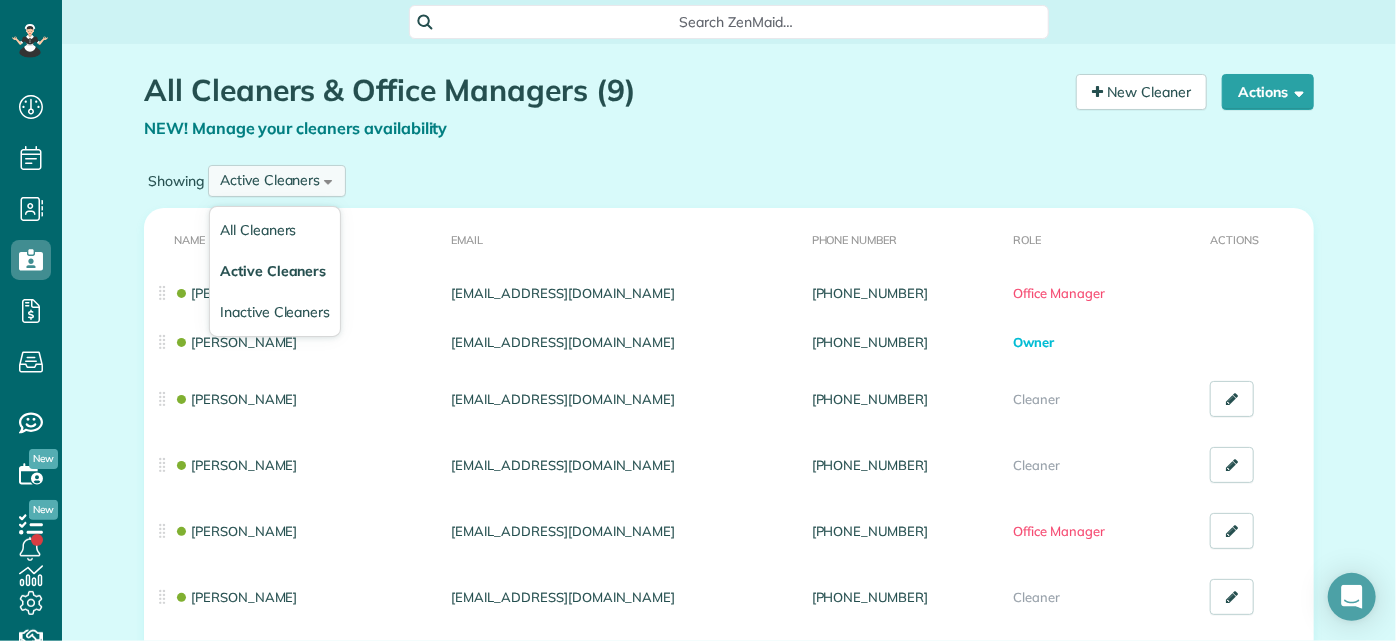 click on "Active Cleaners
All Cleaners
Active Cleaners
Inactive Cleaners" at bounding box center [277, 181] 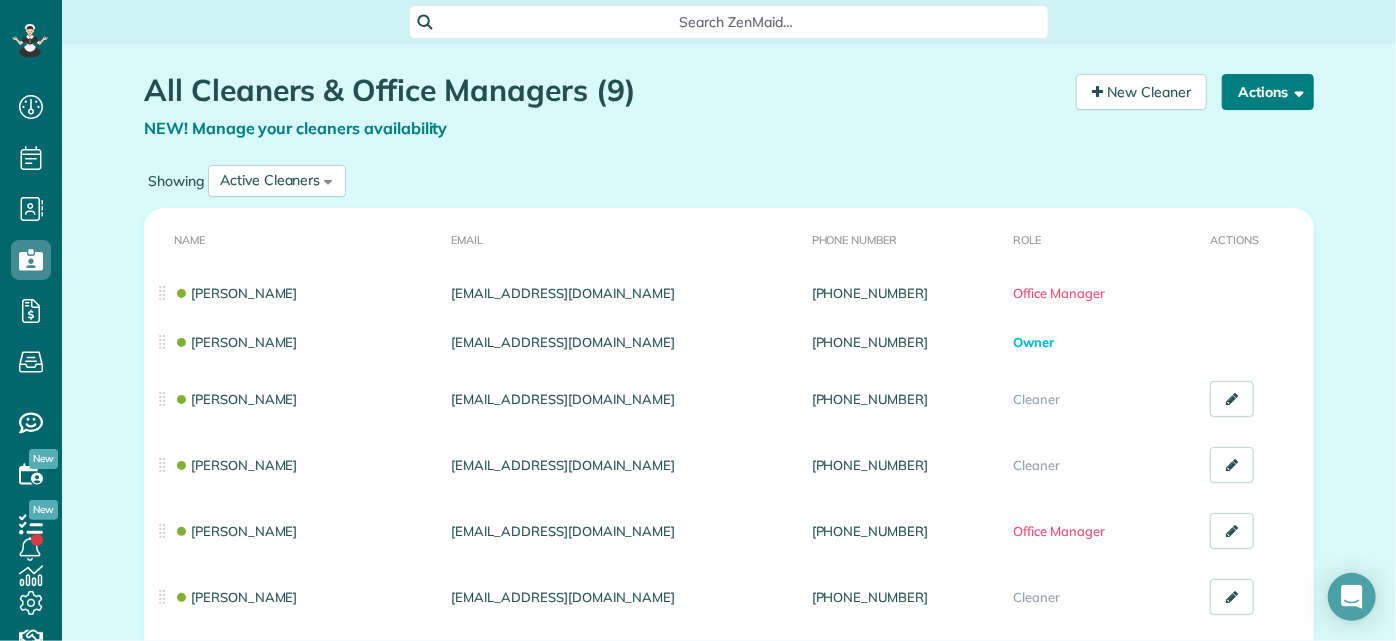 click on "Actions" at bounding box center (1268, 92) 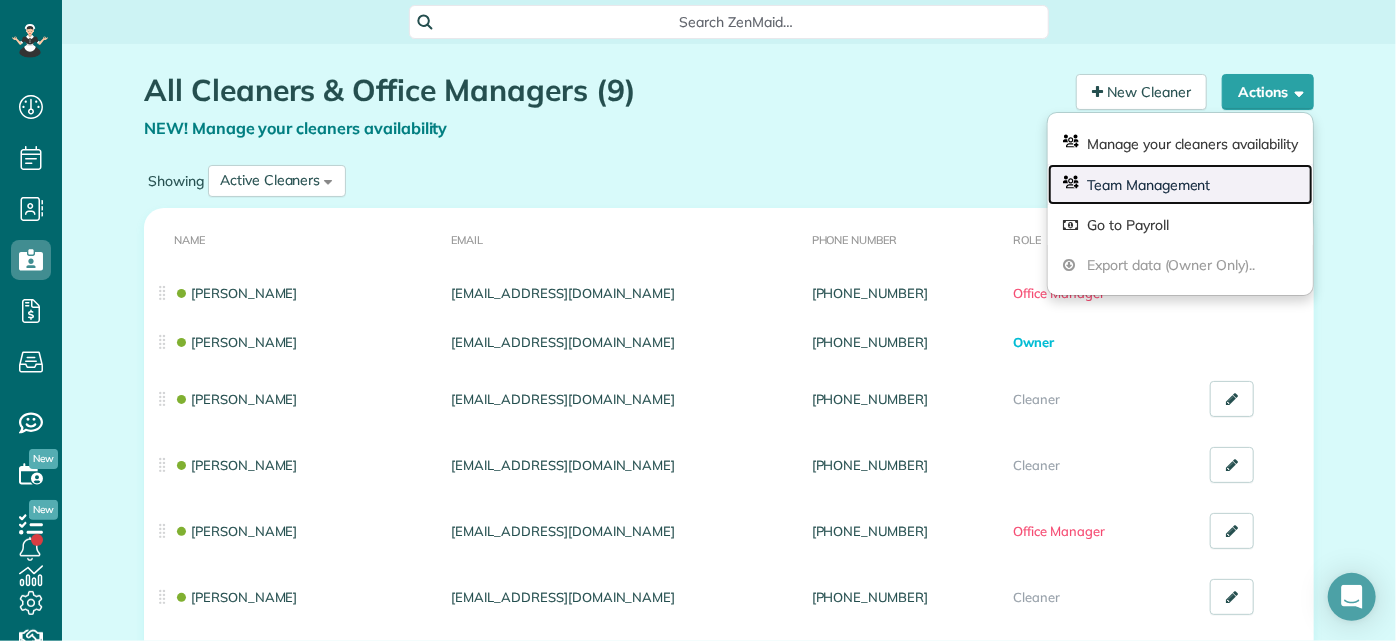 click on "Team Management" at bounding box center (1180, 184) 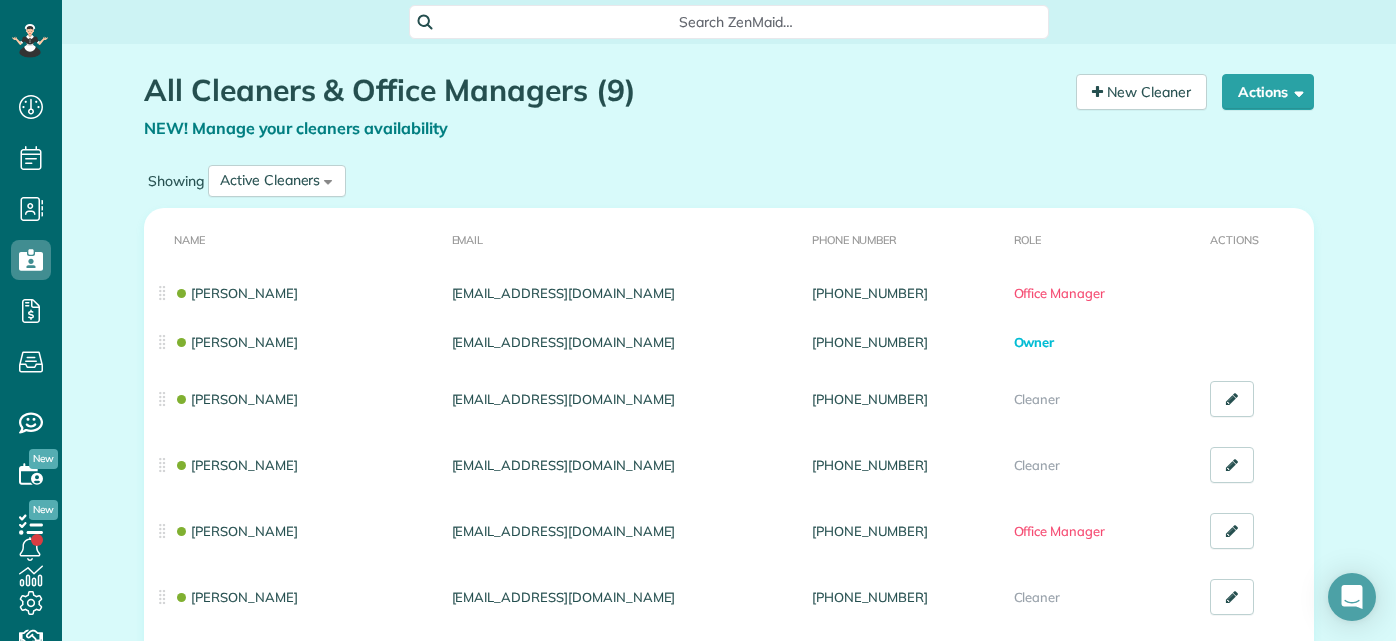 scroll, scrollTop: 0, scrollLeft: 0, axis: both 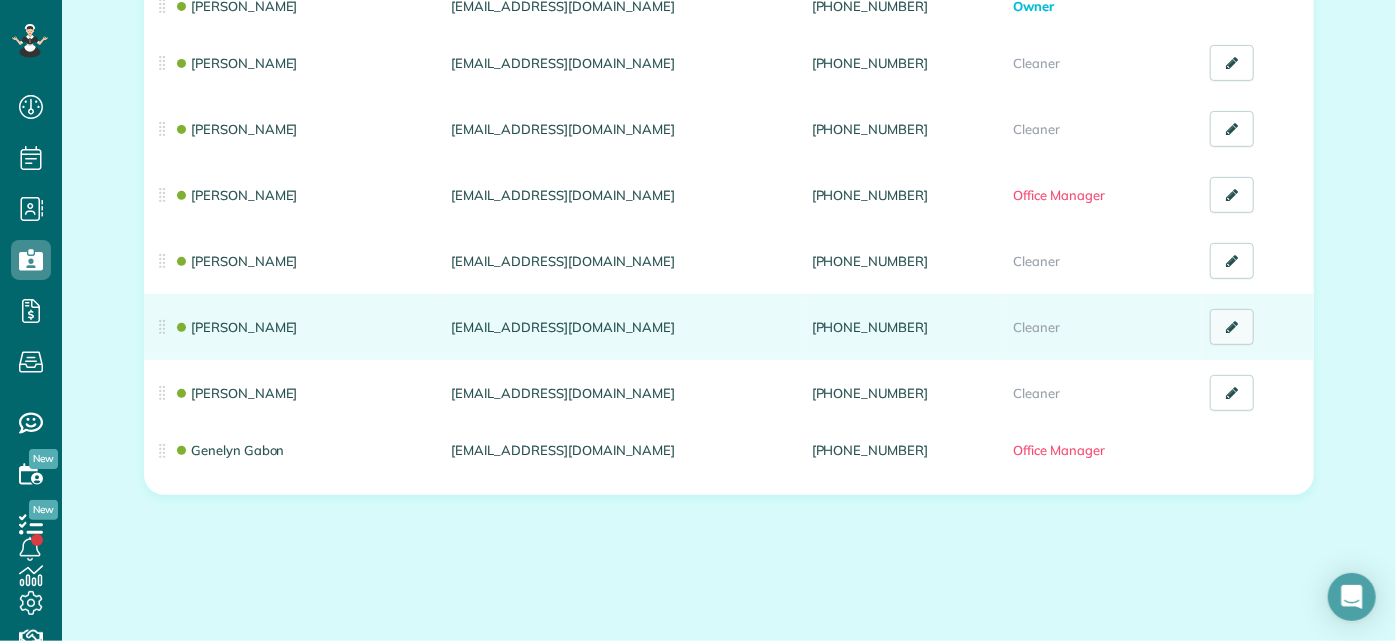 click at bounding box center [1232, 327] 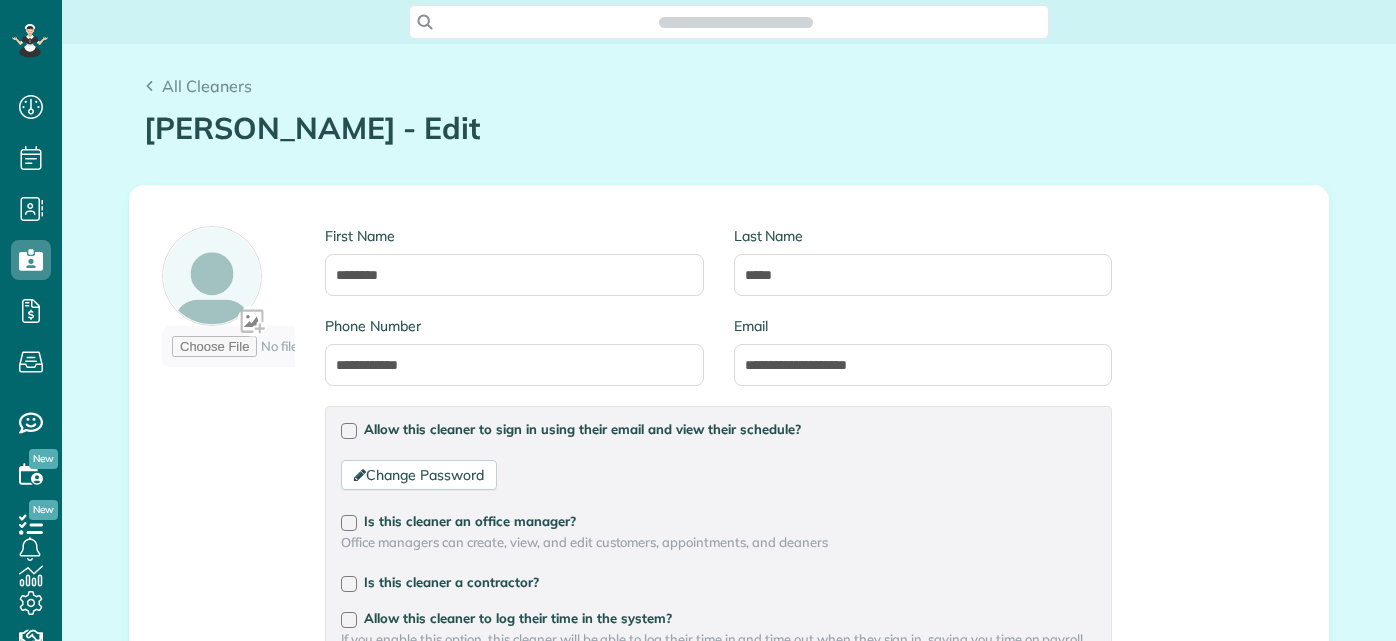 scroll, scrollTop: 0, scrollLeft: 0, axis: both 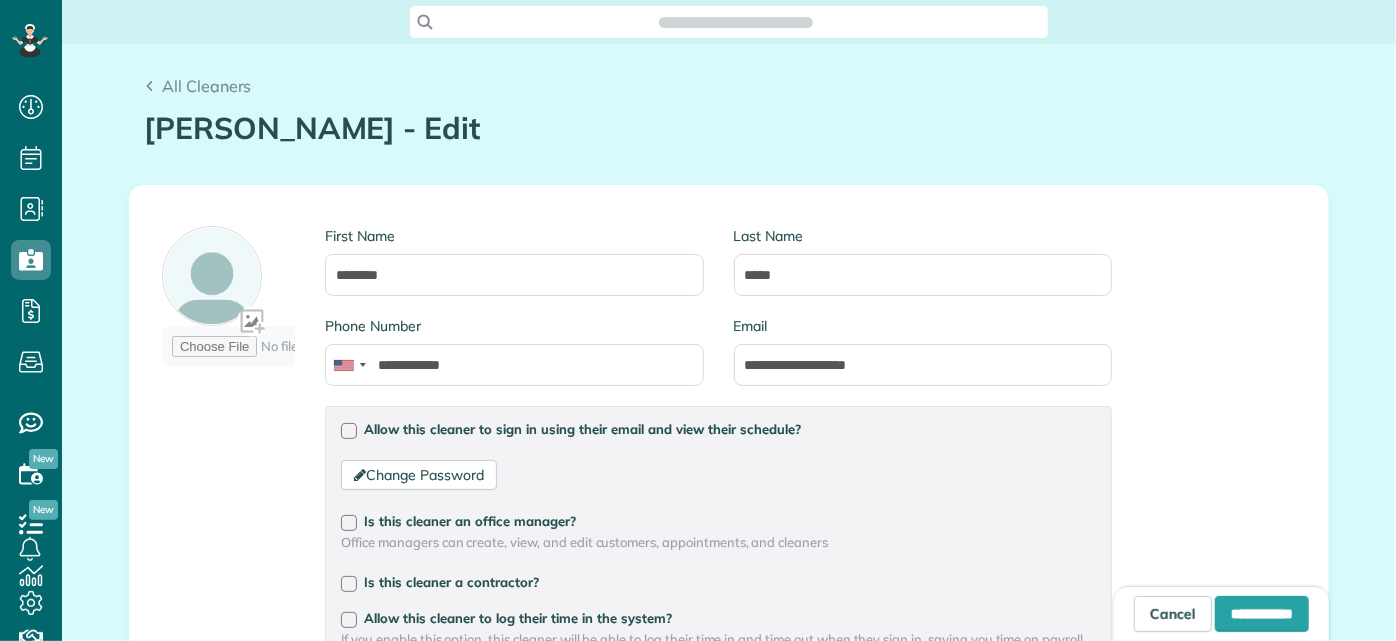 type on "**********" 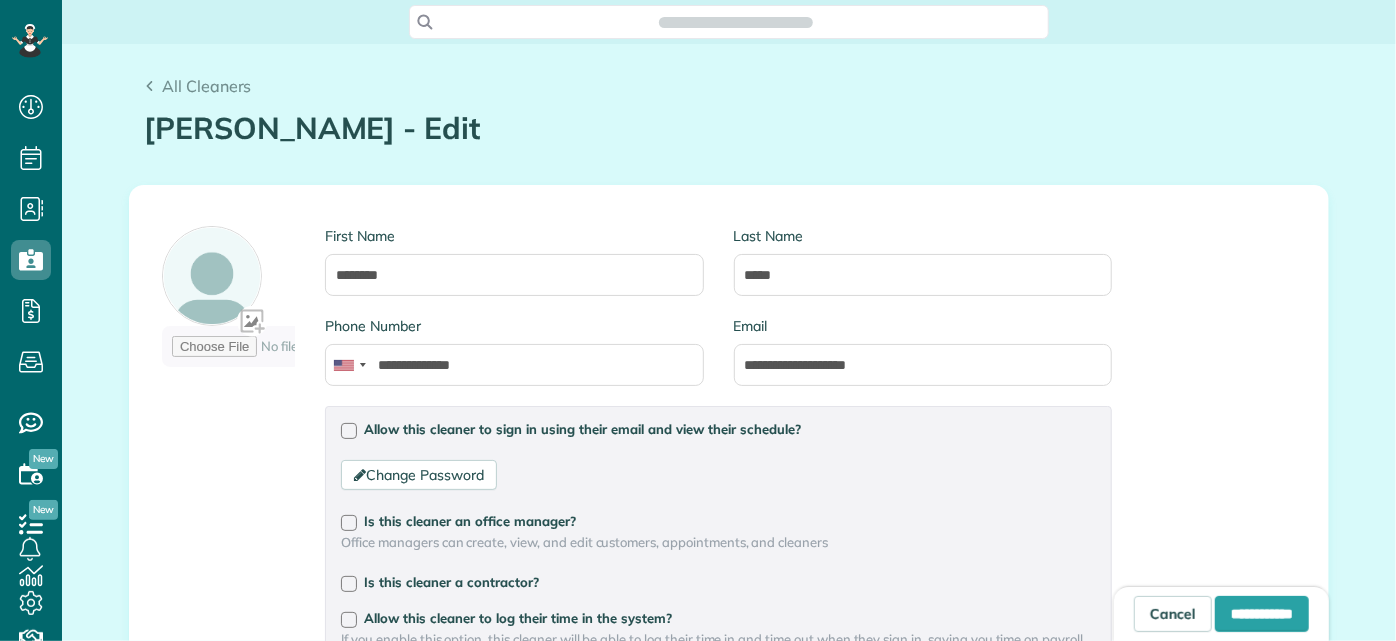 scroll, scrollTop: 641, scrollLeft: 62, axis: both 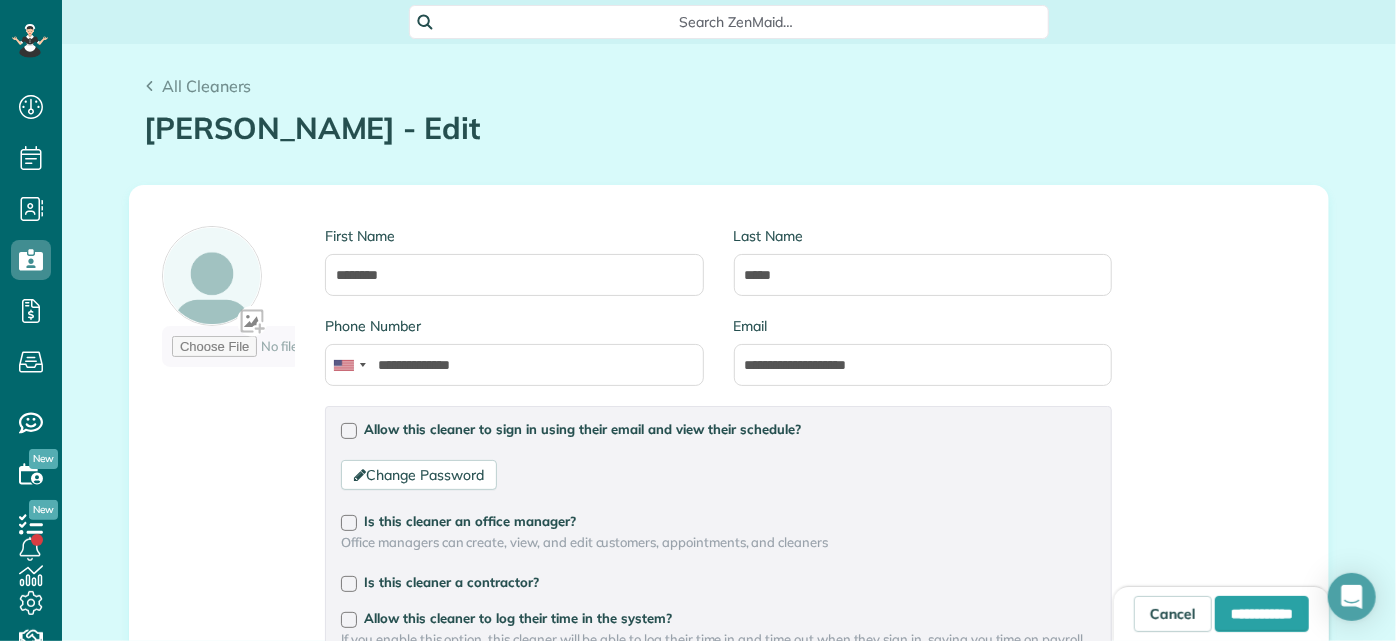 click on "[PERSON_NAME] - Edit" at bounding box center (729, 128) 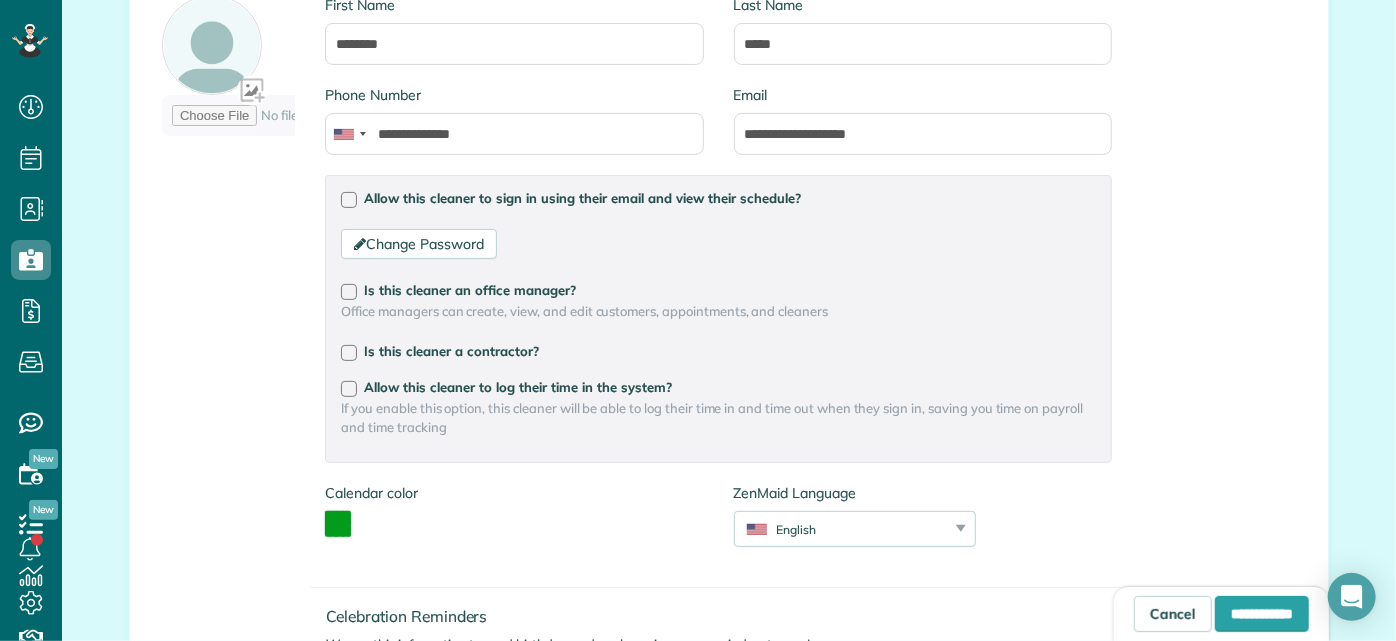 scroll, scrollTop: 272, scrollLeft: 0, axis: vertical 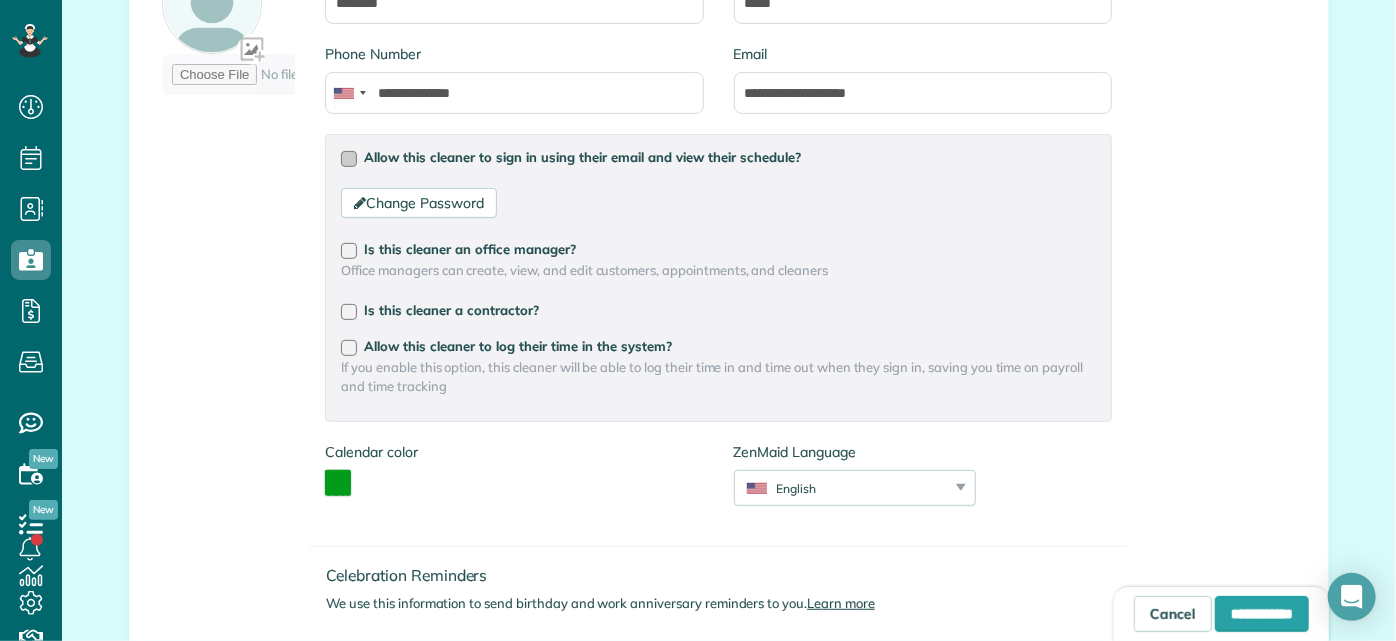 click at bounding box center [349, 159] 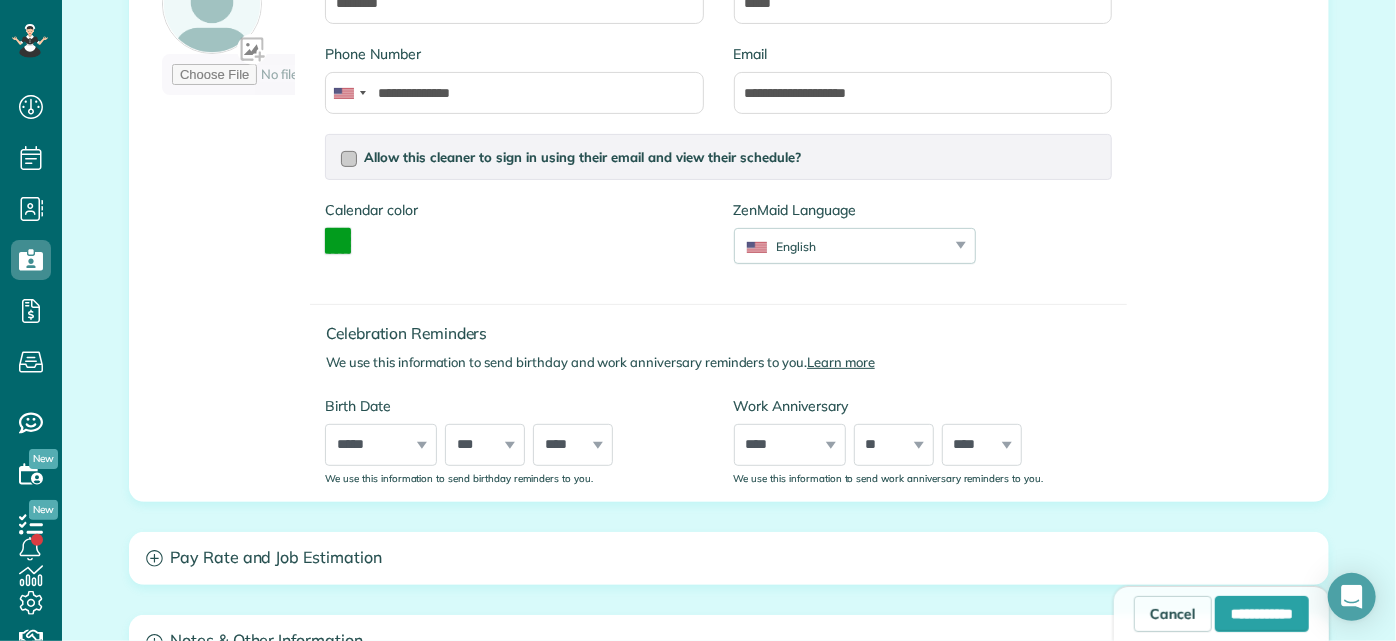 click at bounding box center [349, 159] 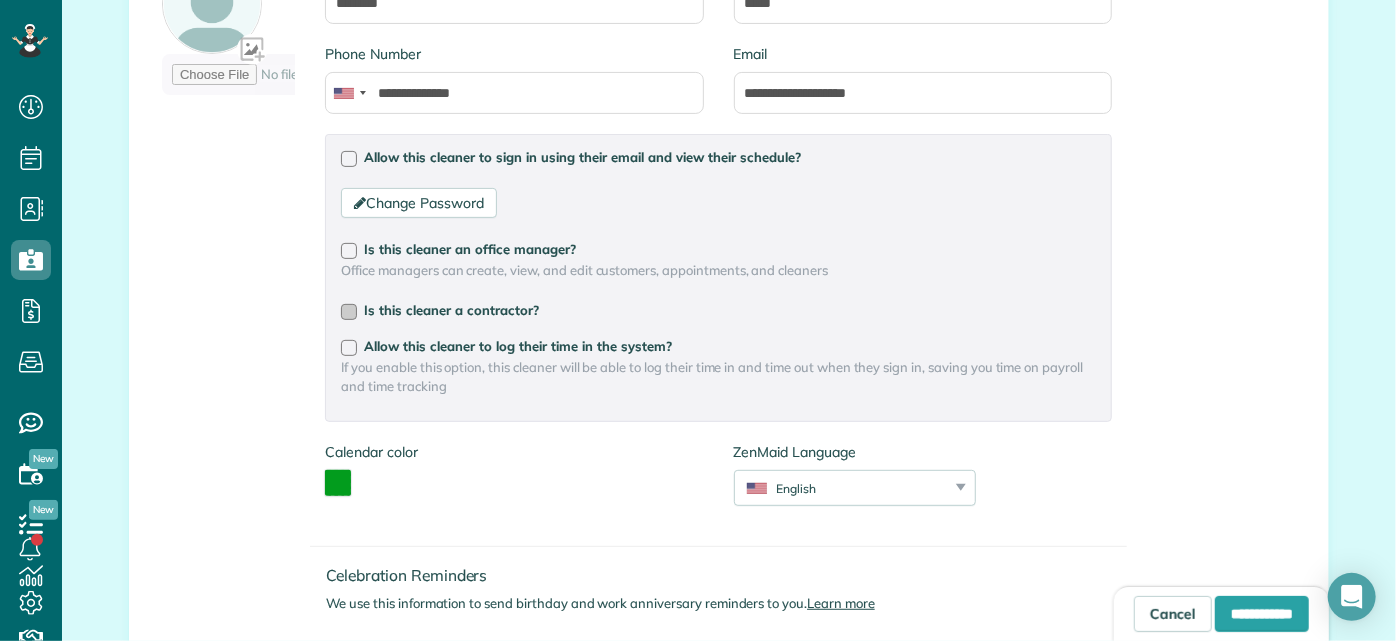 click on "Is this cleaner a contractor?" at bounding box center (451, 310) 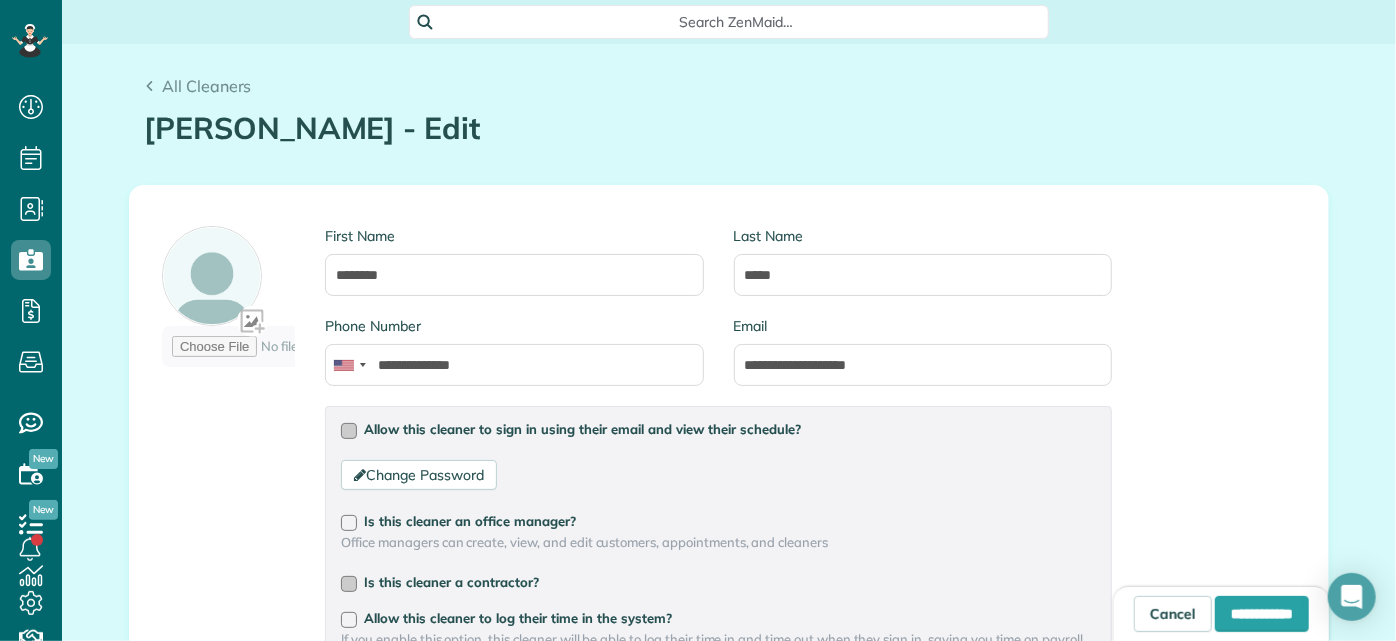 scroll, scrollTop: 0, scrollLeft: 0, axis: both 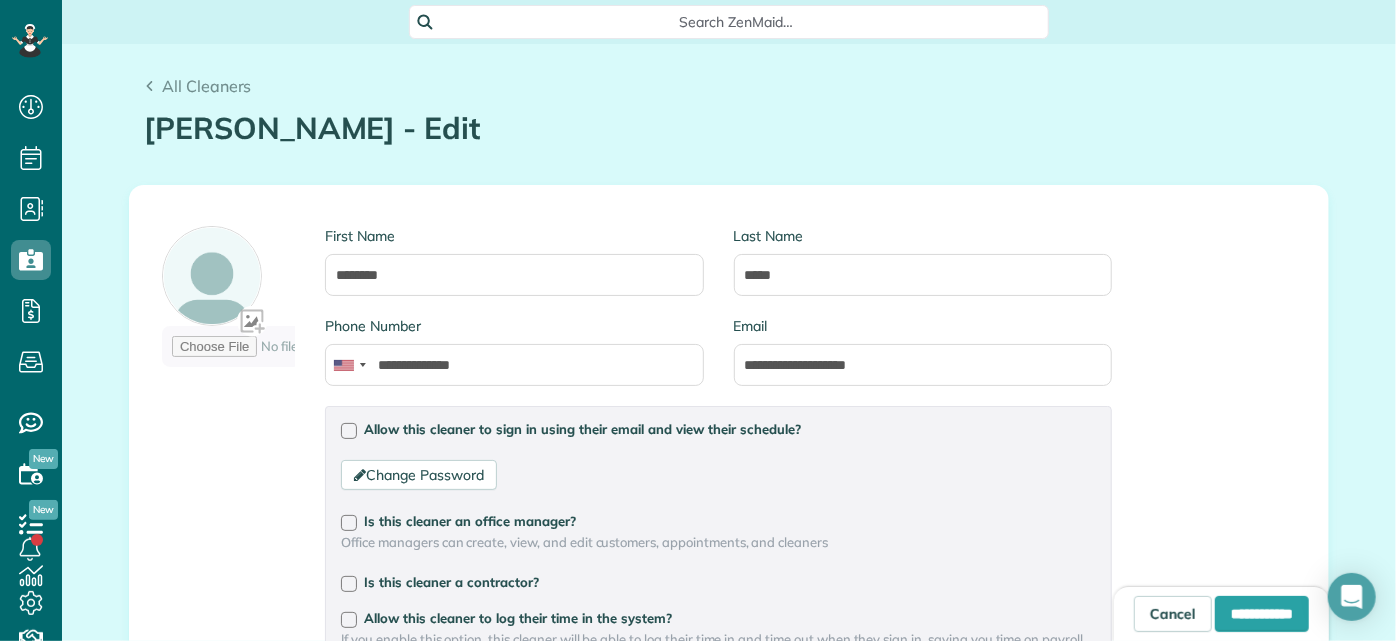 drag, startPoint x: 384, startPoint y: 144, endPoint x: 279, endPoint y: 113, distance: 109.48059 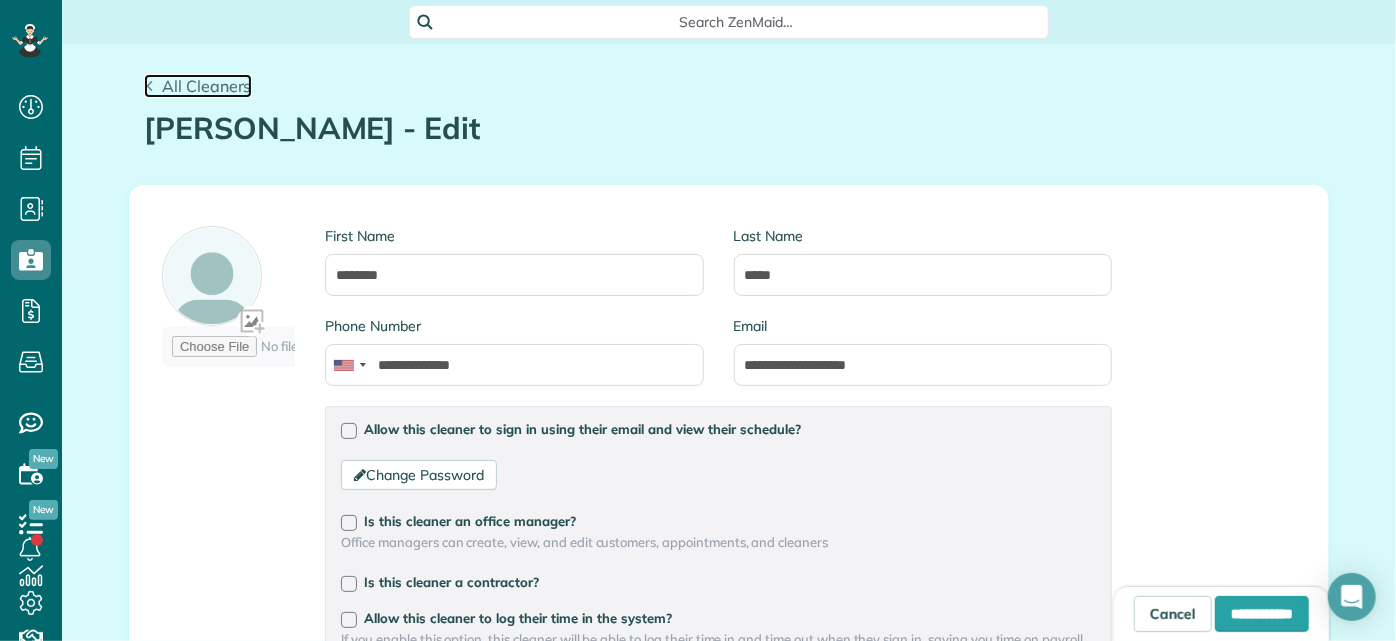 click on "All Cleaners" at bounding box center (207, 86) 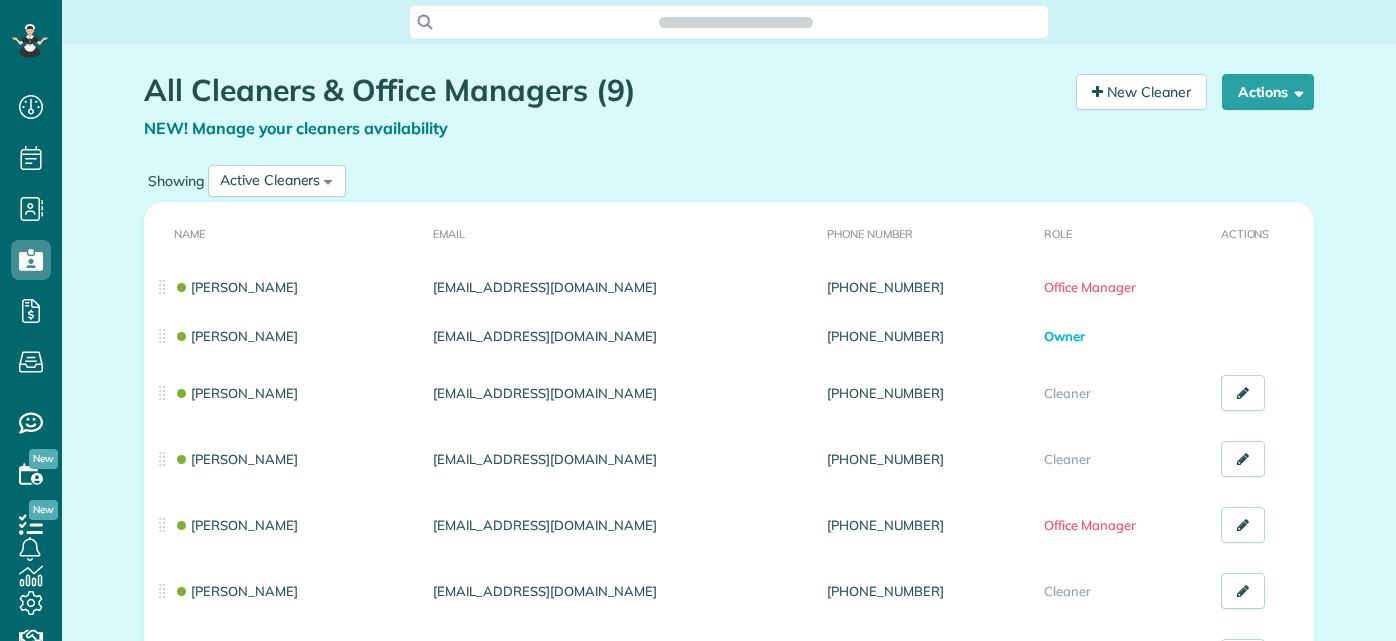 scroll, scrollTop: 0, scrollLeft: 0, axis: both 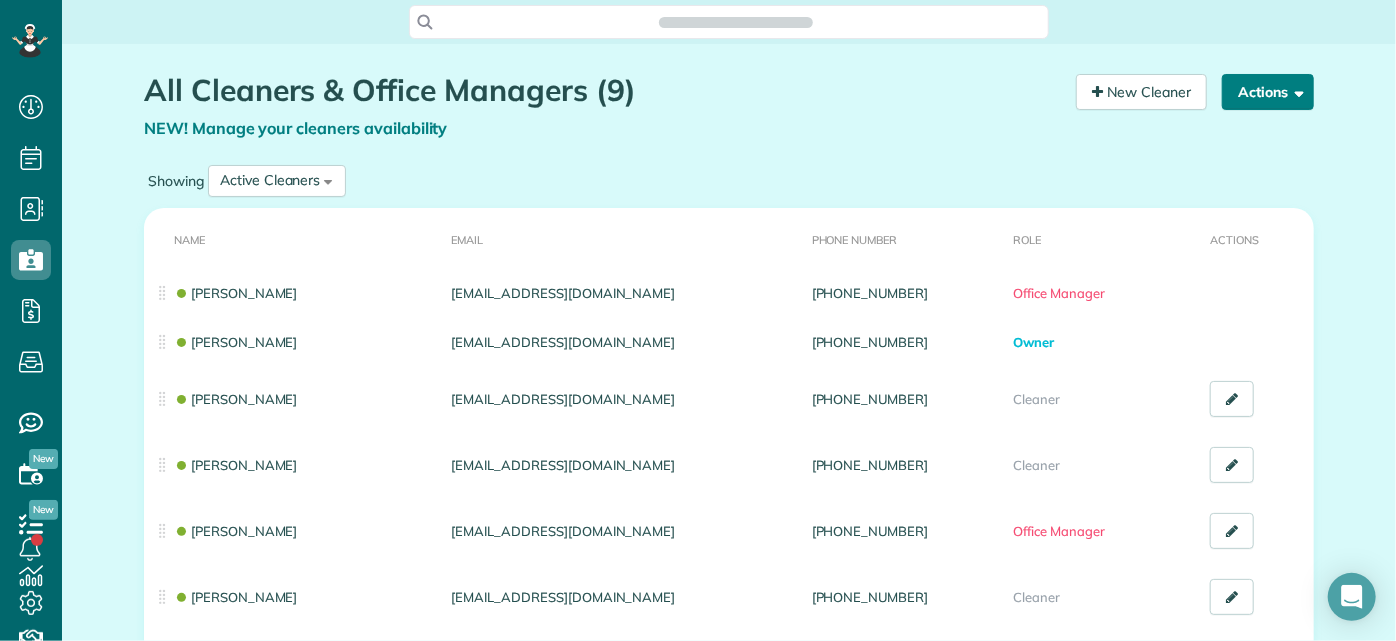 click on "Actions" at bounding box center [1268, 92] 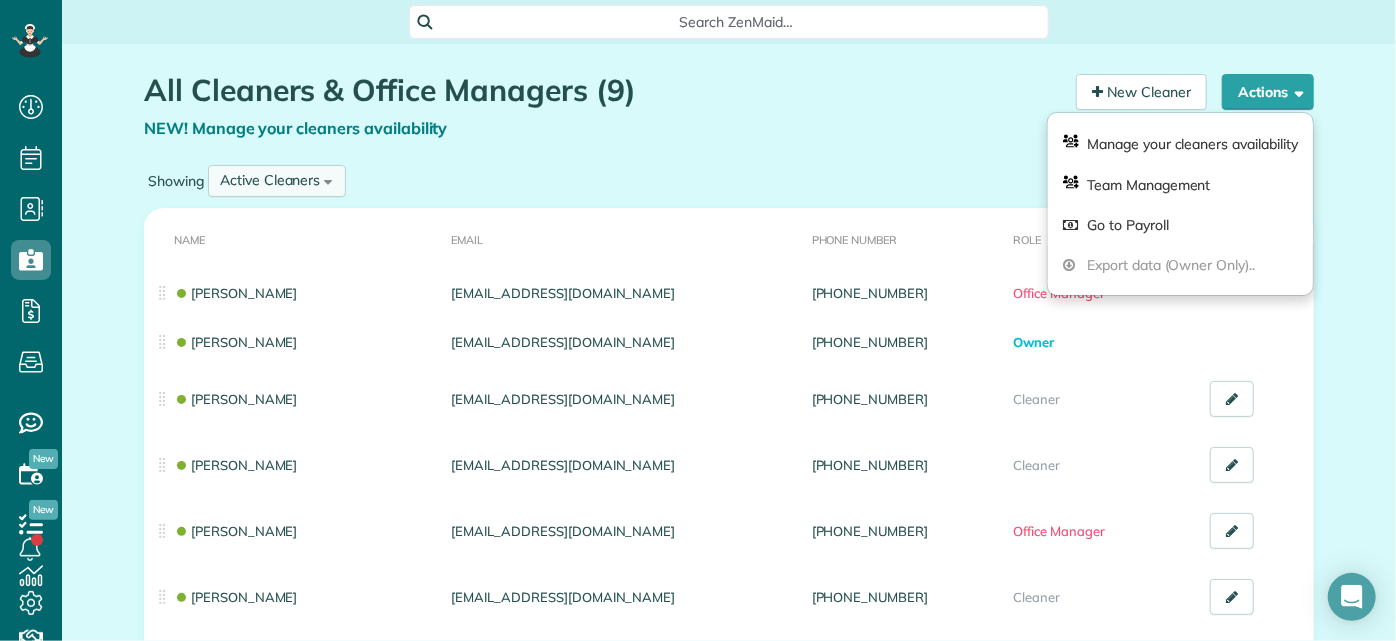 click on "Active Cleaners
All Cleaners
Active Cleaners
Inactive Cleaners" at bounding box center (277, 181) 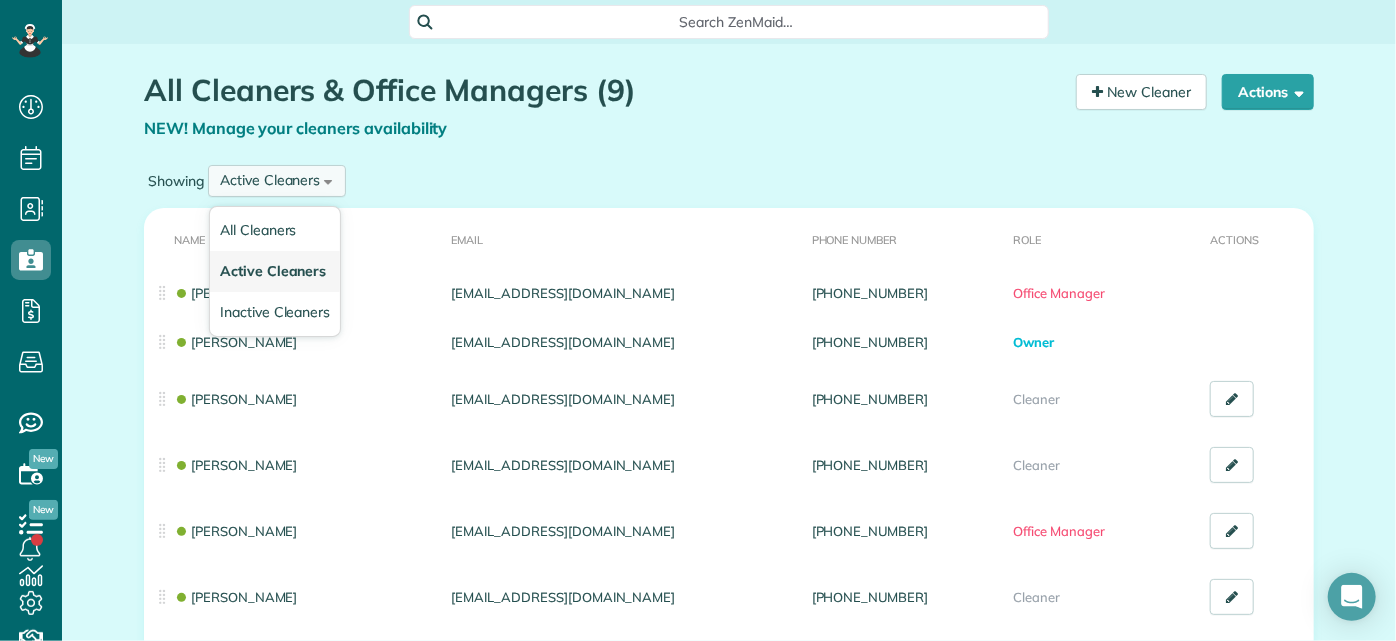 click on "Active Cleaners" at bounding box center [273, 271] 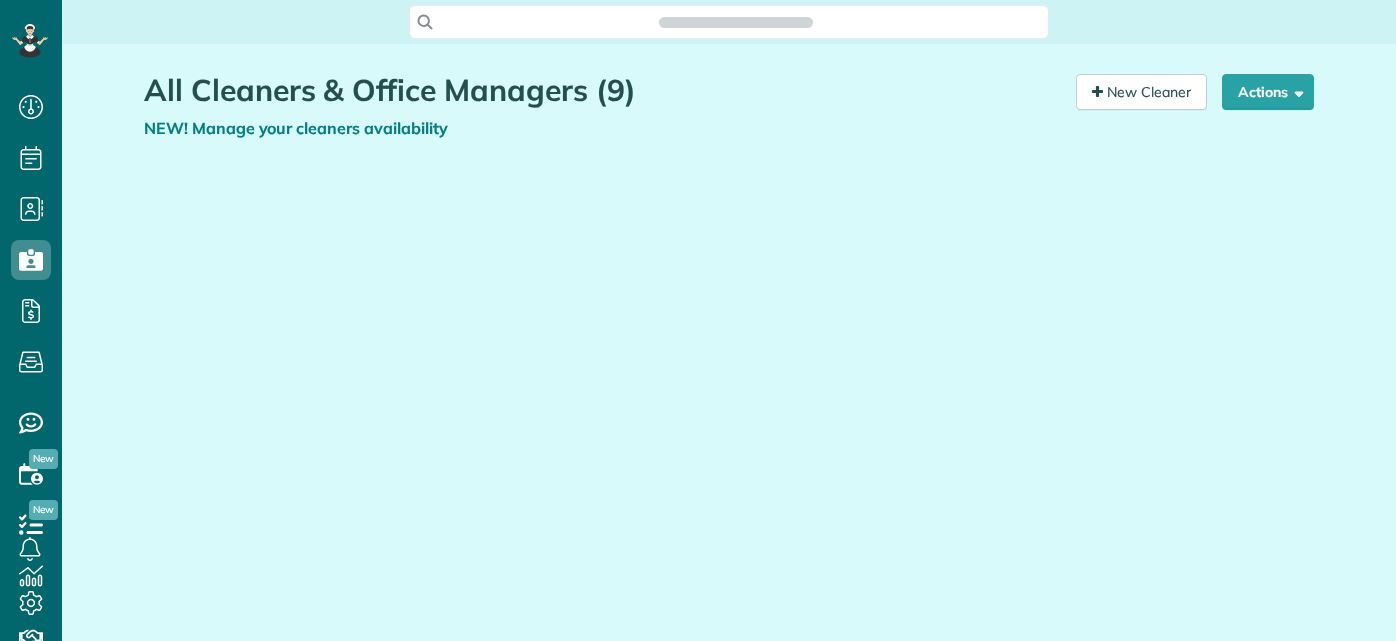 scroll, scrollTop: 0, scrollLeft: 0, axis: both 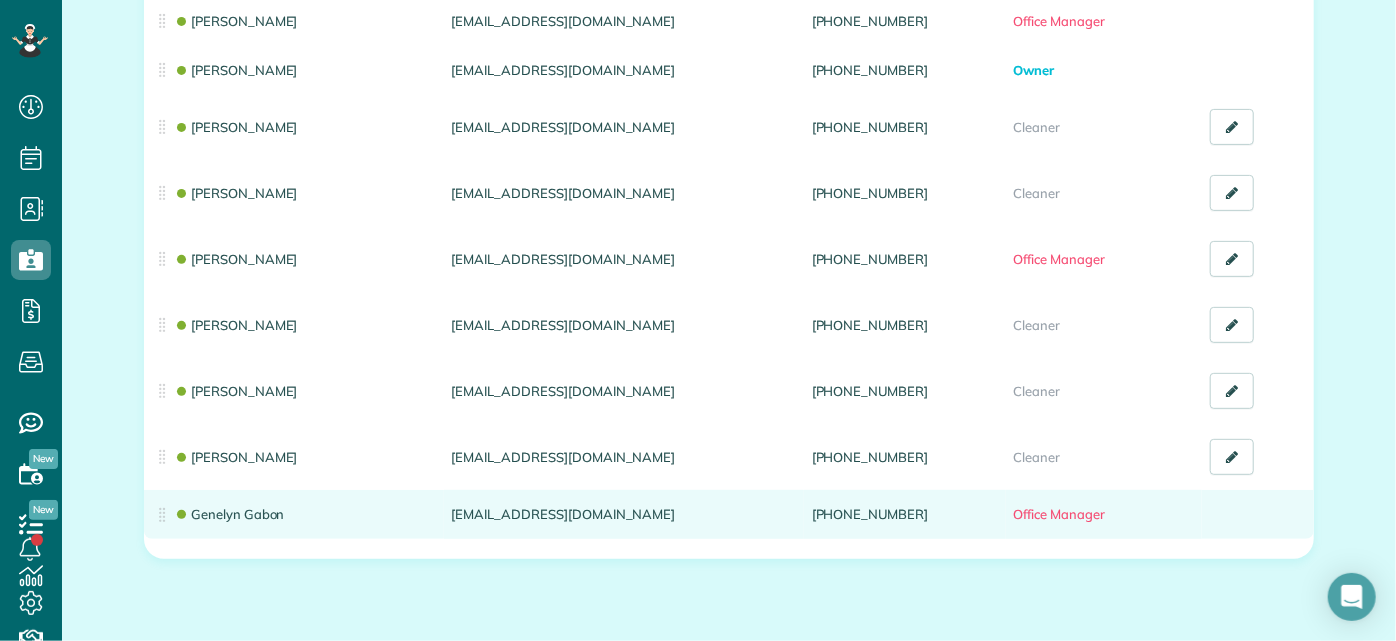 click on "Office Manager" at bounding box center (1059, 514) 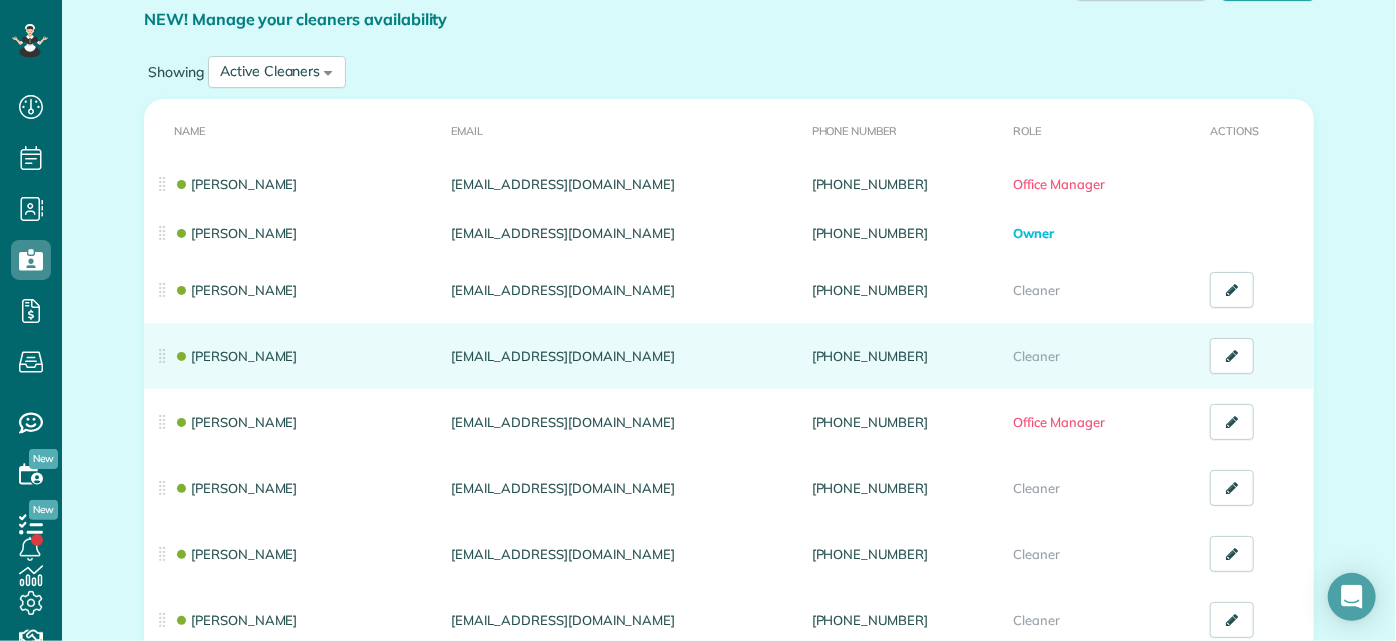 scroll, scrollTop: 0, scrollLeft: 0, axis: both 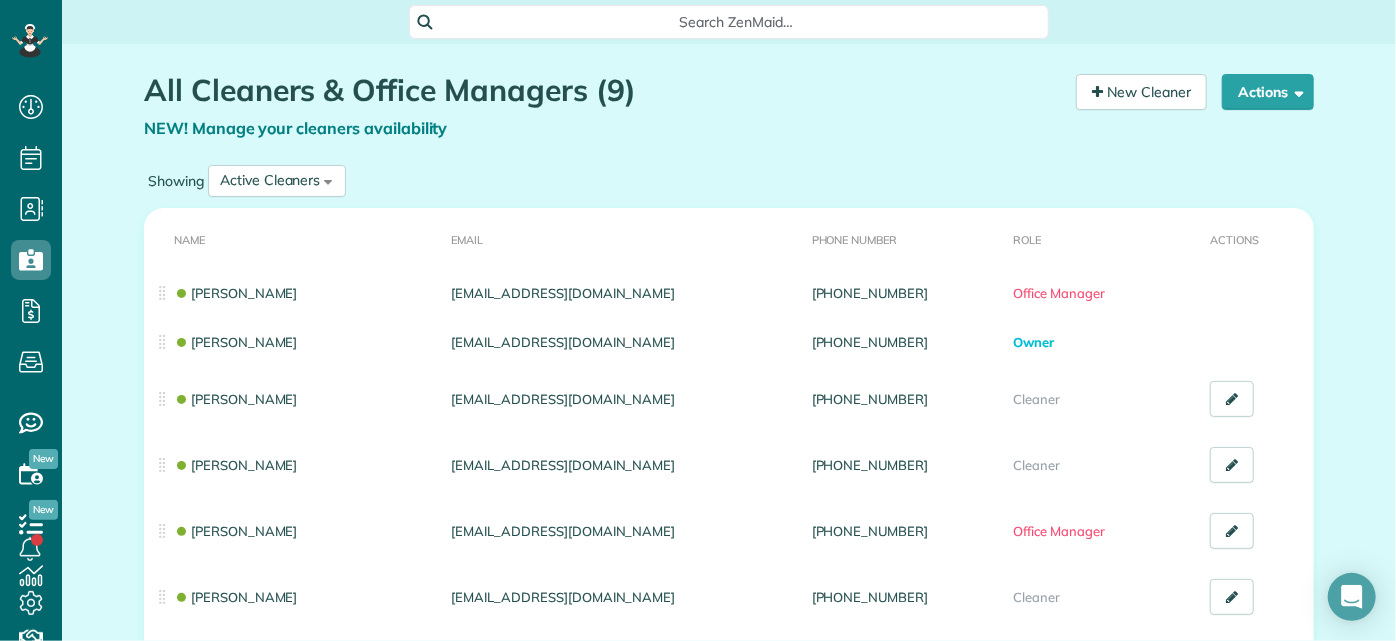 click on "Actions" at bounding box center (1258, 238) 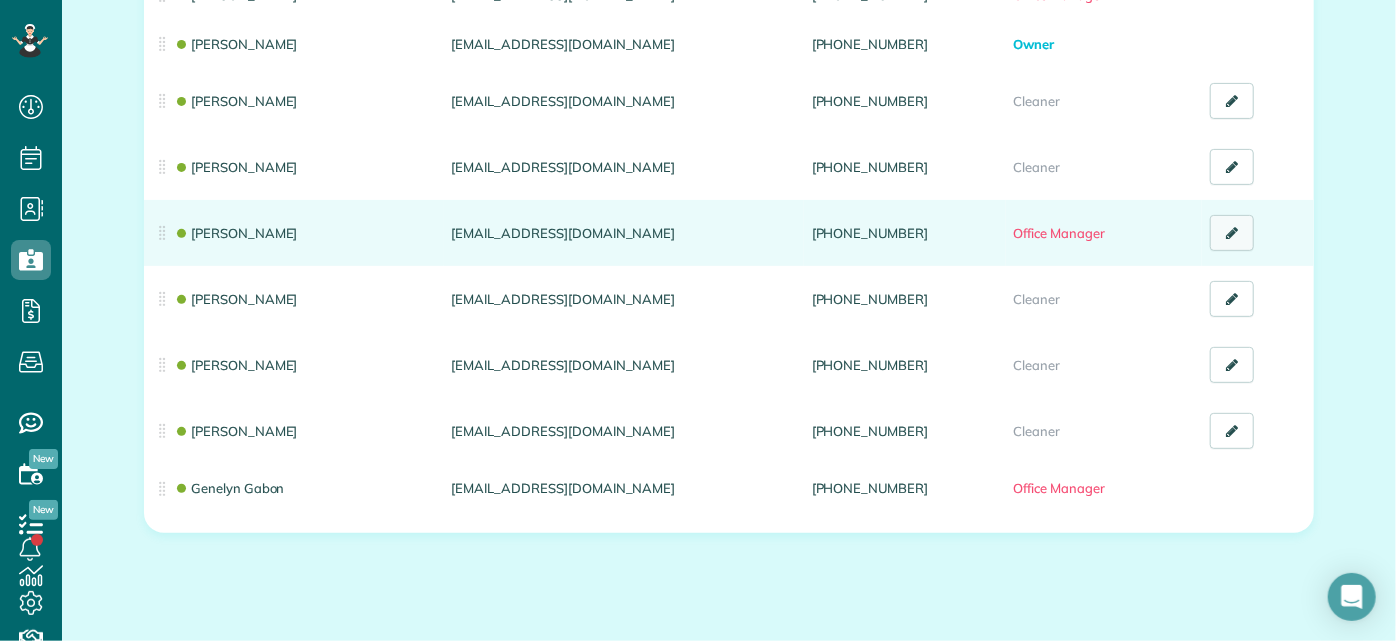 scroll, scrollTop: 336, scrollLeft: 0, axis: vertical 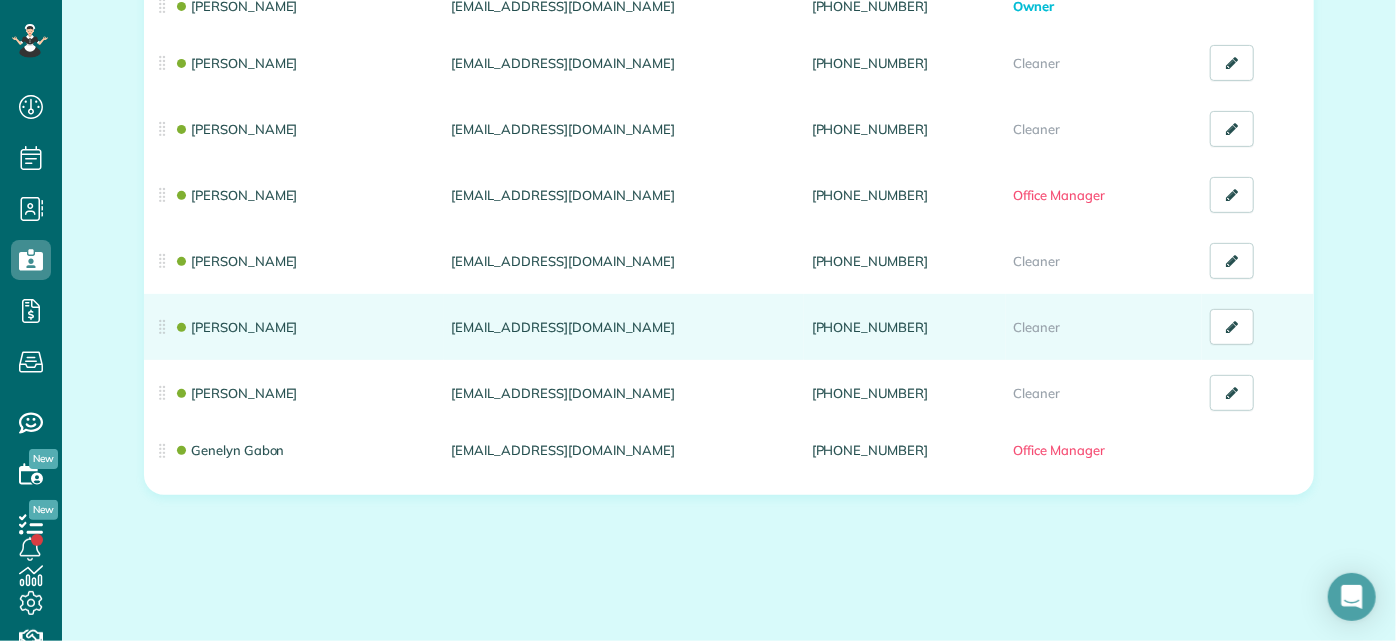 click at bounding box center [1258, 327] 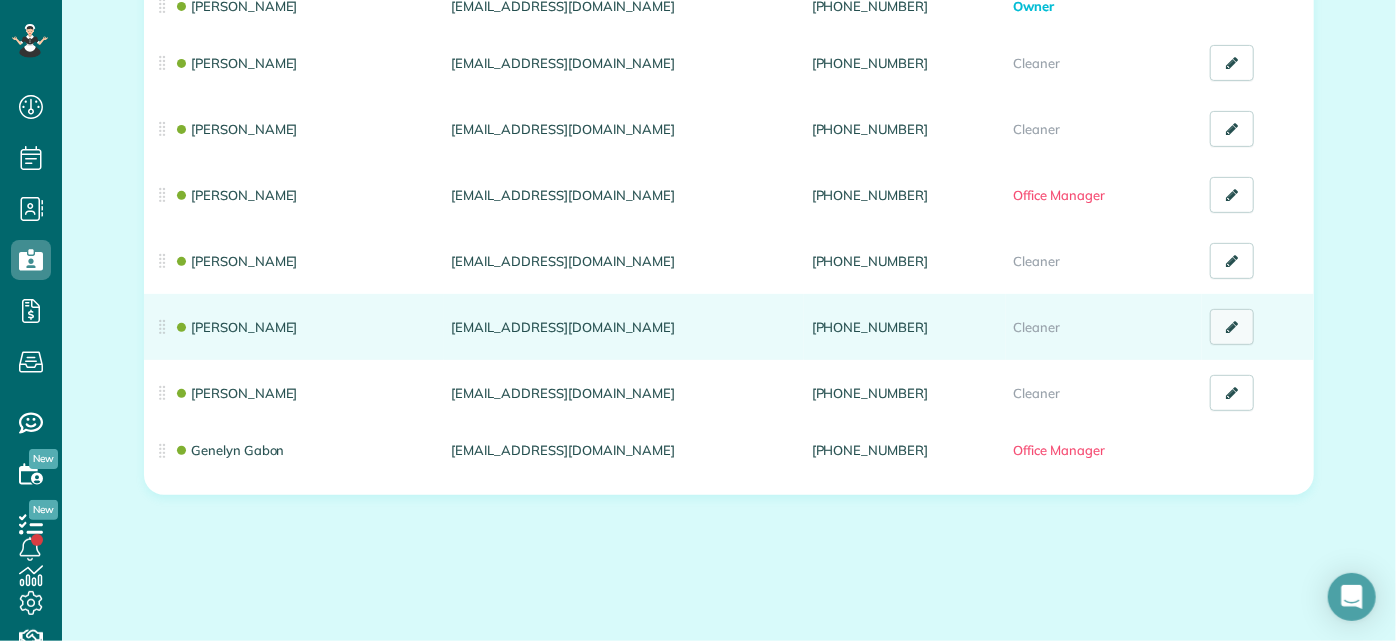 click at bounding box center (1232, 327) 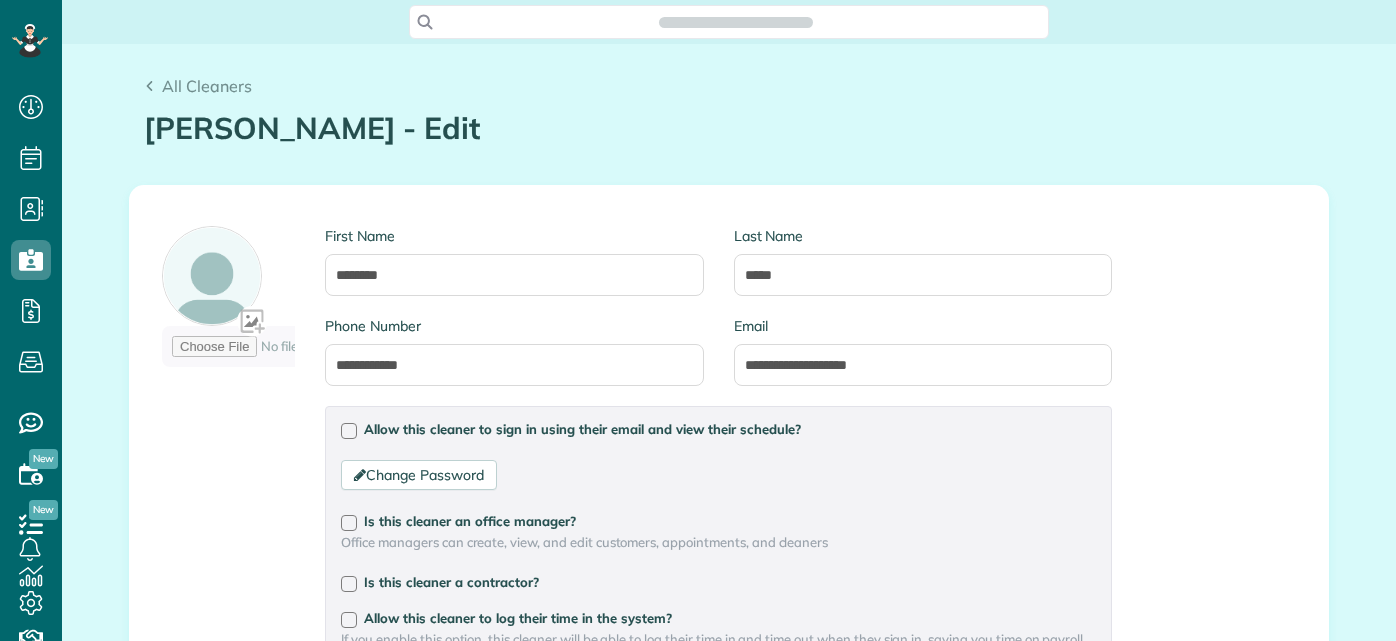 scroll, scrollTop: 0, scrollLeft: 0, axis: both 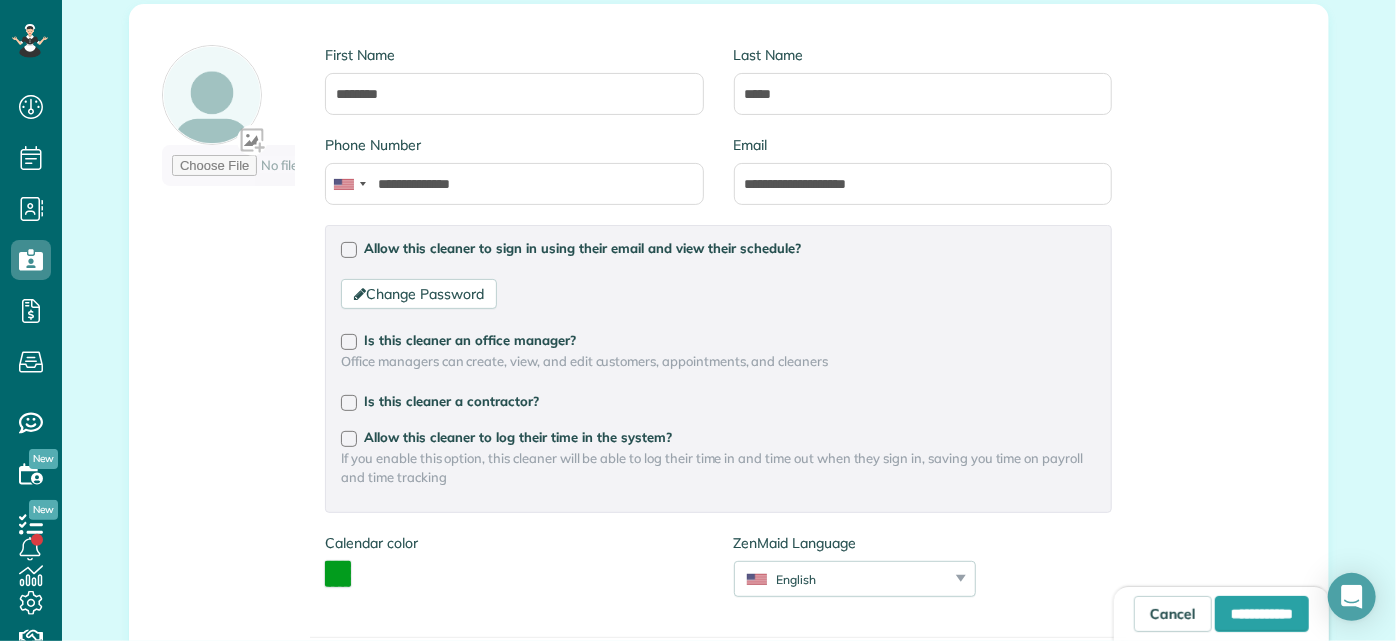 click on "Change Password
Password
Password Confirmation
Password Password should contain letters and numbers only and be at least 8 characters long
Password Confirmation" at bounding box center (718, 294) 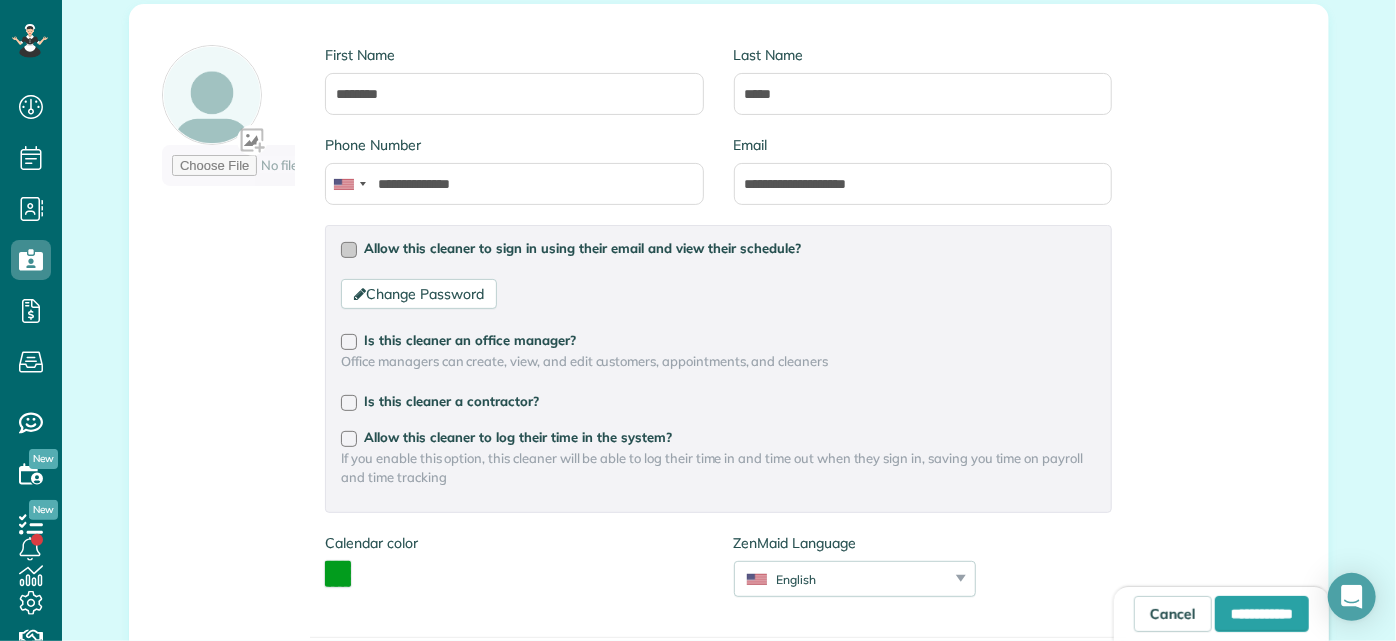 click on "Allow this cleaner to sign in using their email and view their schedule?
Change Password
Password
Password Confirmation
Password Password should contain letters and numbers only and be at least 8 characters long
Password Confirmation
Is this cleaner an office manager? Office managers can create, view, and edit customers, appointments, and cleaners
Is this cleaner a contractor?
Allow this cleaner to log their time in the system? If you enable this option, this cleaner will be able to log their time in and time out when they sign in, saving you time on payroll and time tracking" at bounding box center (718, 368) 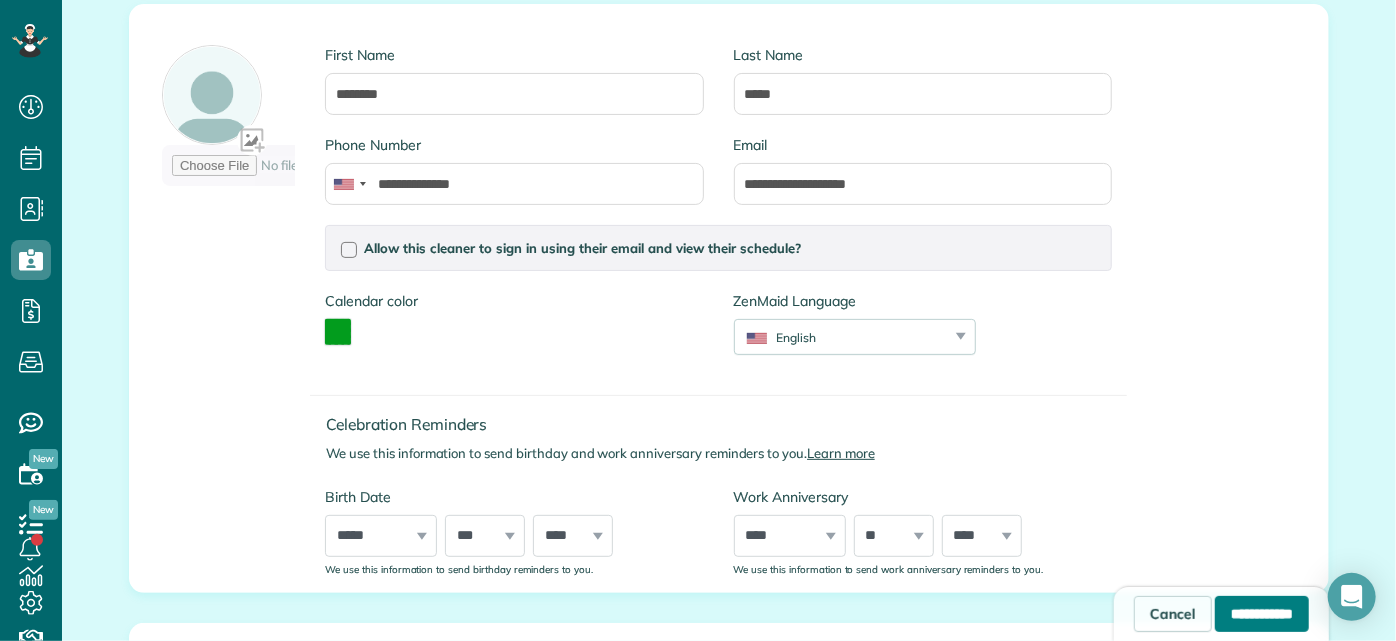 click on "**********" at bounding box center [1262, 614] 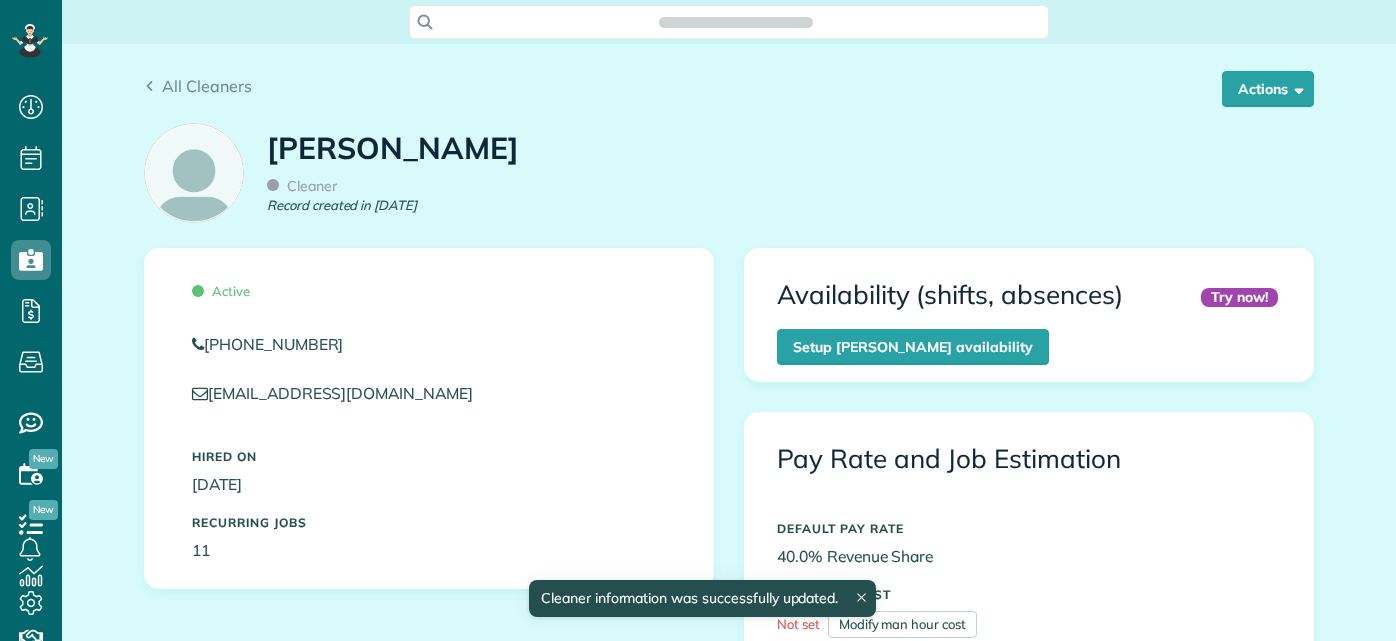 scroll, scrollTop: 0, scrollLeft: 0, axis: both 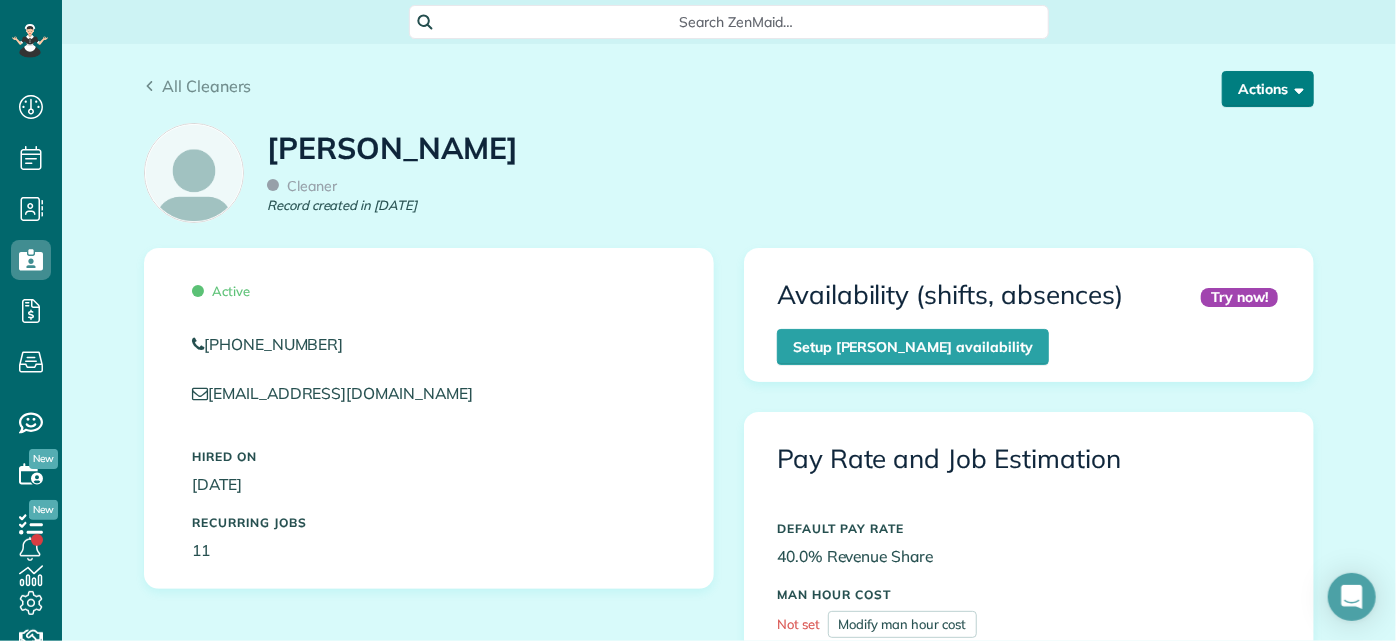 click on "Actions" at bounding box center [1268, 89] 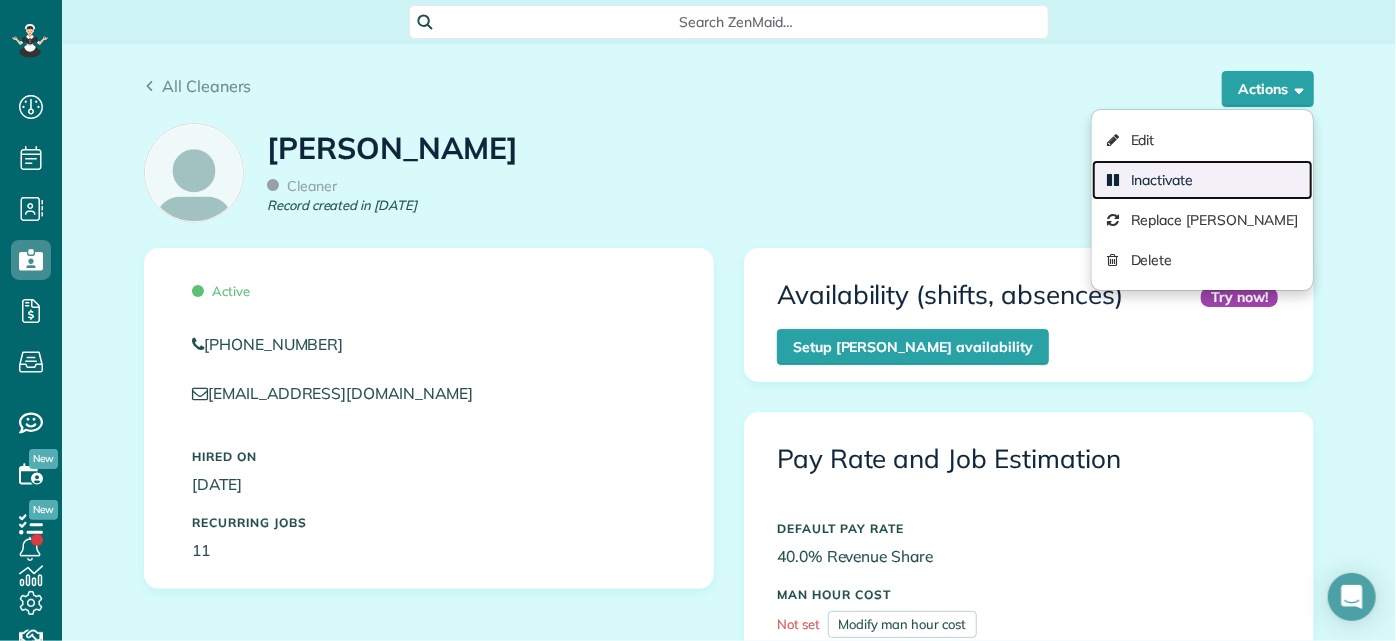 click on "Inactivate" at bounding box center [1202, 180] 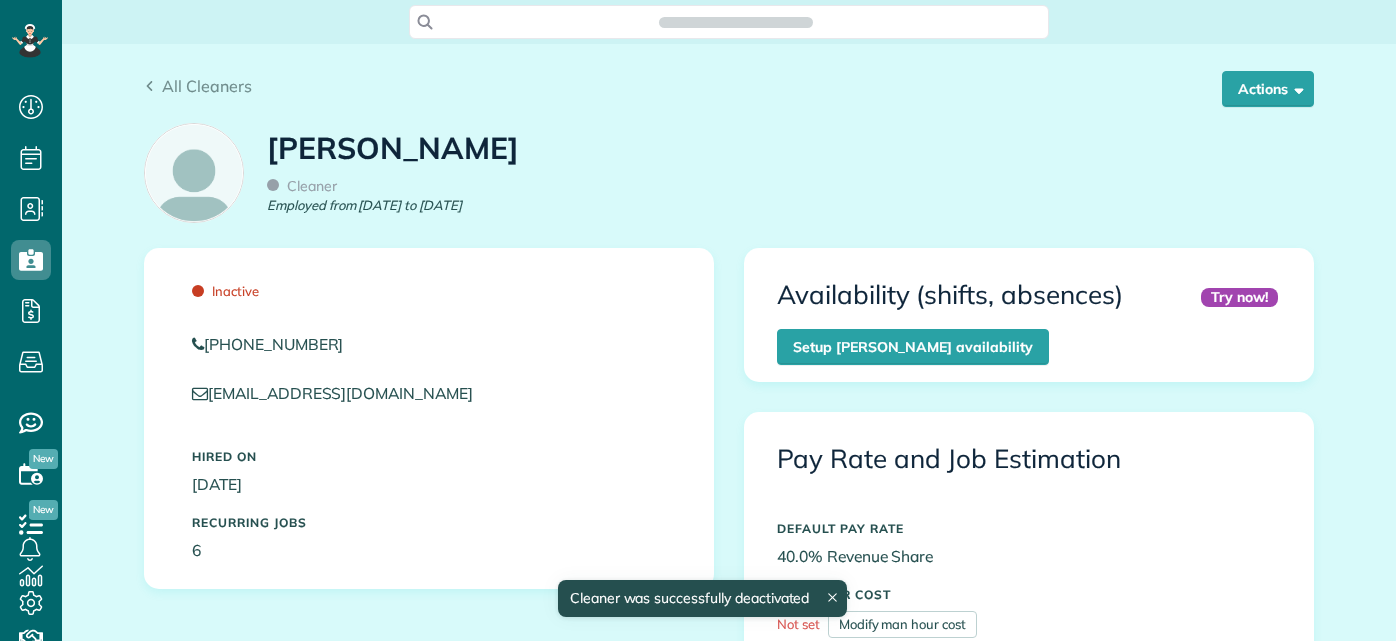 scroll, scrollTop: 0, scrollLeft: 0, axis: both 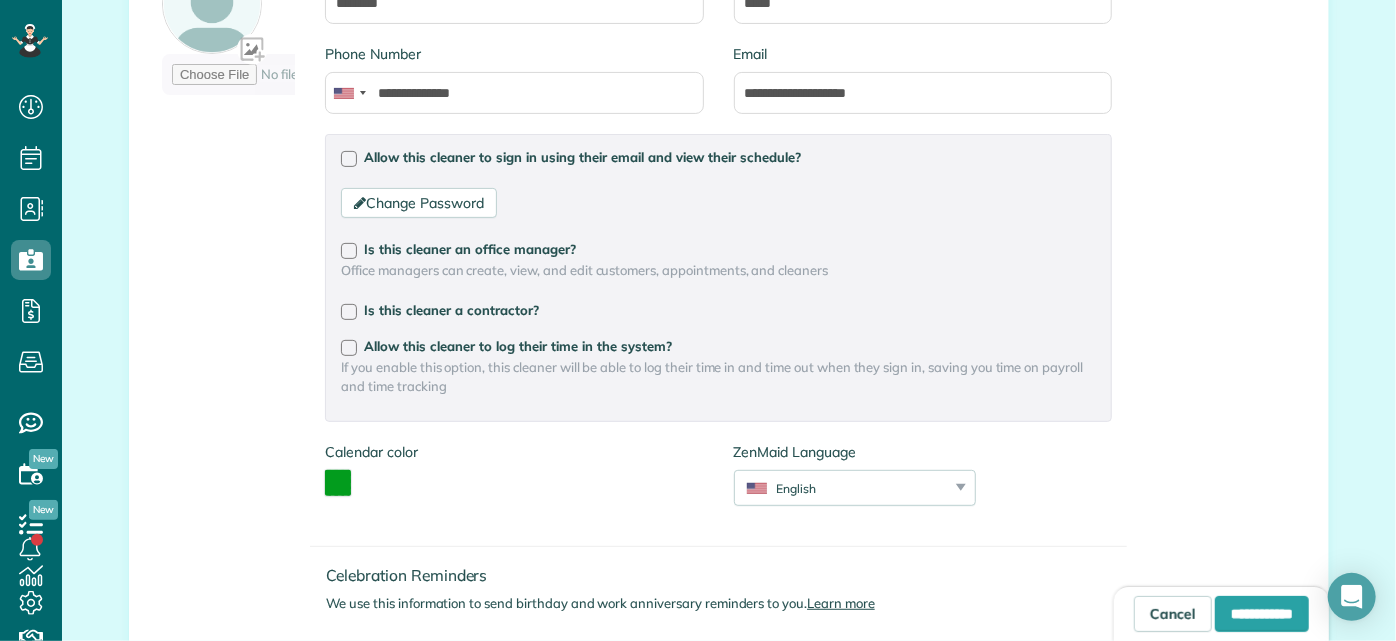 click on "Allow this cleaner to sign in using their email and view their schedule?
Change Password
Password
Password Confirmation
Password Password should contain letters and numbers only and be at least 8 characters long
Password Confirmation
Is this cleaner an office manager? Office managers can create, view, and edit customers, appointments, and cleaners
Is this cleaner a contractor?
Allow this cleaner to log their time in the system? If you enable this option, this cleaner will be able to log their time in and time out when they sign in, saving you time on payroll and time tracking" at bounding box center (718, 277) 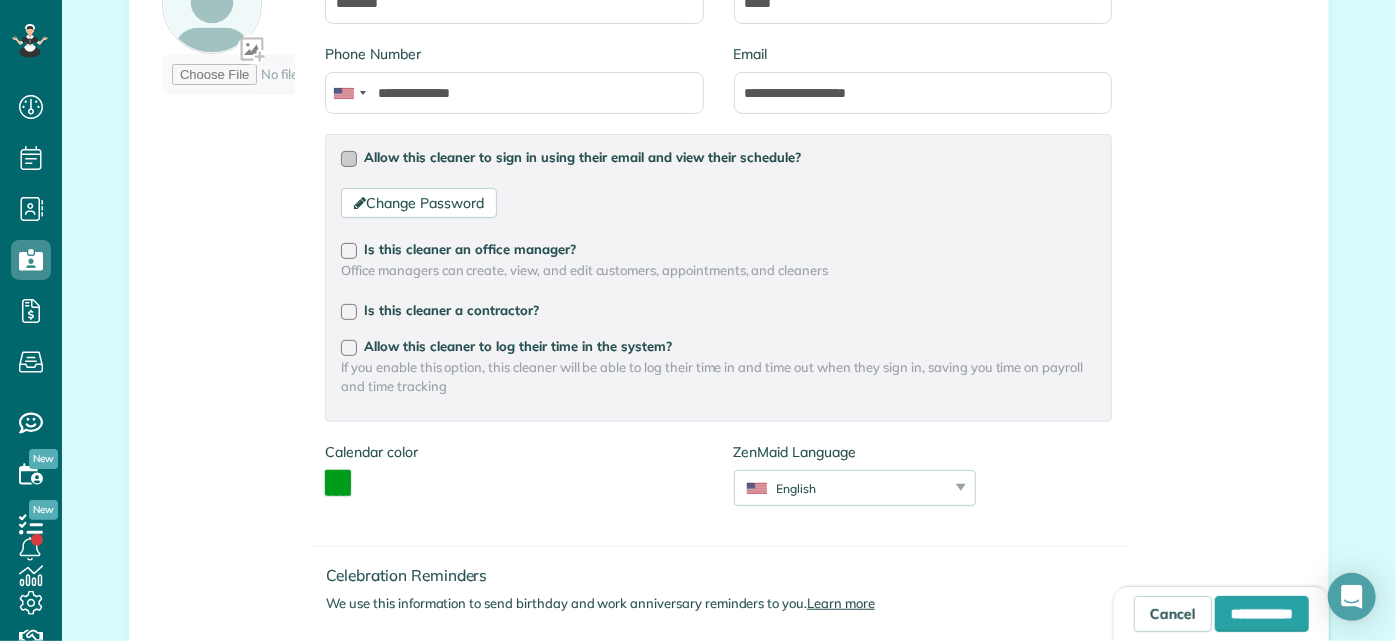 click at bounding box center [349, 159] 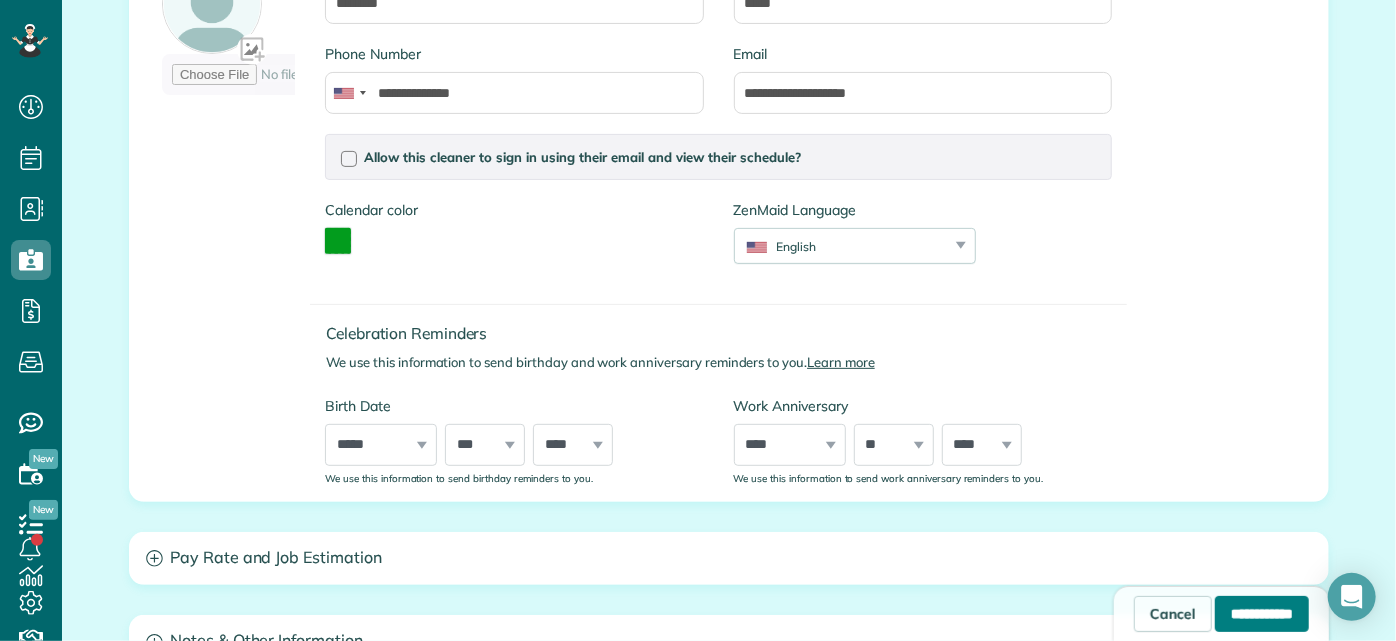click on "**********" at bounding box center (1262, 614) 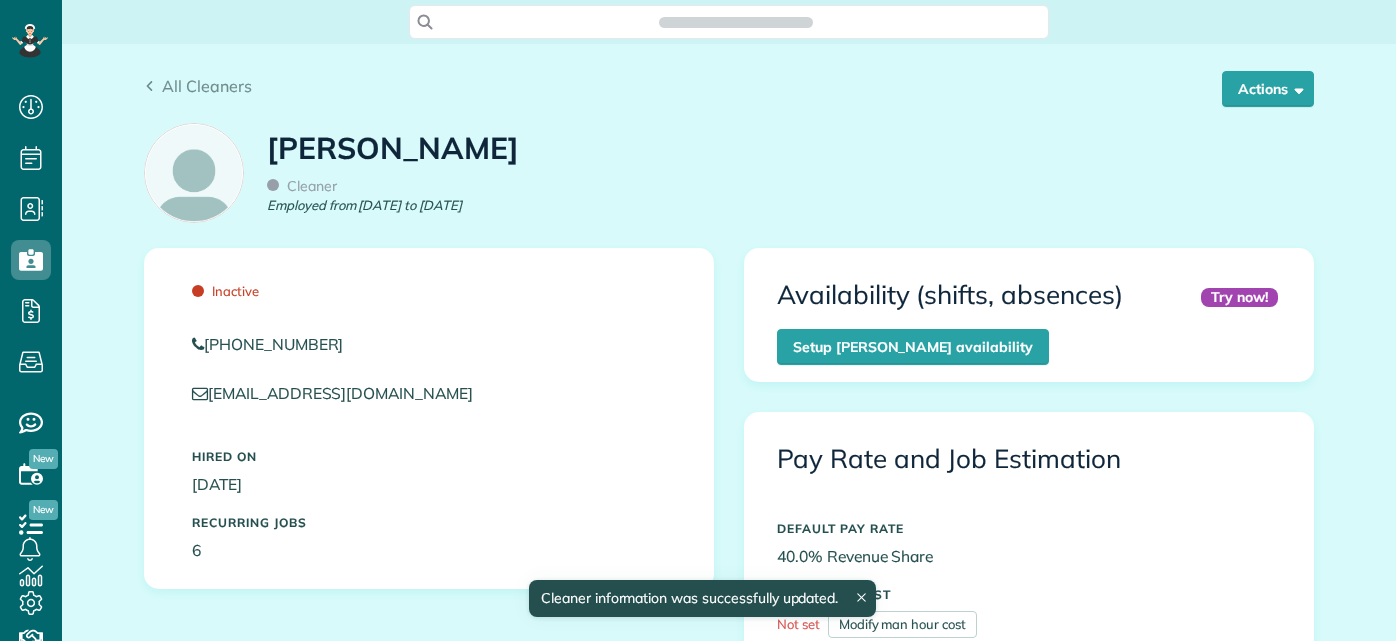 scroll, scrollTop: 0, scrollLeft: 0, axis: both 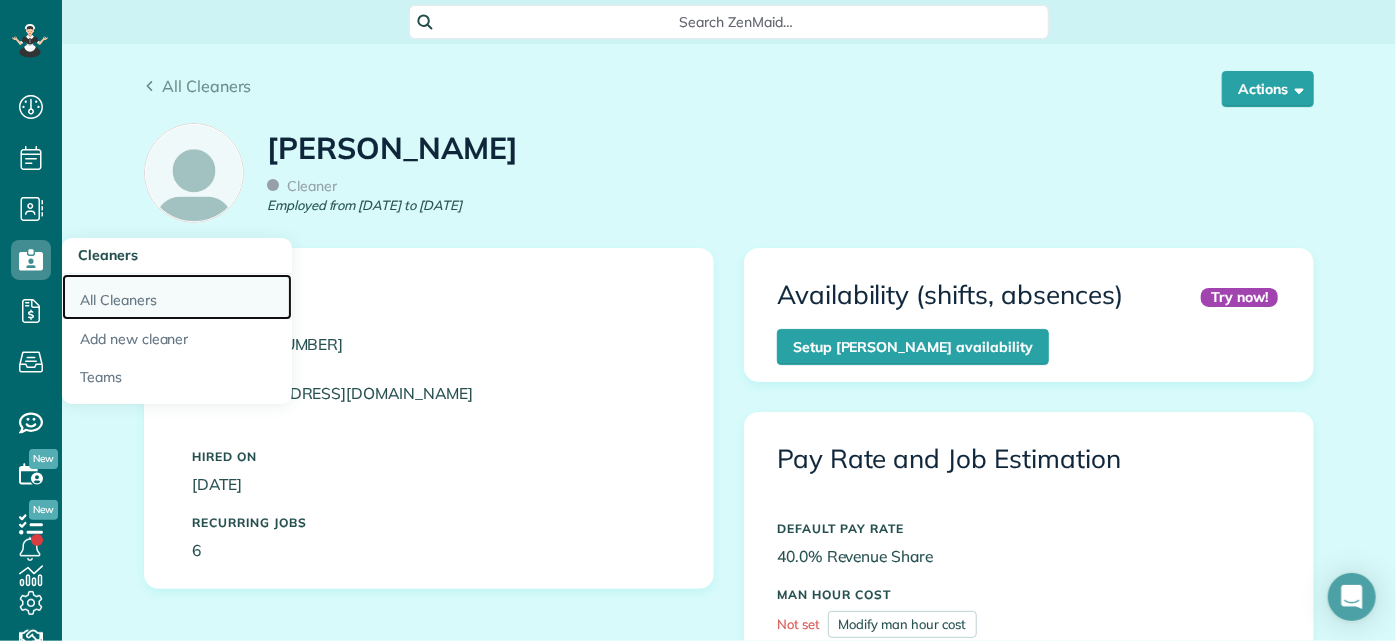 click on "All Cleaners" at bounding box center (177, 297) 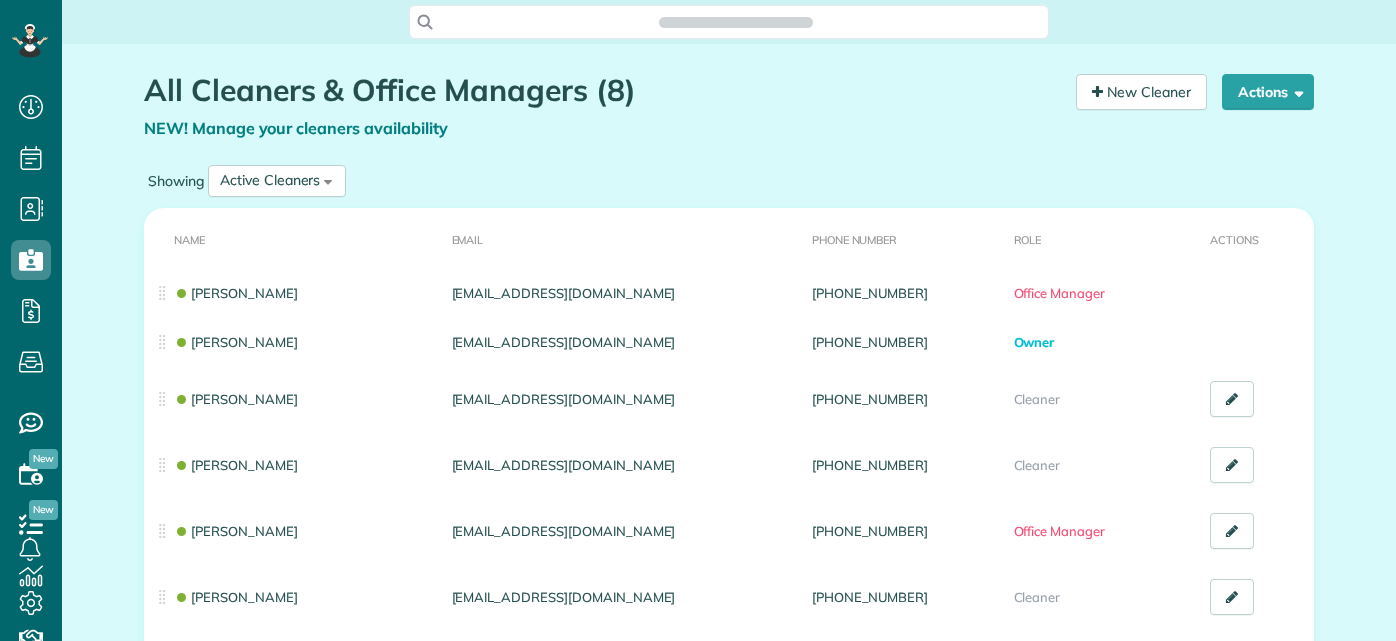 scroll, scrollTop: 0, scrollLeft: 0, axis: both 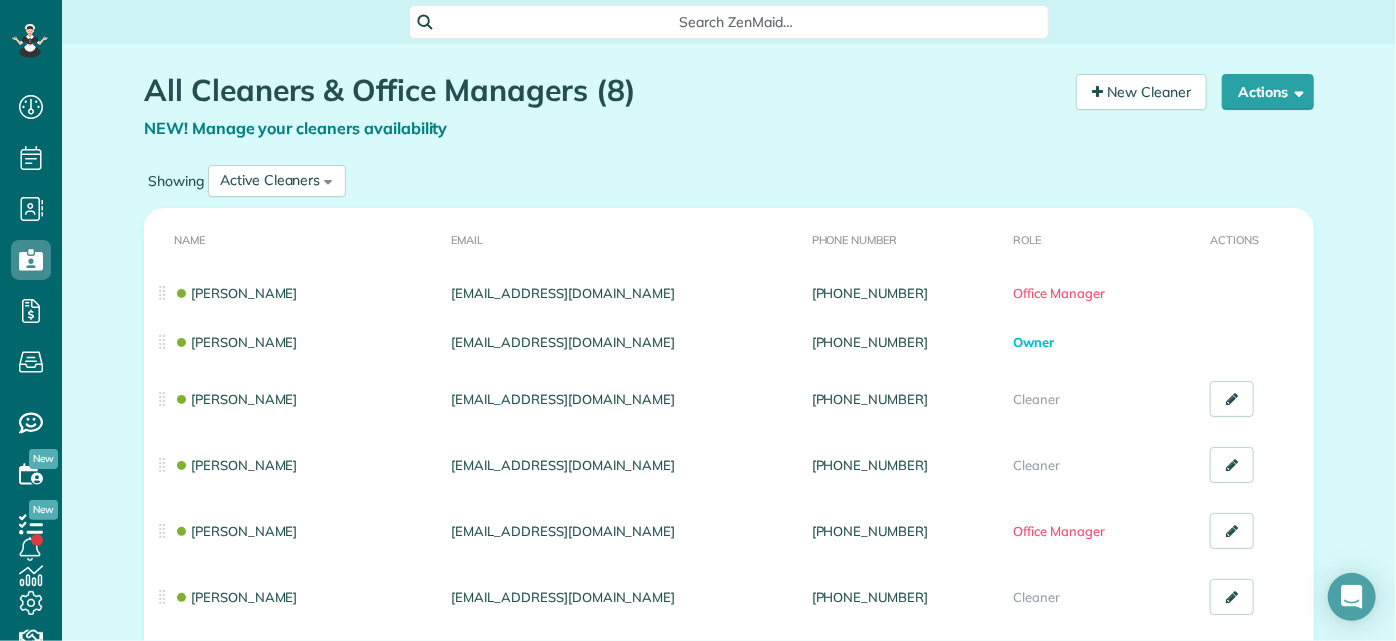 click on "All Cleaners & Office Managers (8)
NEW! Manage your cleaners availability
Your Cleaners [30 sec]" at bounding box center [602, 117] 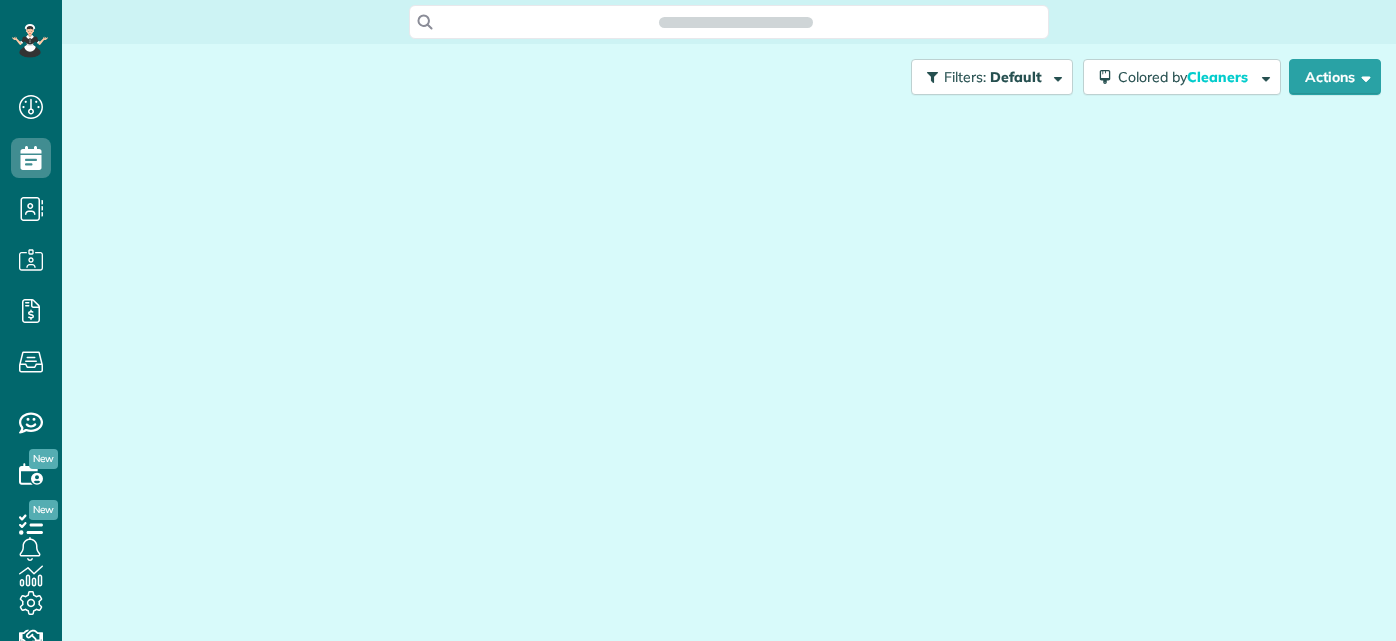 scroll, scrollTop: 0, scrollLeft: 0, axis: both 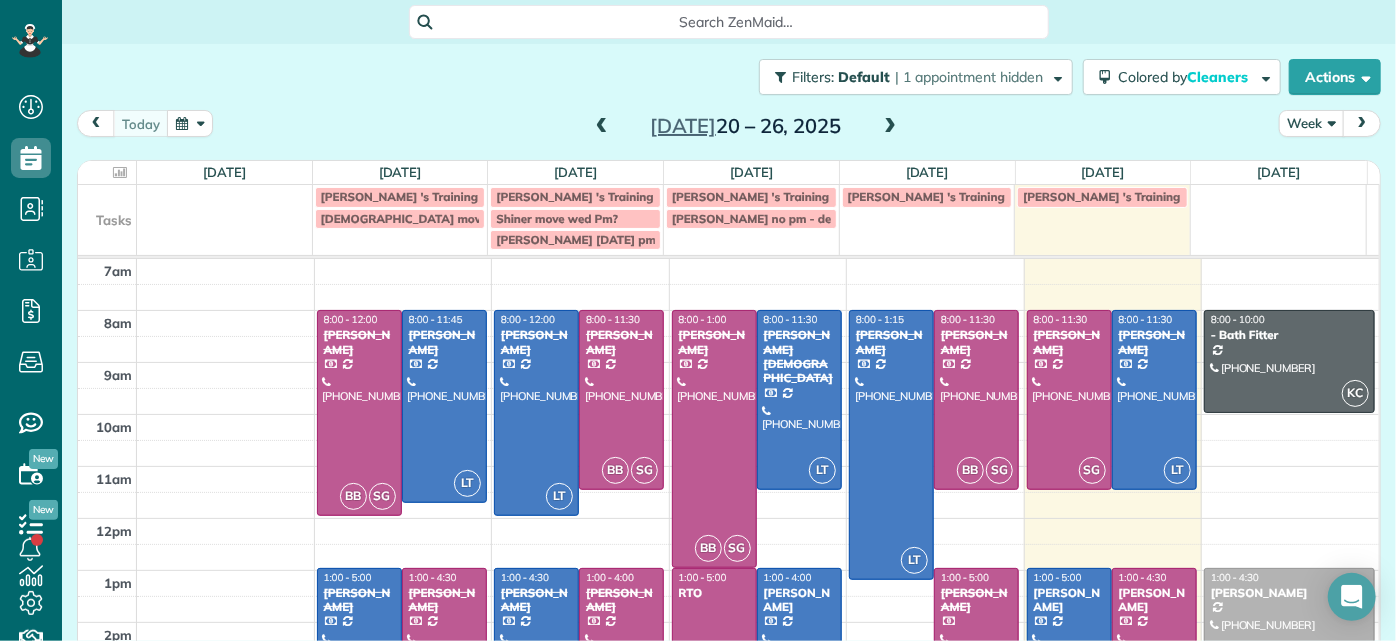 click at bounding box center (890, 127) 